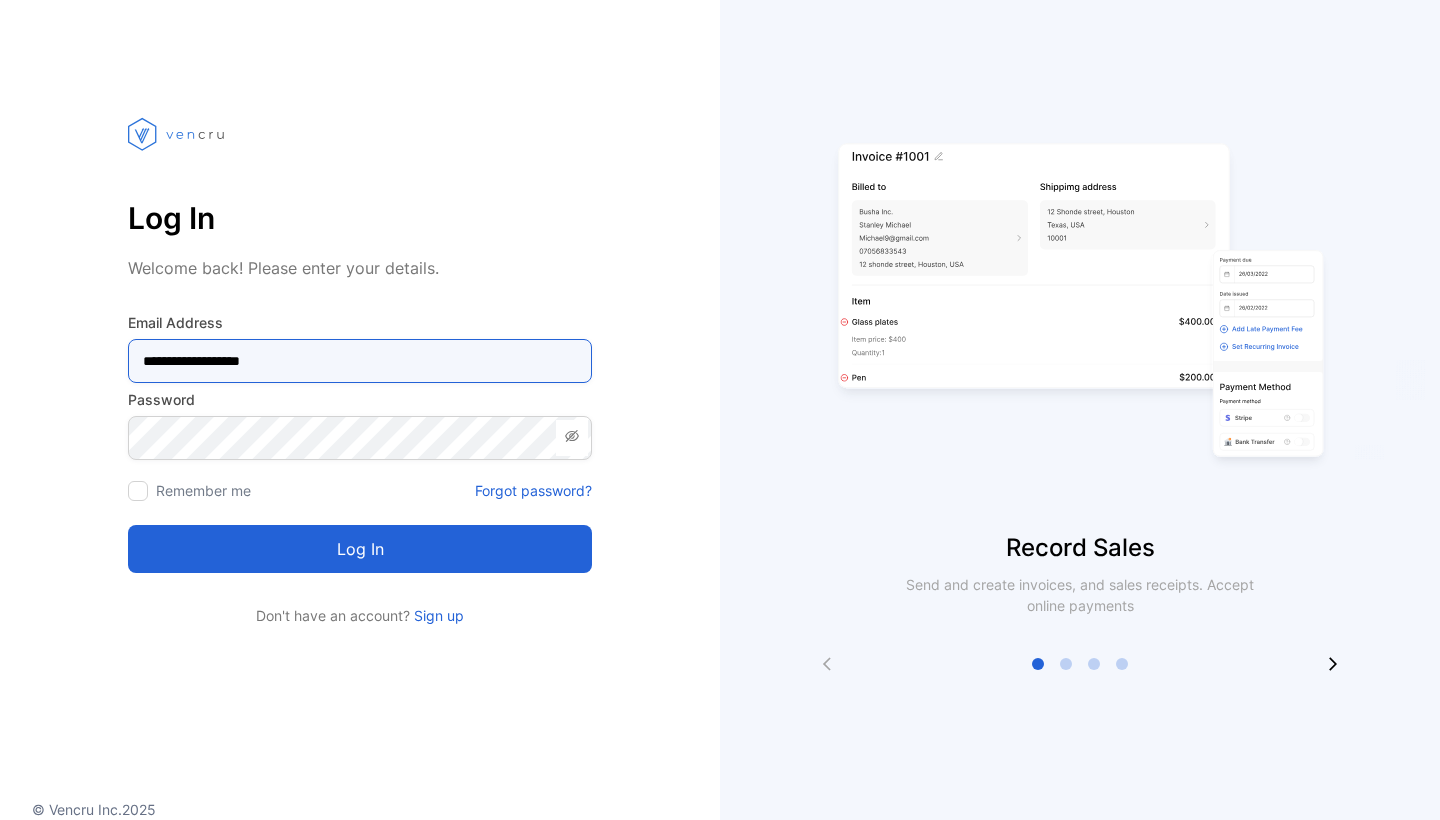 scroll, scrollTop: 0, scrollLeft: 0, axis: both 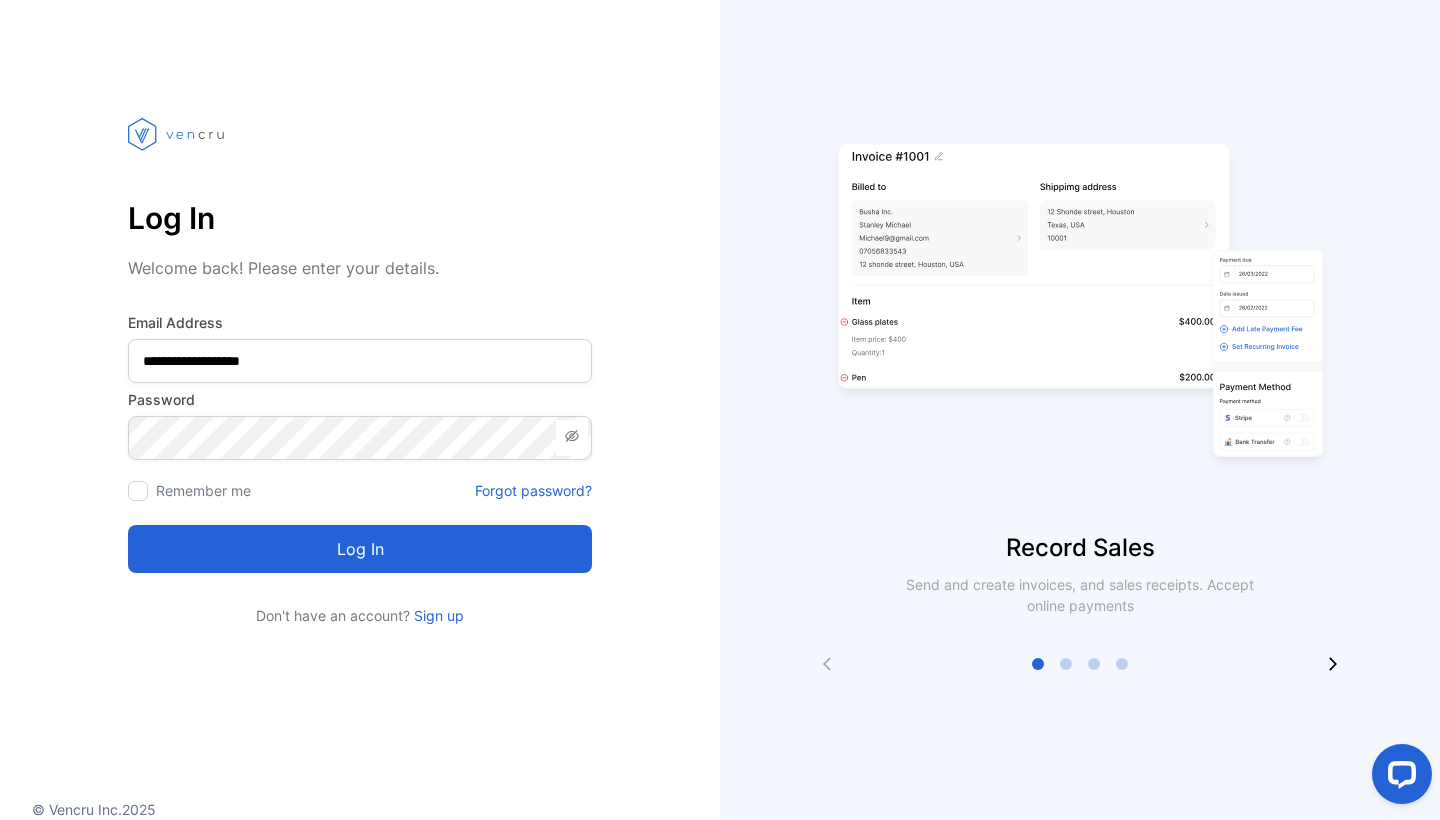 click on "Log in" at bounding box center [360, 549] 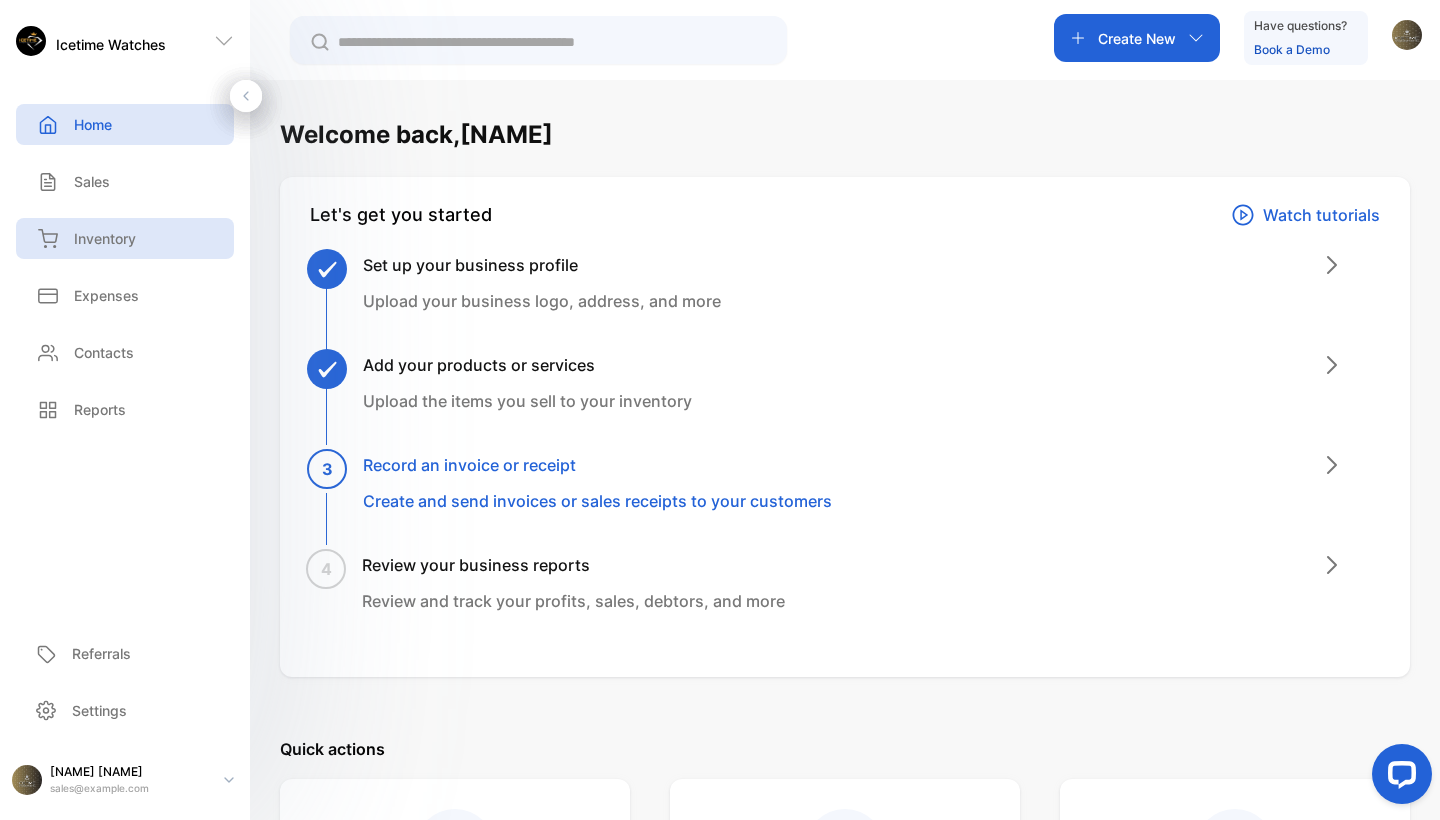 click on "Inventory" at bounding box center [105, 238] 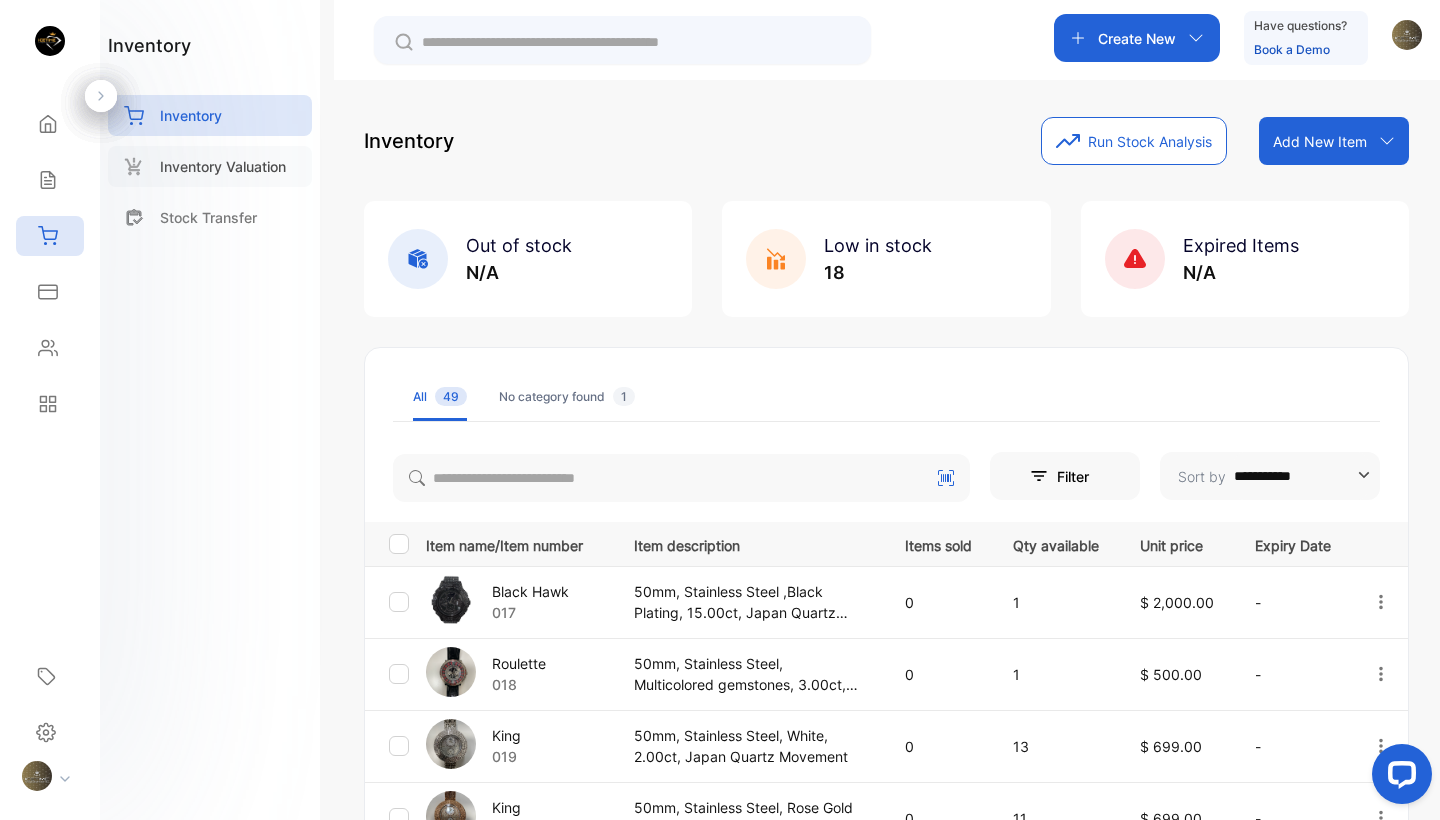 click on "Inventory Valuation" at bounding box center (223, 166) 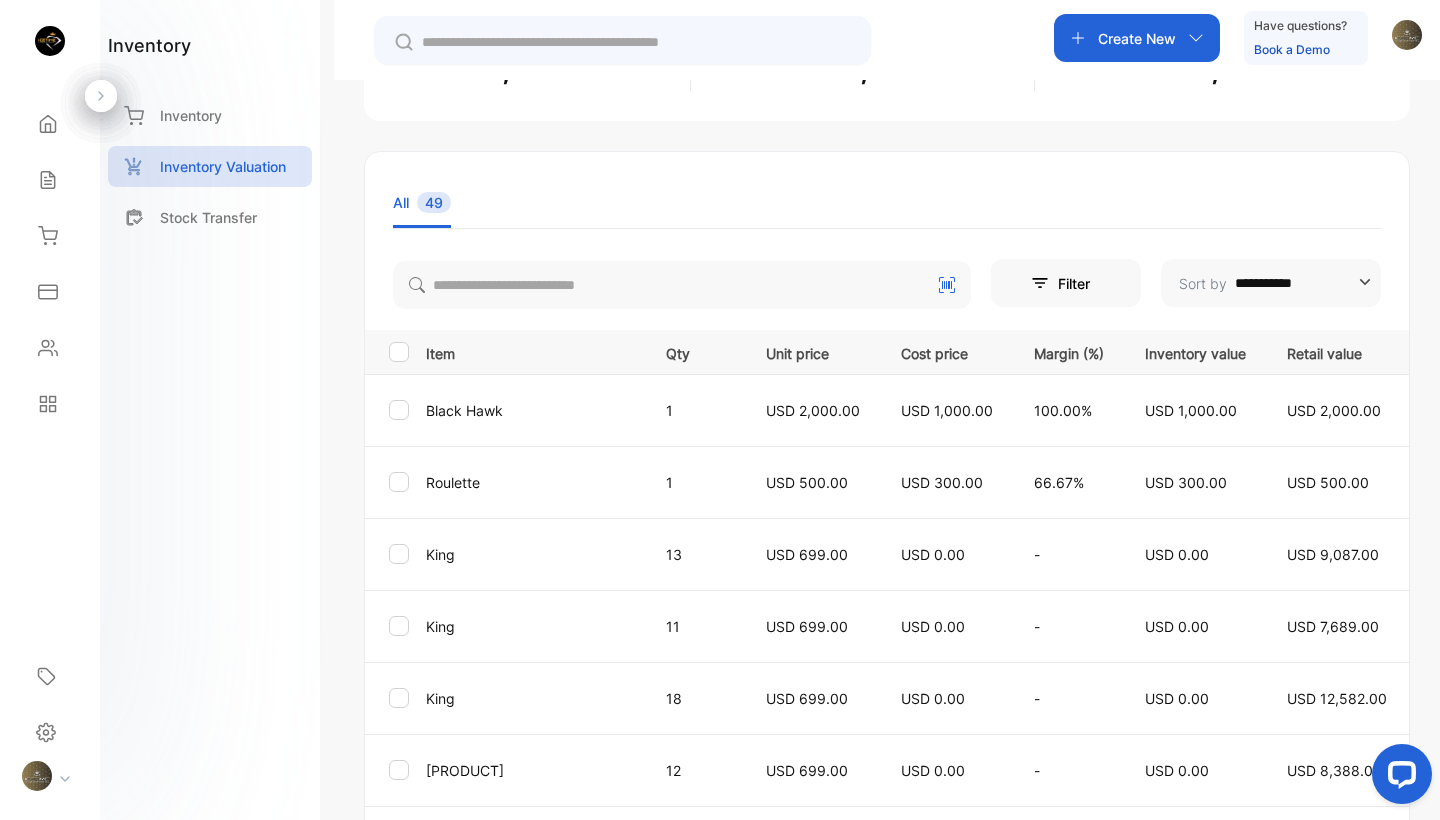 scroll, scrollTop: 233, scrollLeft: 0, axis: vertical 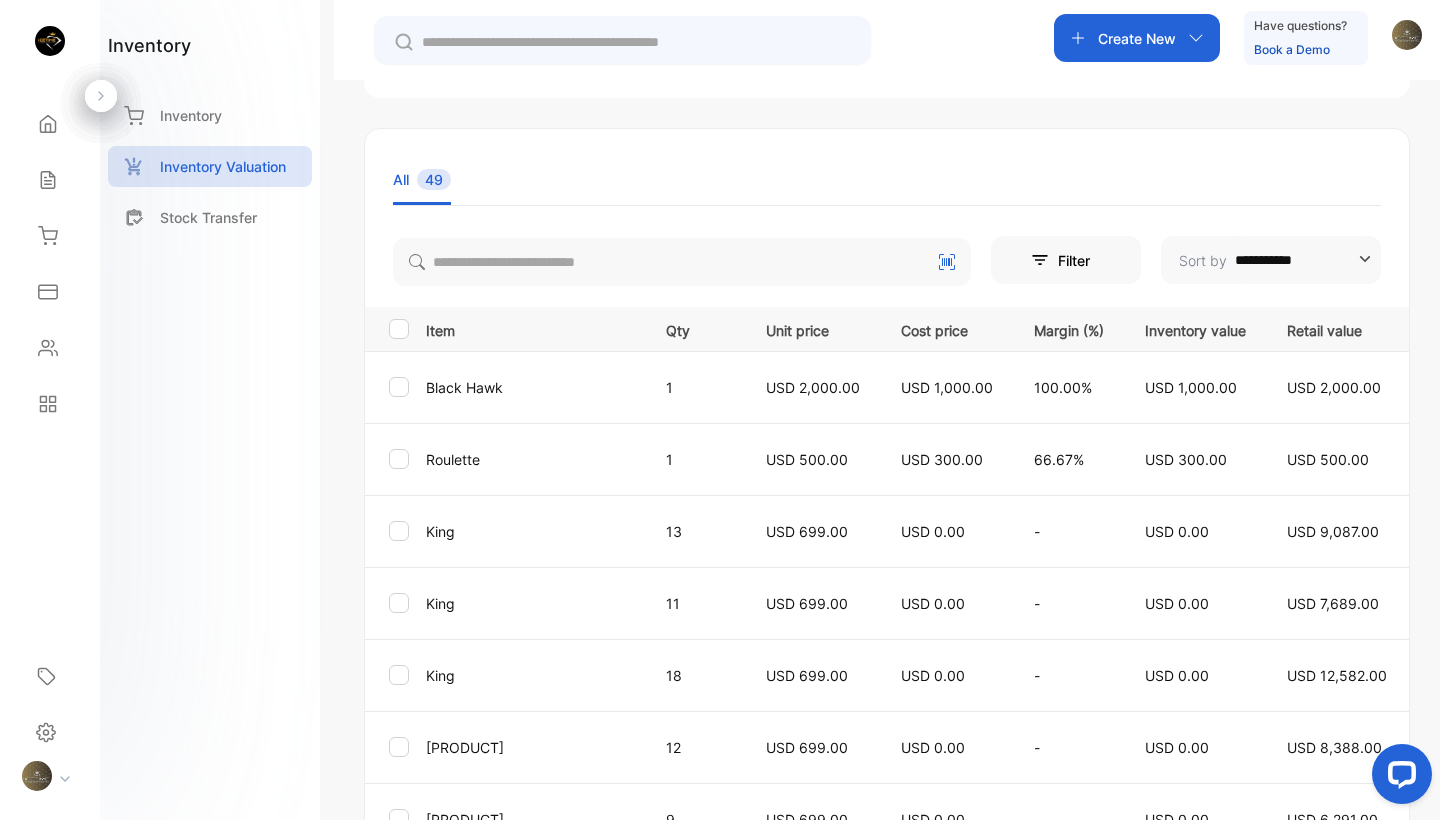 click on "USD 699.00" at bounding box center (807, 531) 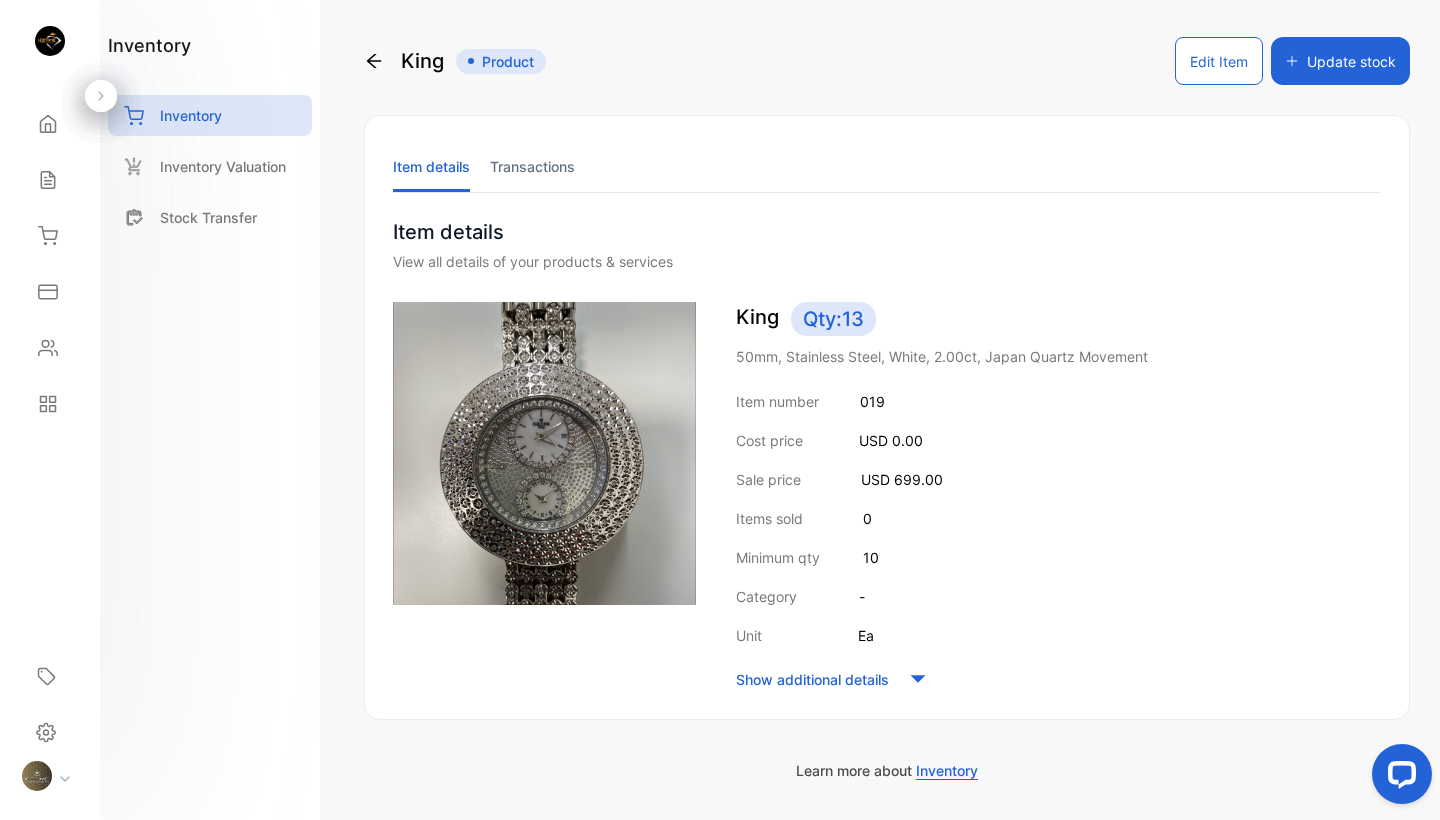 scroll, scrollTop: 0, scrollLeft: 0, axis: both 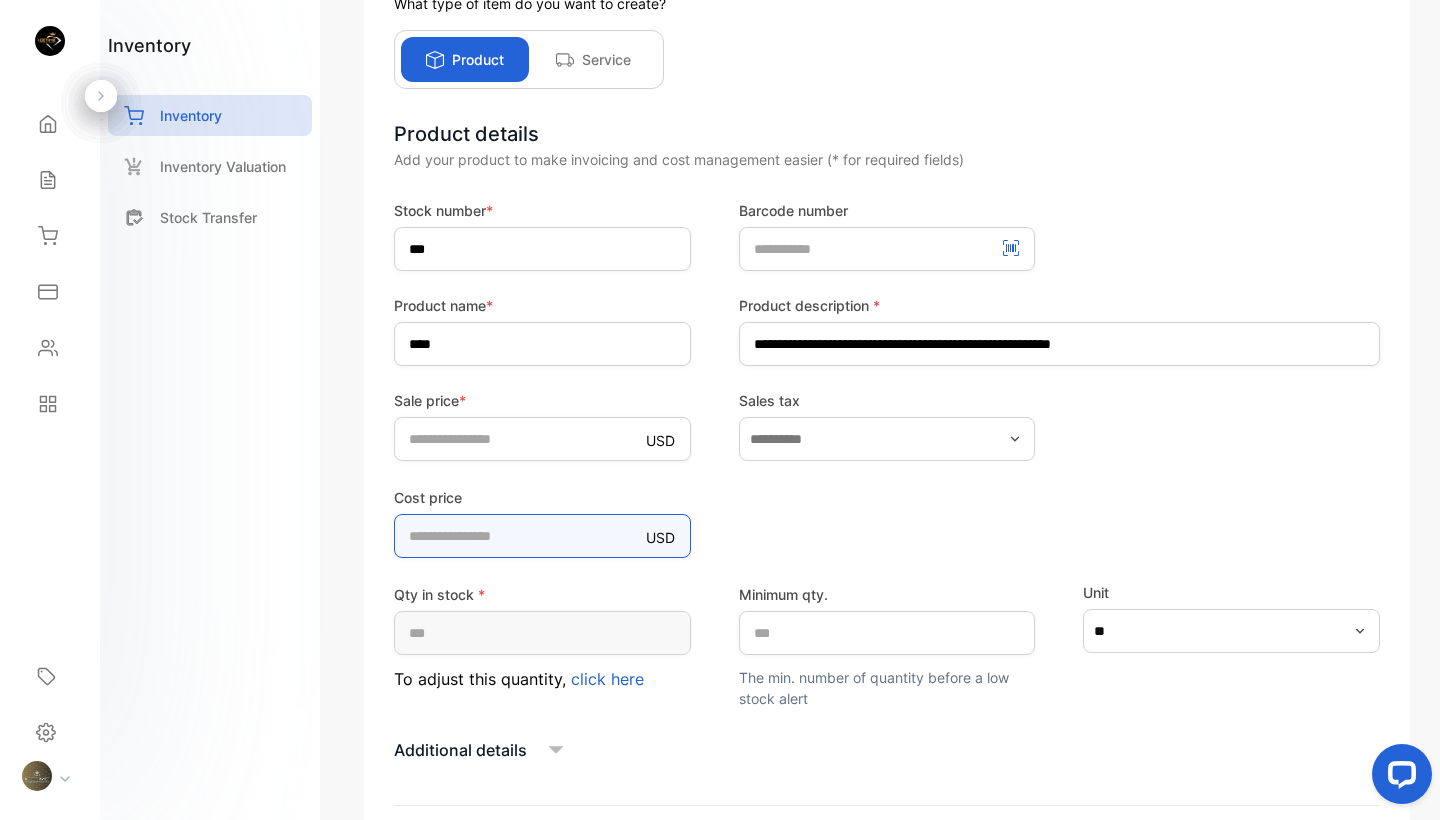 click on "*" at bounding box center [542, 536] 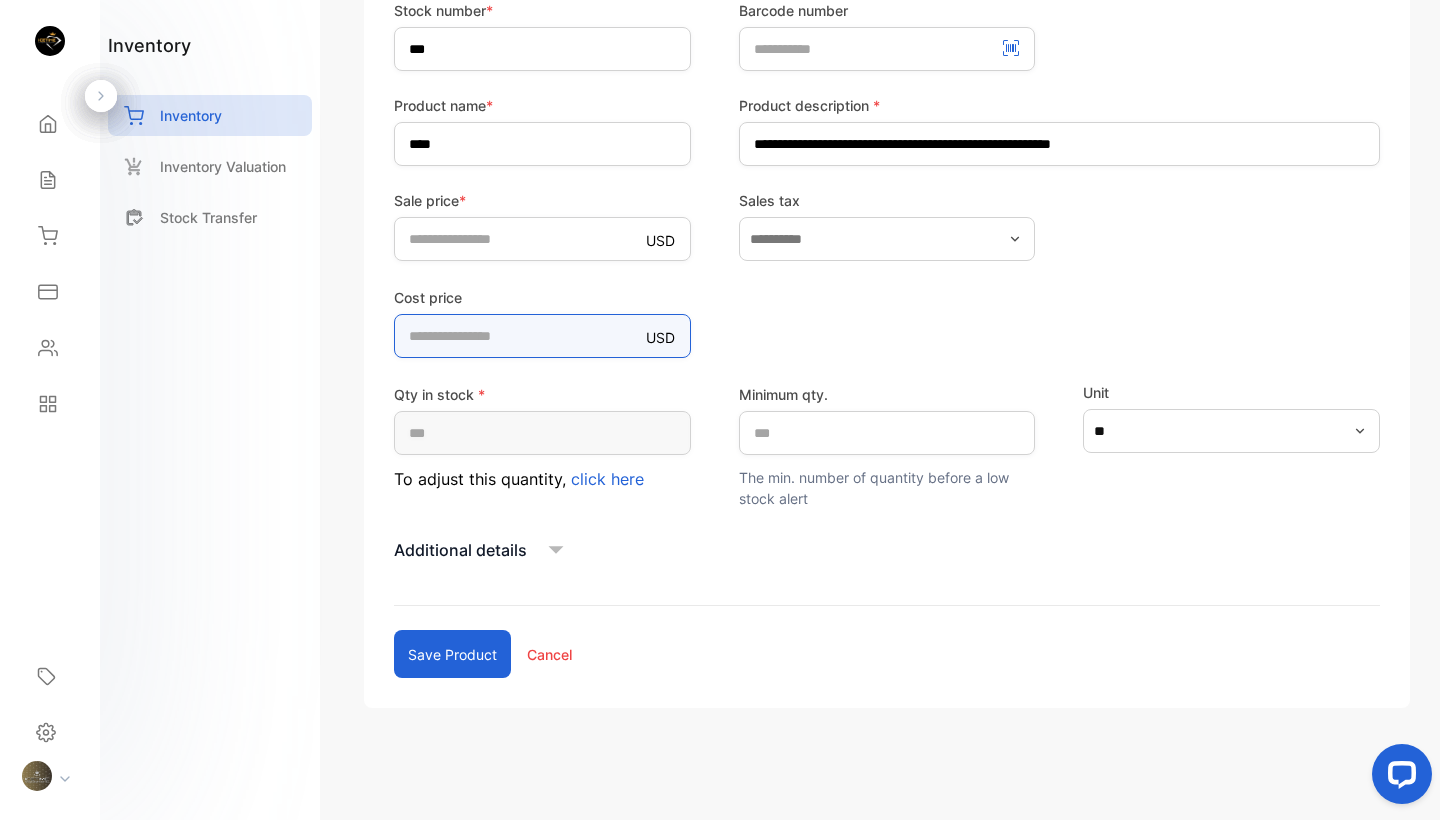 scroll, scrollTop: 352, scrollLeft: 0, axis: vertical 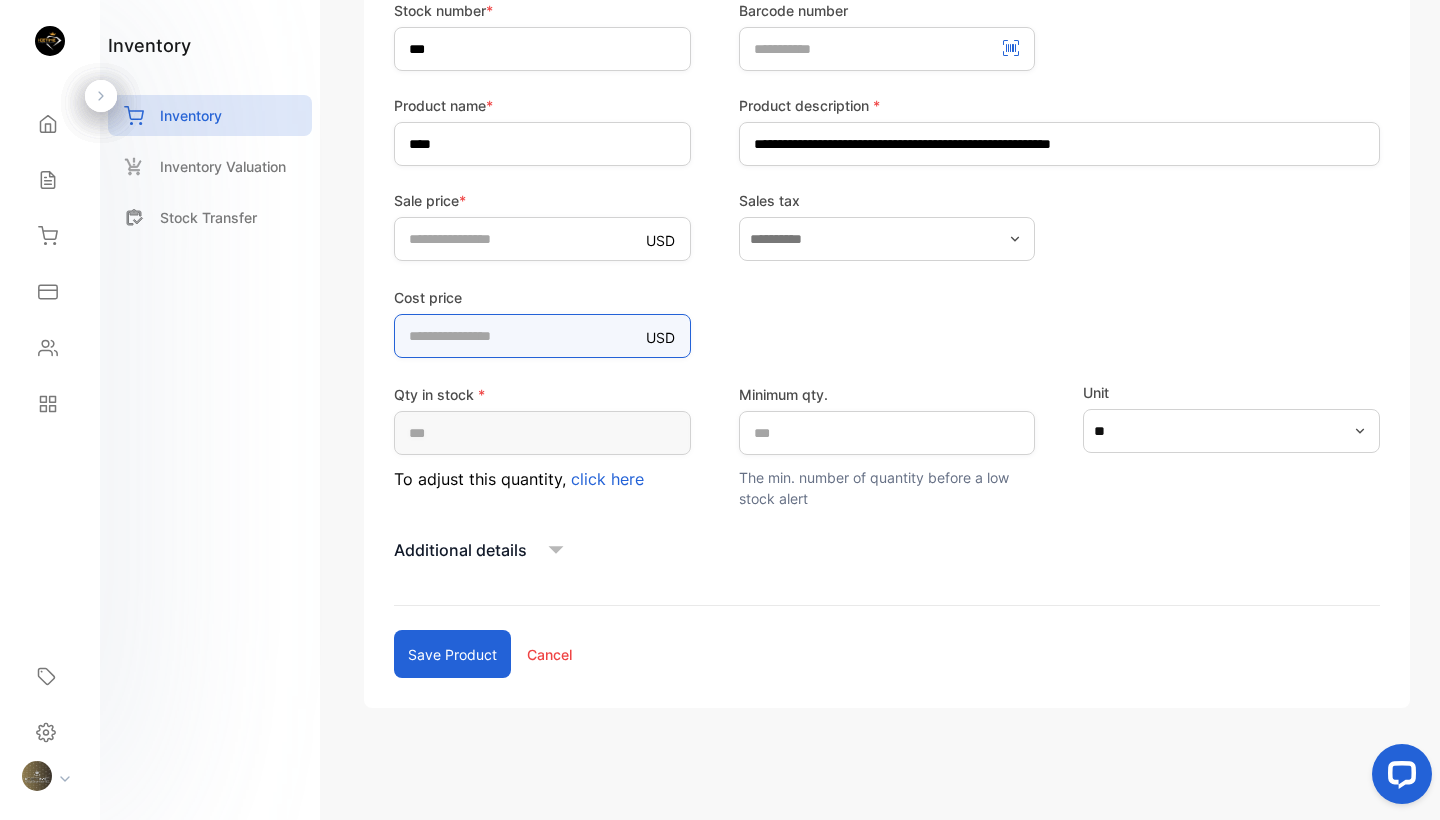 type on "***" 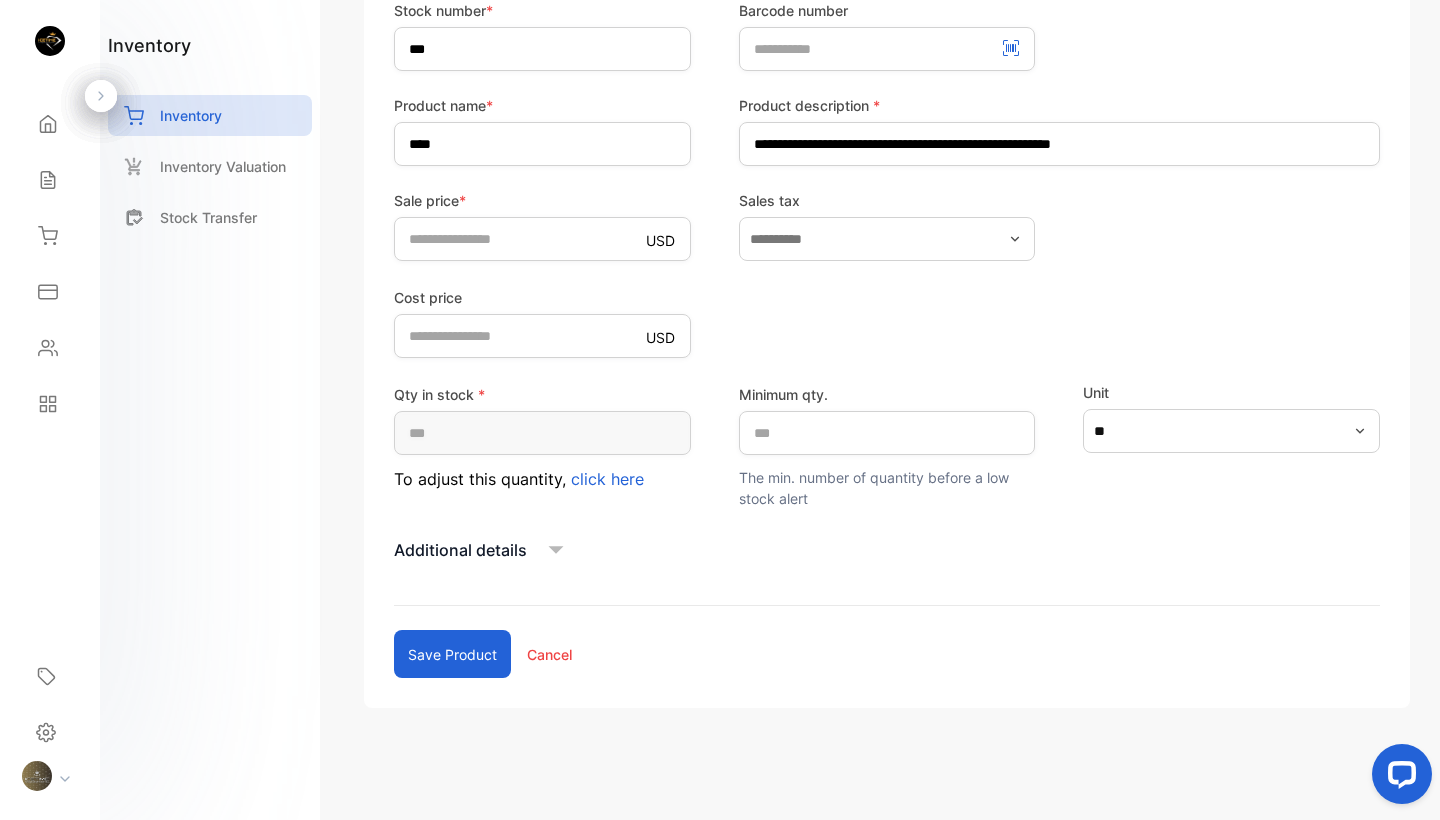 click on "Save product" at bounding box center [452, 654] 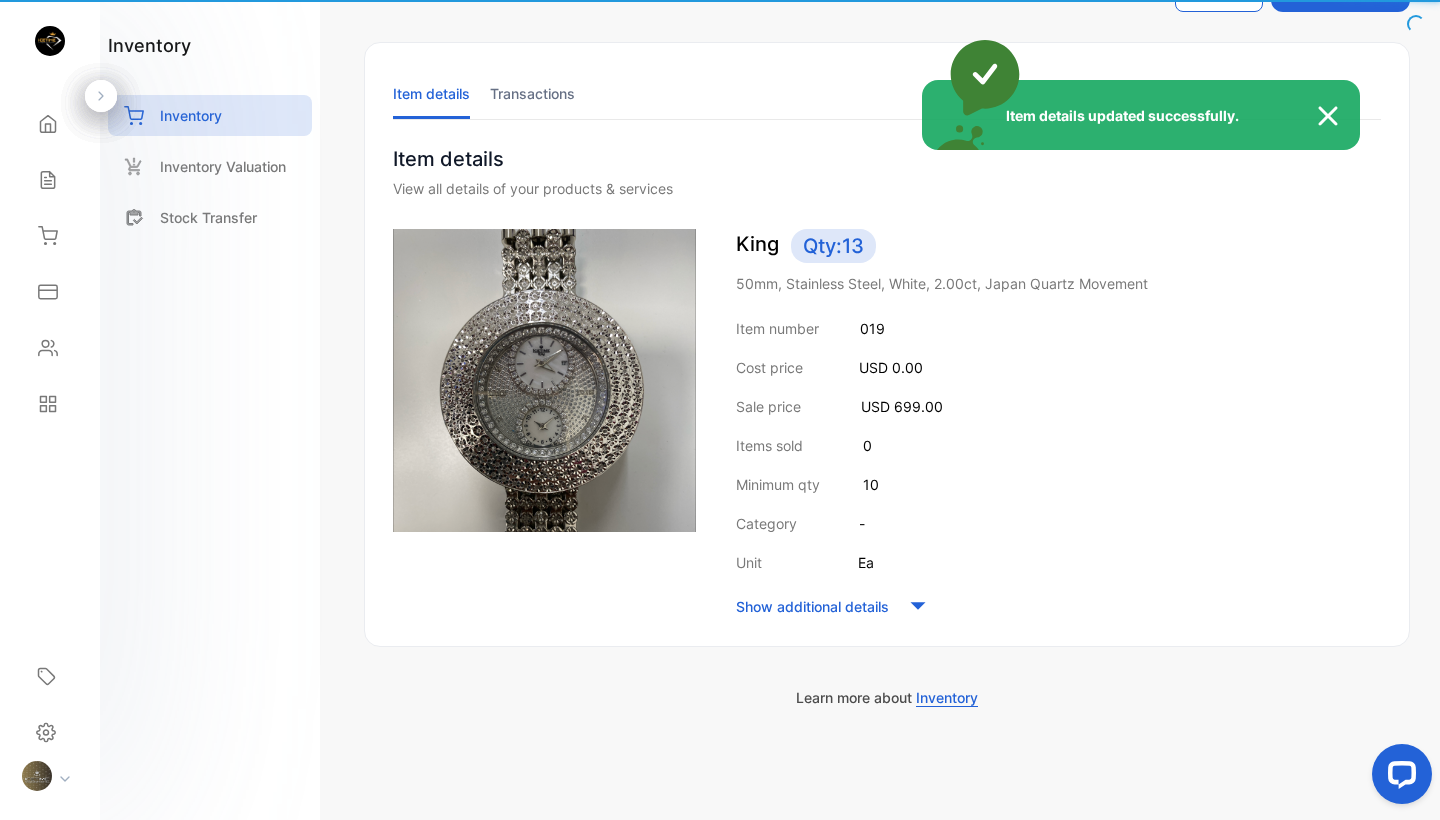 scroll, scrollTop: 73, scrollLeft: 0, axis: vertical 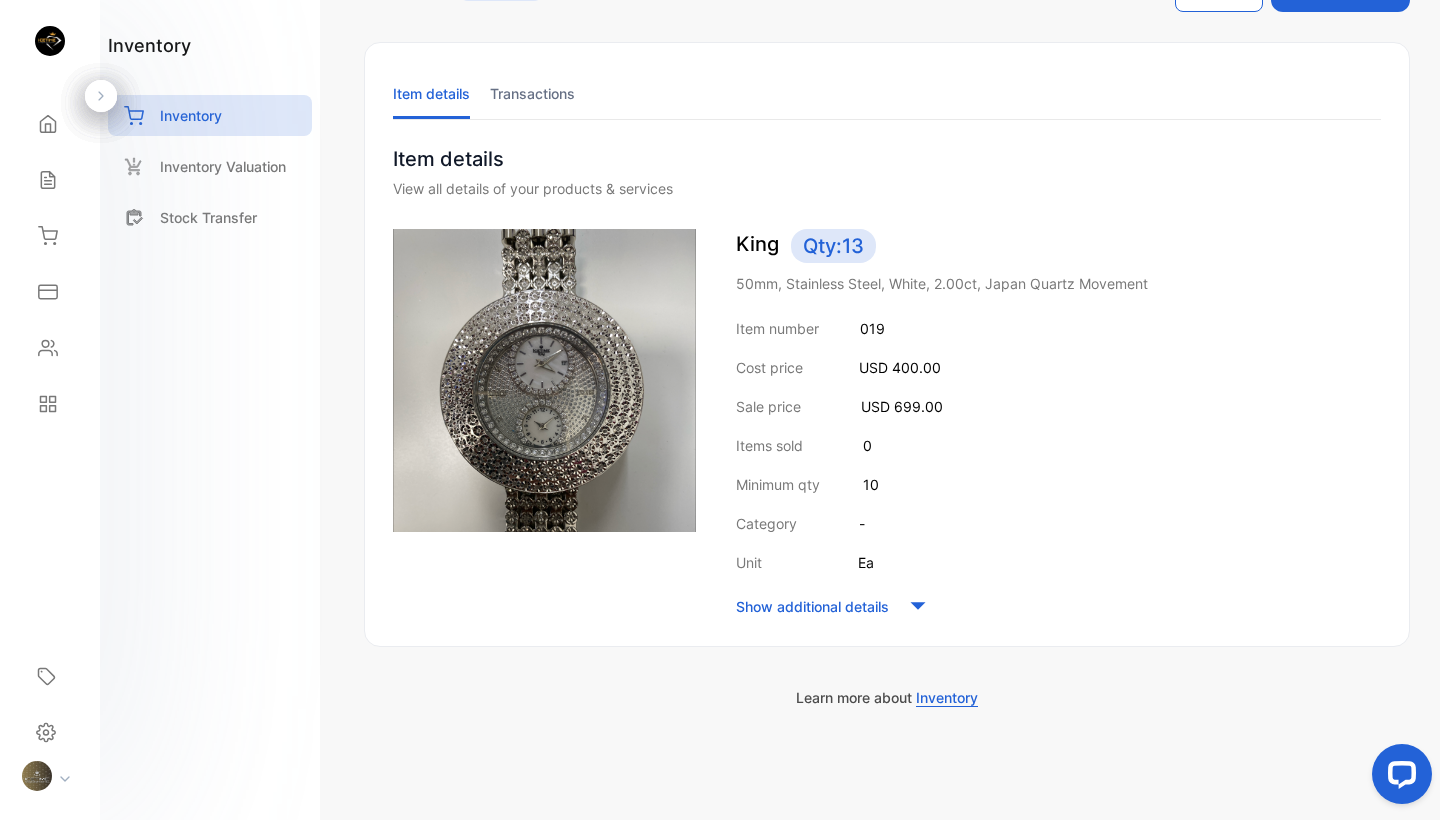 click on "Inventory Valuation" at bounding box center (223, 166) 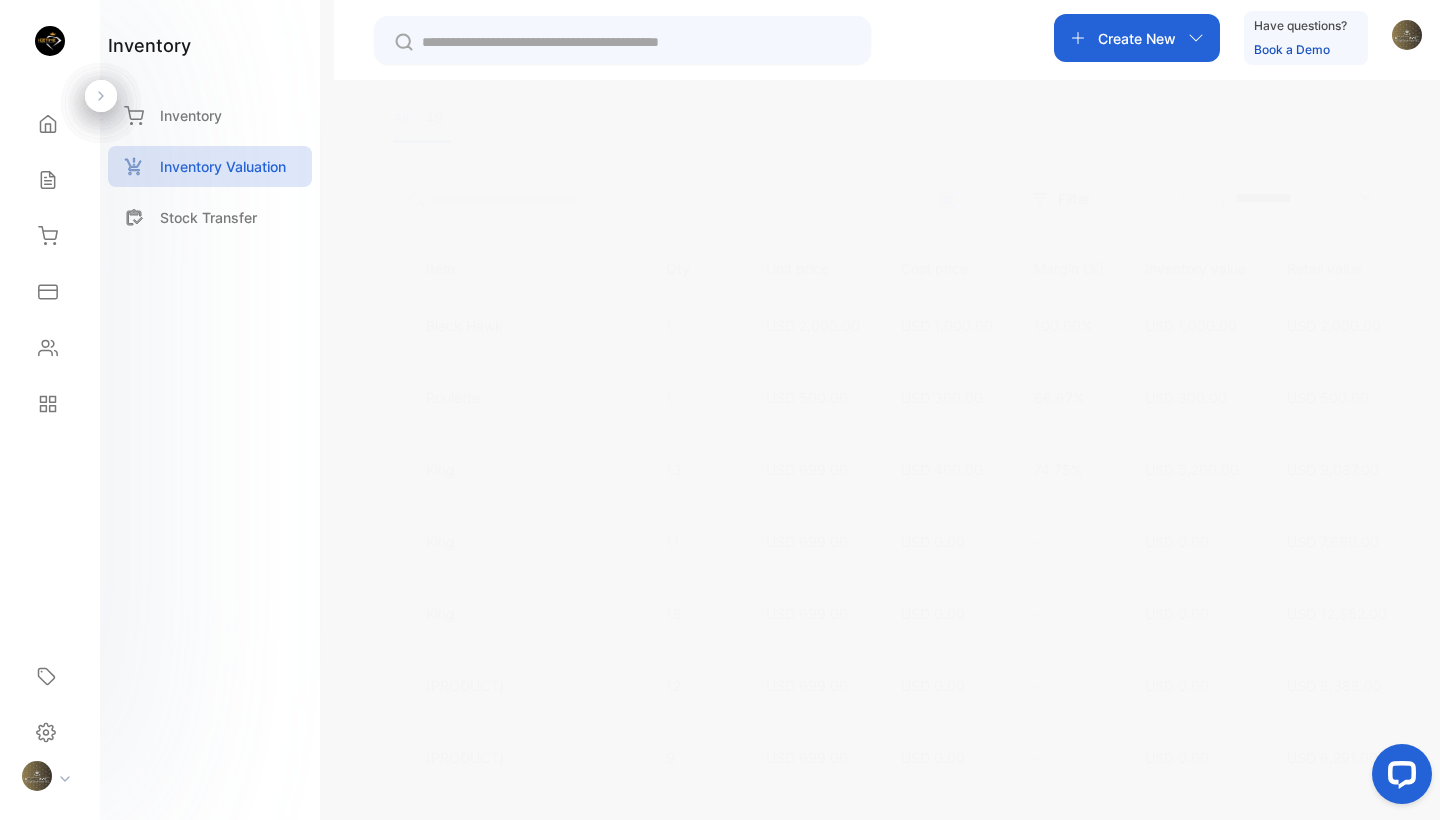 scroll, scrollTop: 299, scrollLeft: 0, axis: vertical 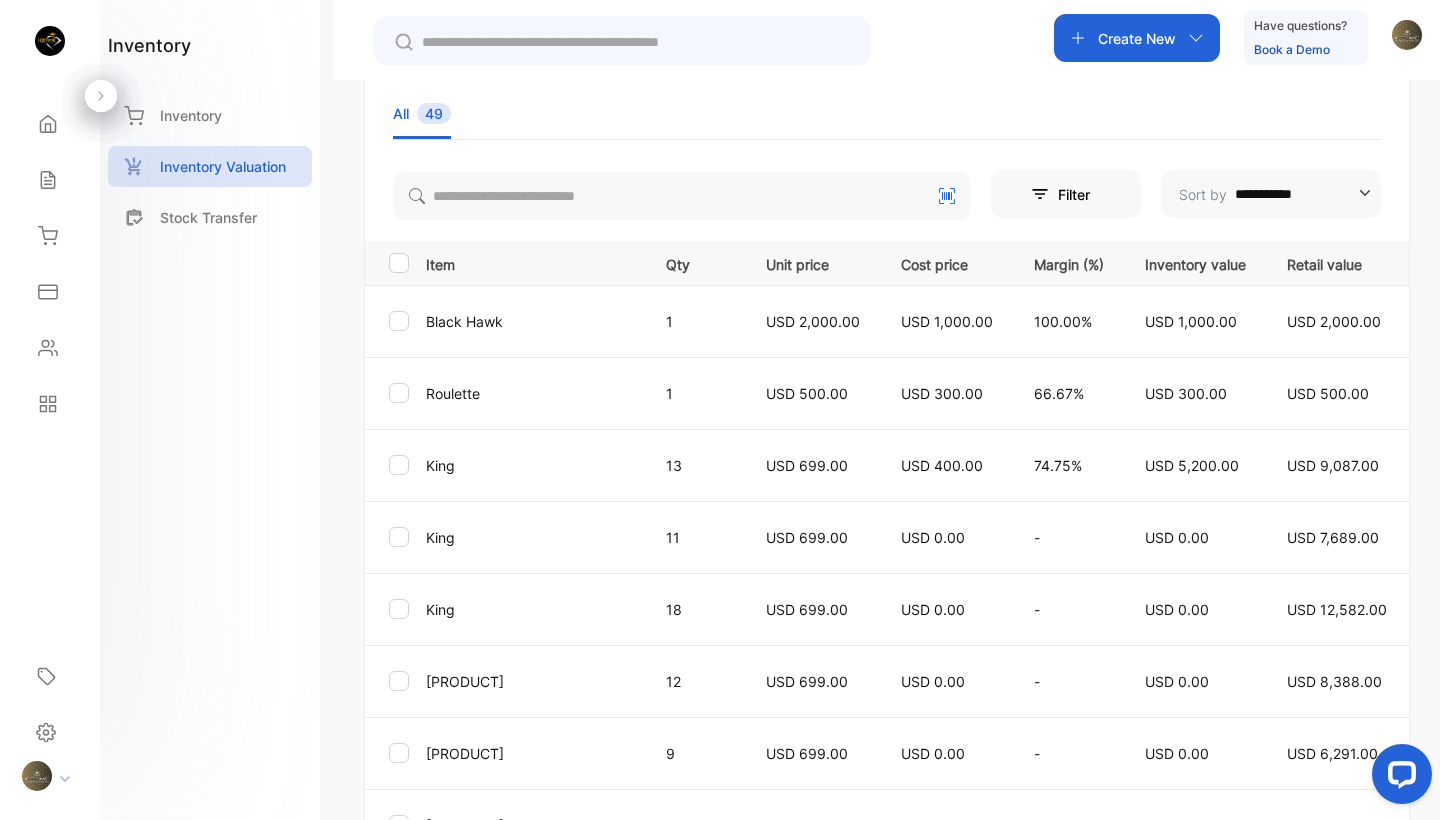 click on "USD 699.00" at bounding box center (807, 537) 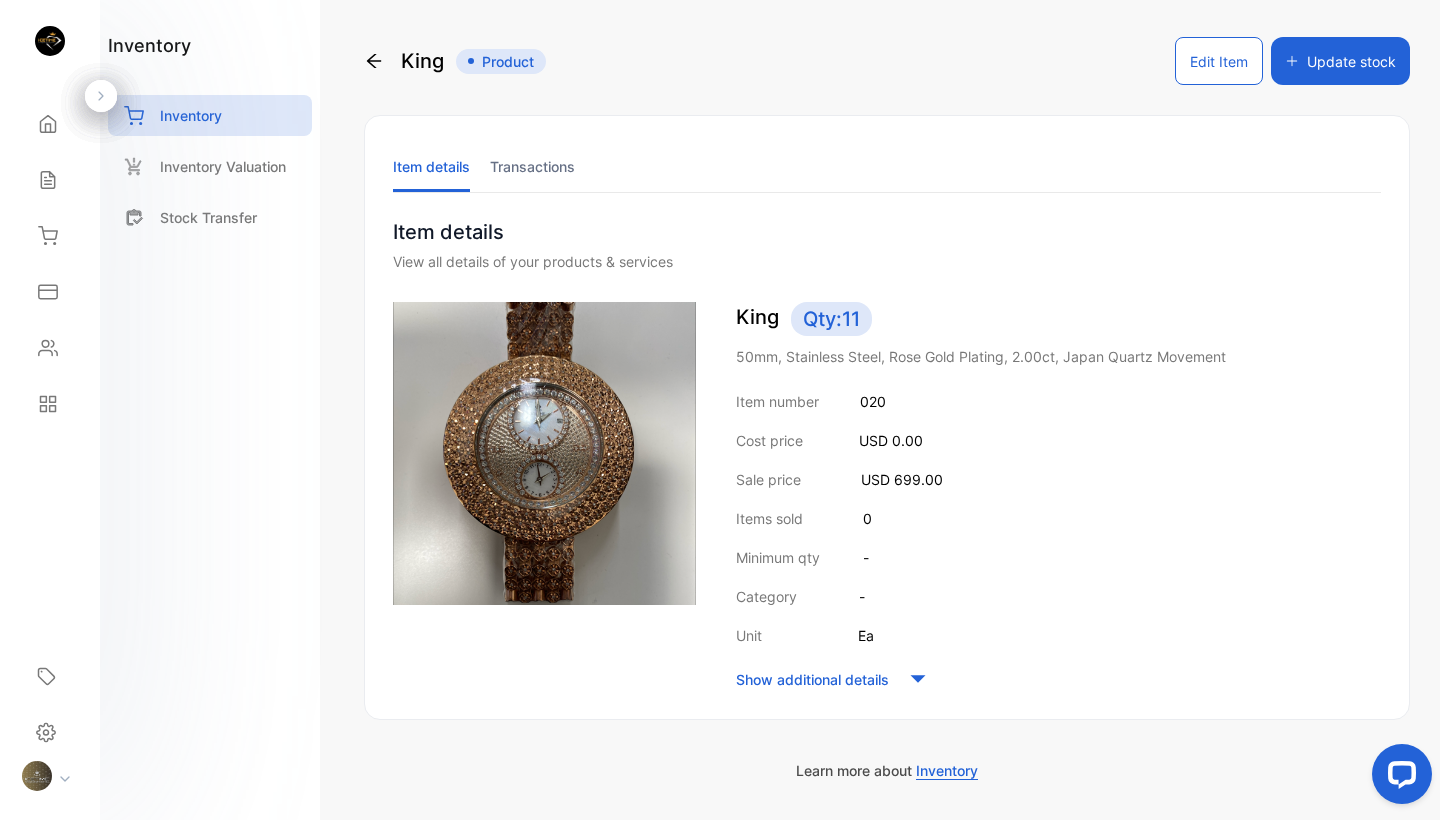 scroll, scrollTop: 0, scrollLeft: 0, axis: both 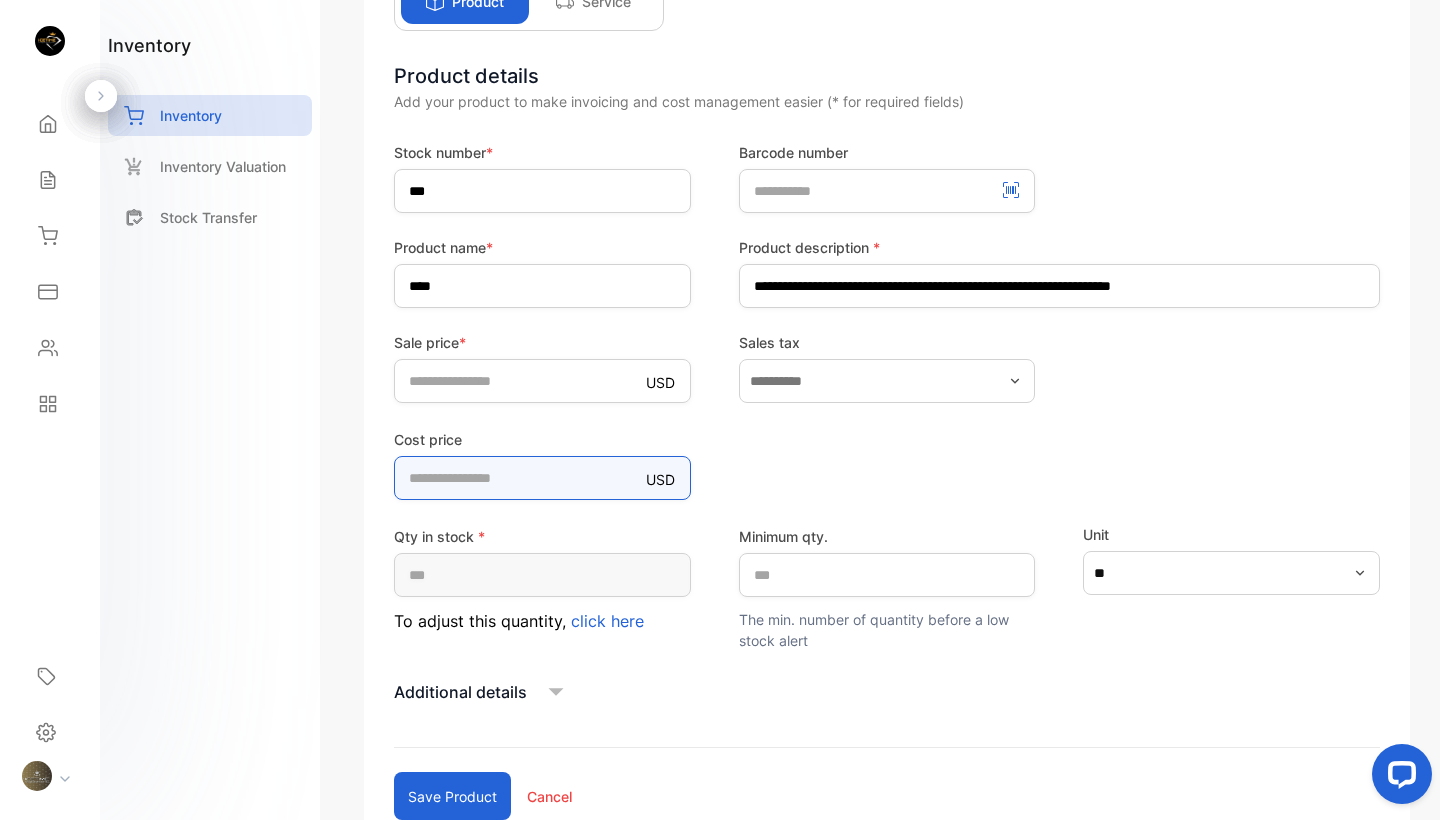 click on "*" at bounding box center [542, 478] 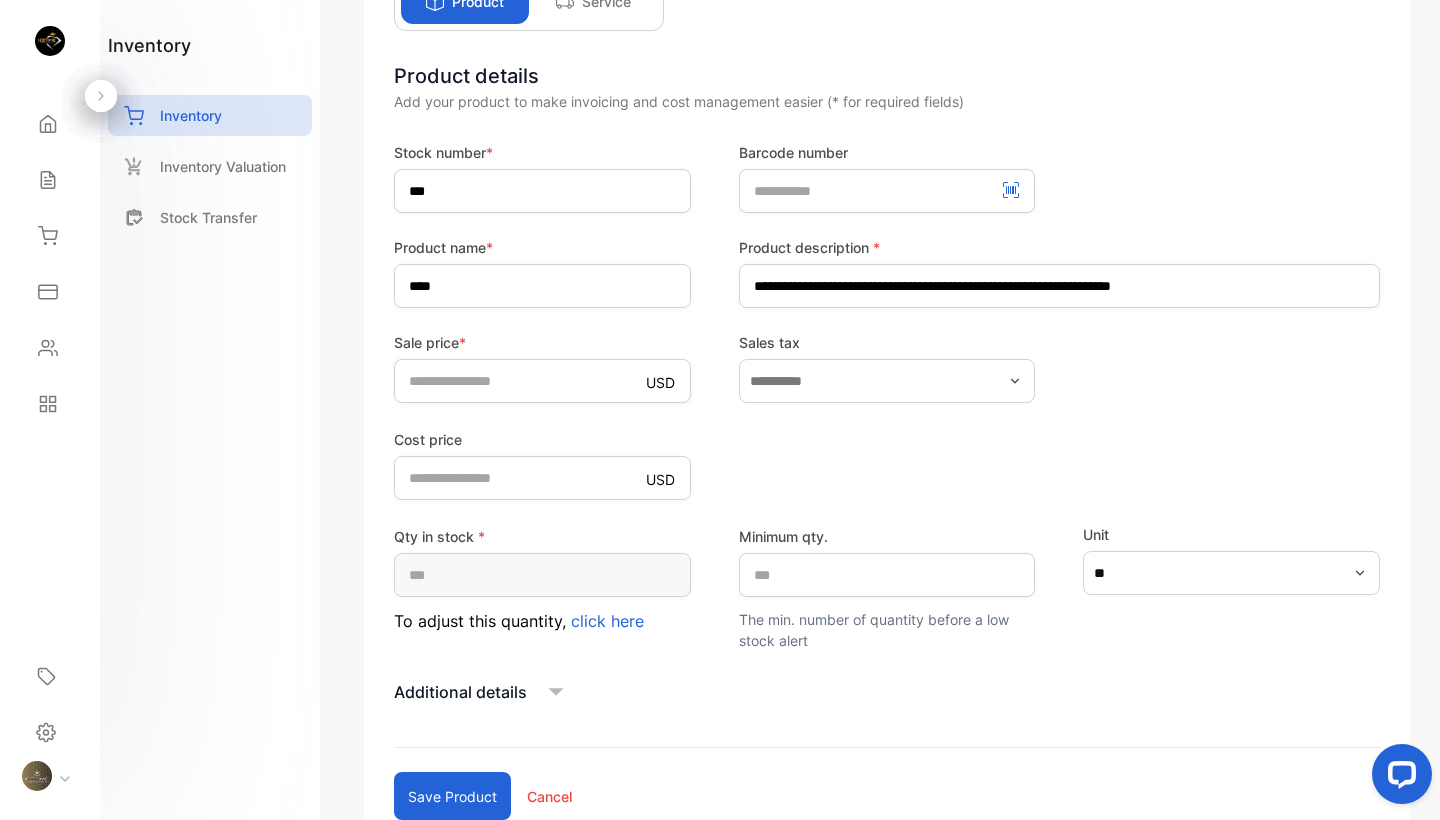 click on "Save product" at bounding box center [452, 796] 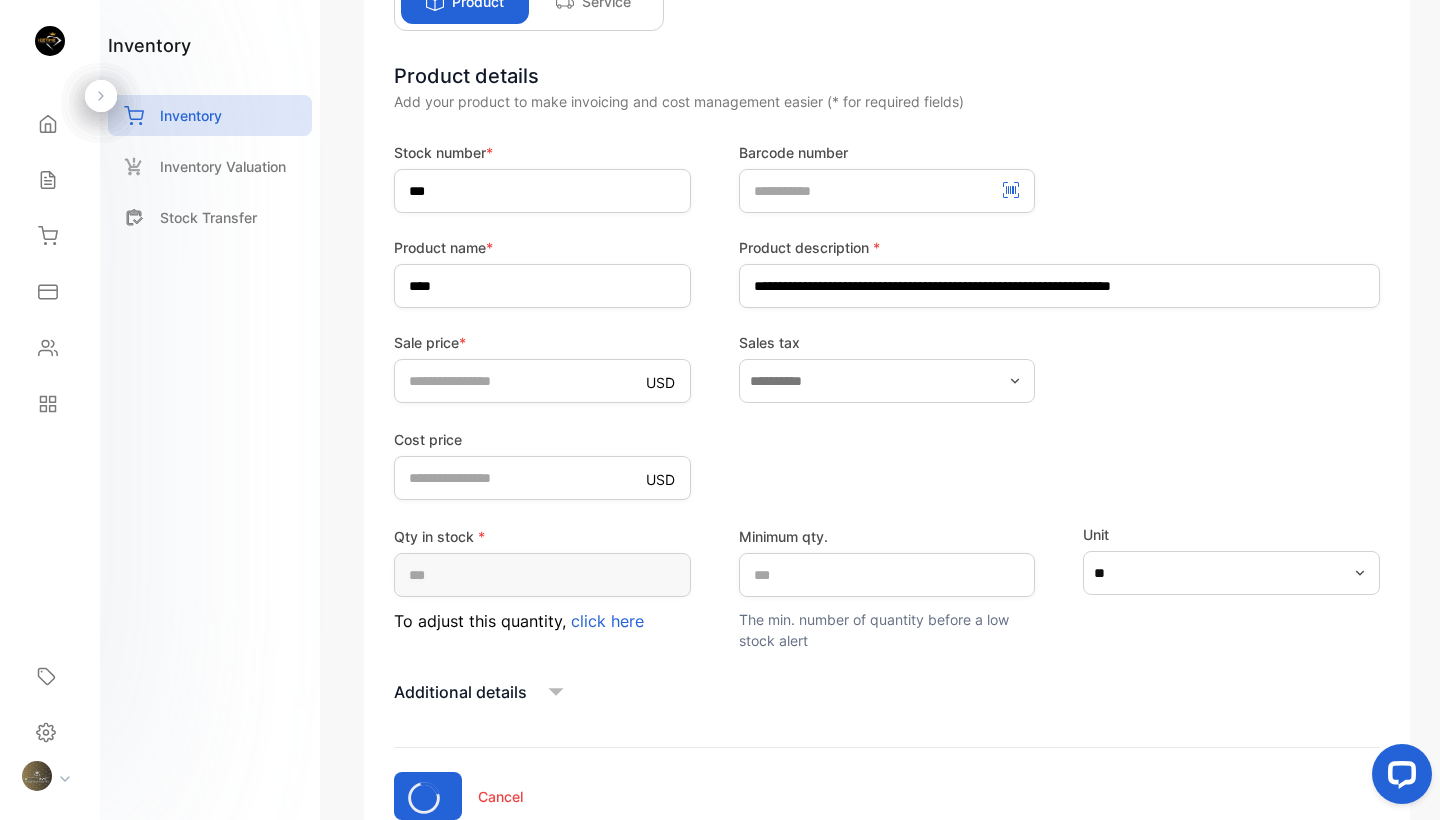 scroll, scrollTop: 73, scrollLeft: 0, axis: vertical 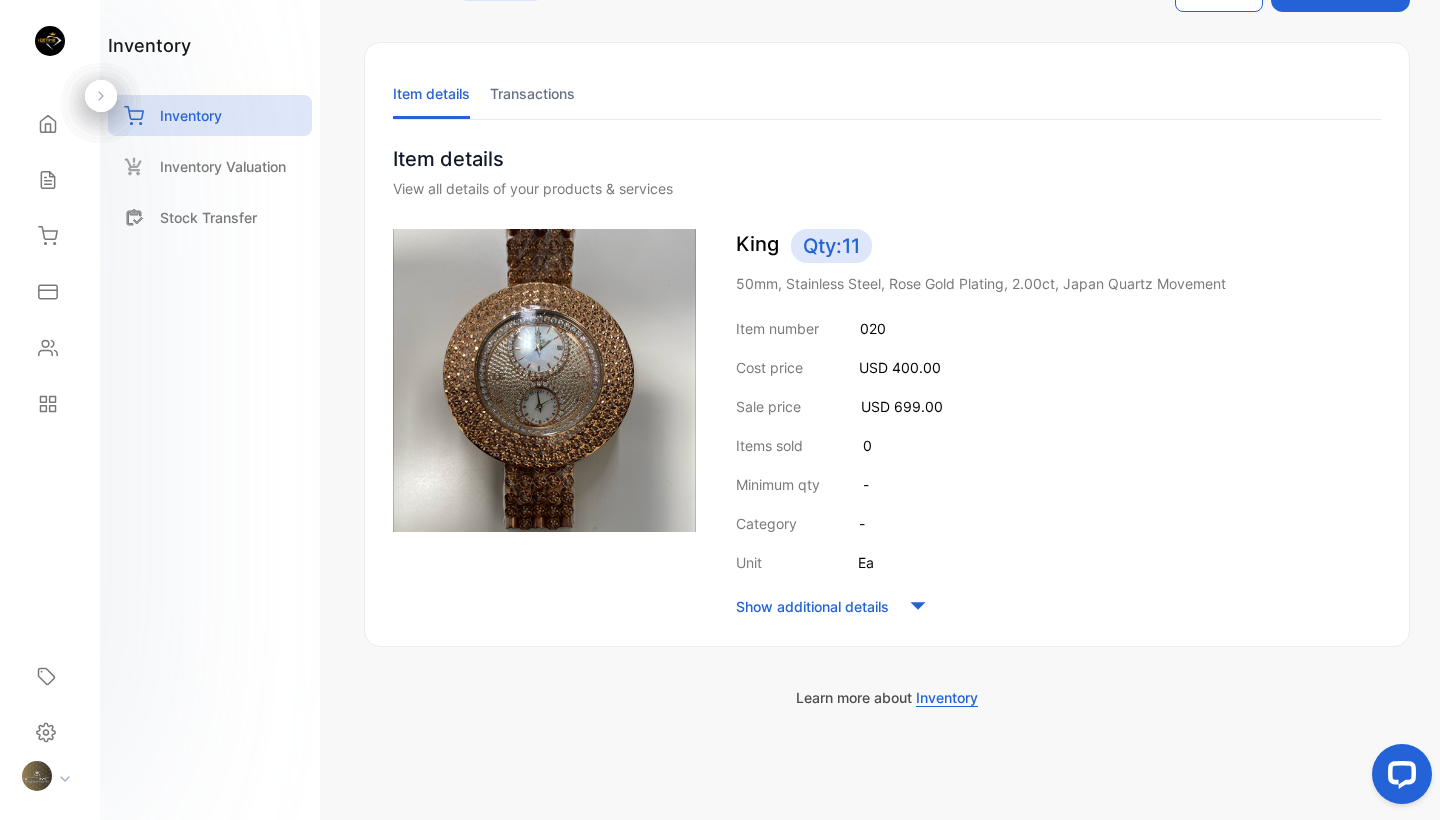 click on "Inventory Valuation" at bounding box center (223, 166) 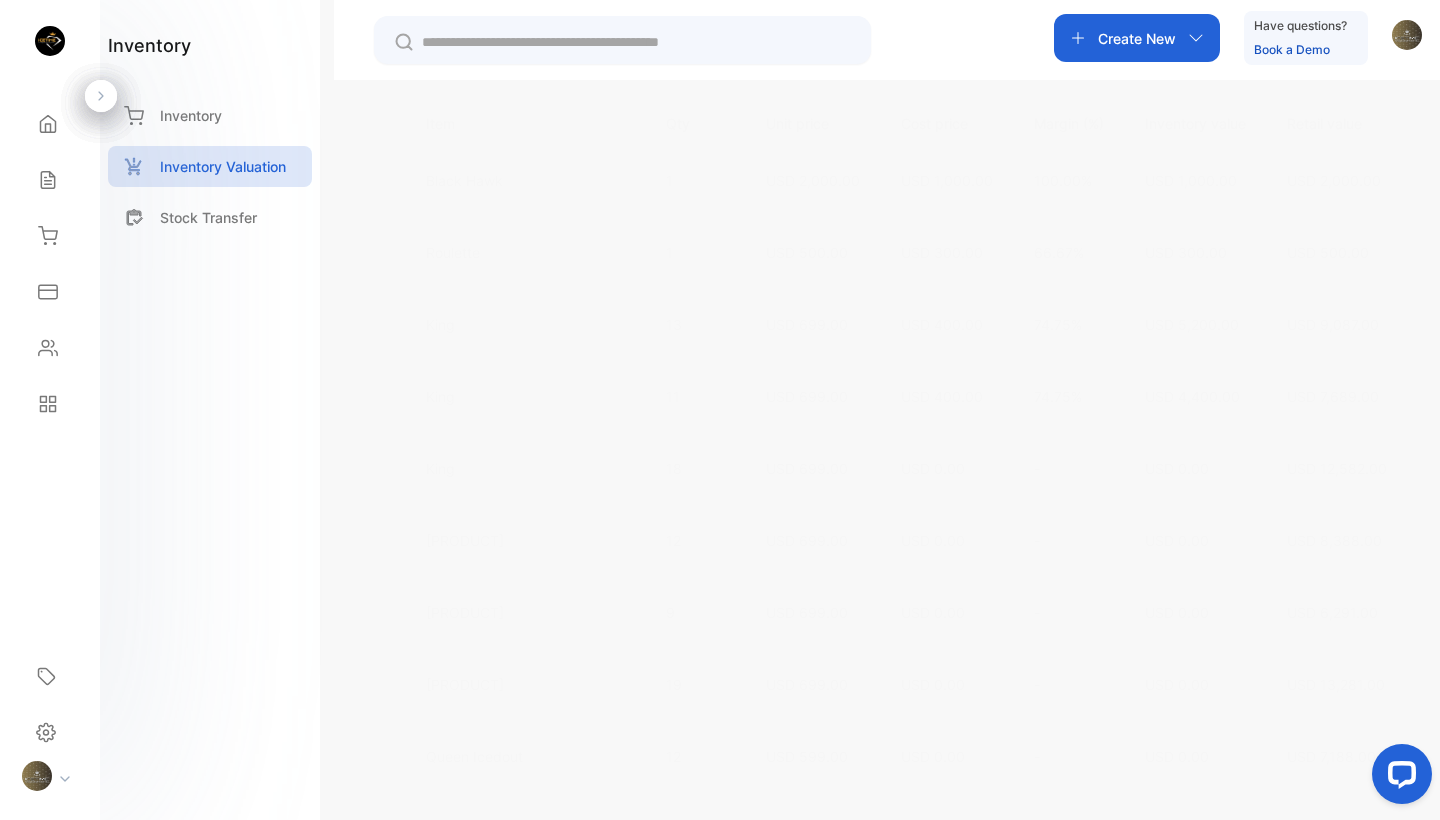 scroll, scrollTop: 442, scrollLeft: 0, axis: vertical 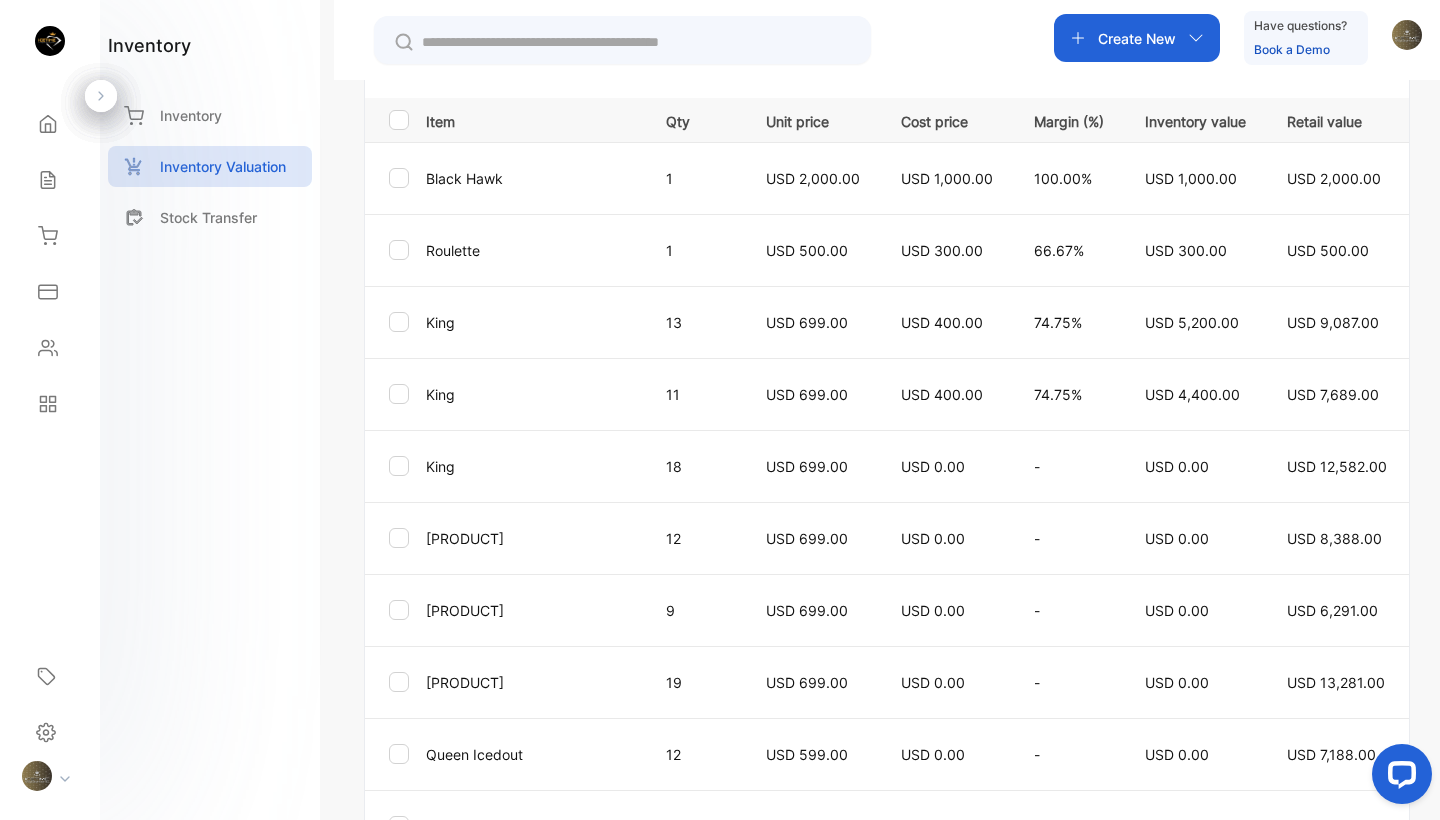 click on "USD 699.00" at bounding box center (807, 466) 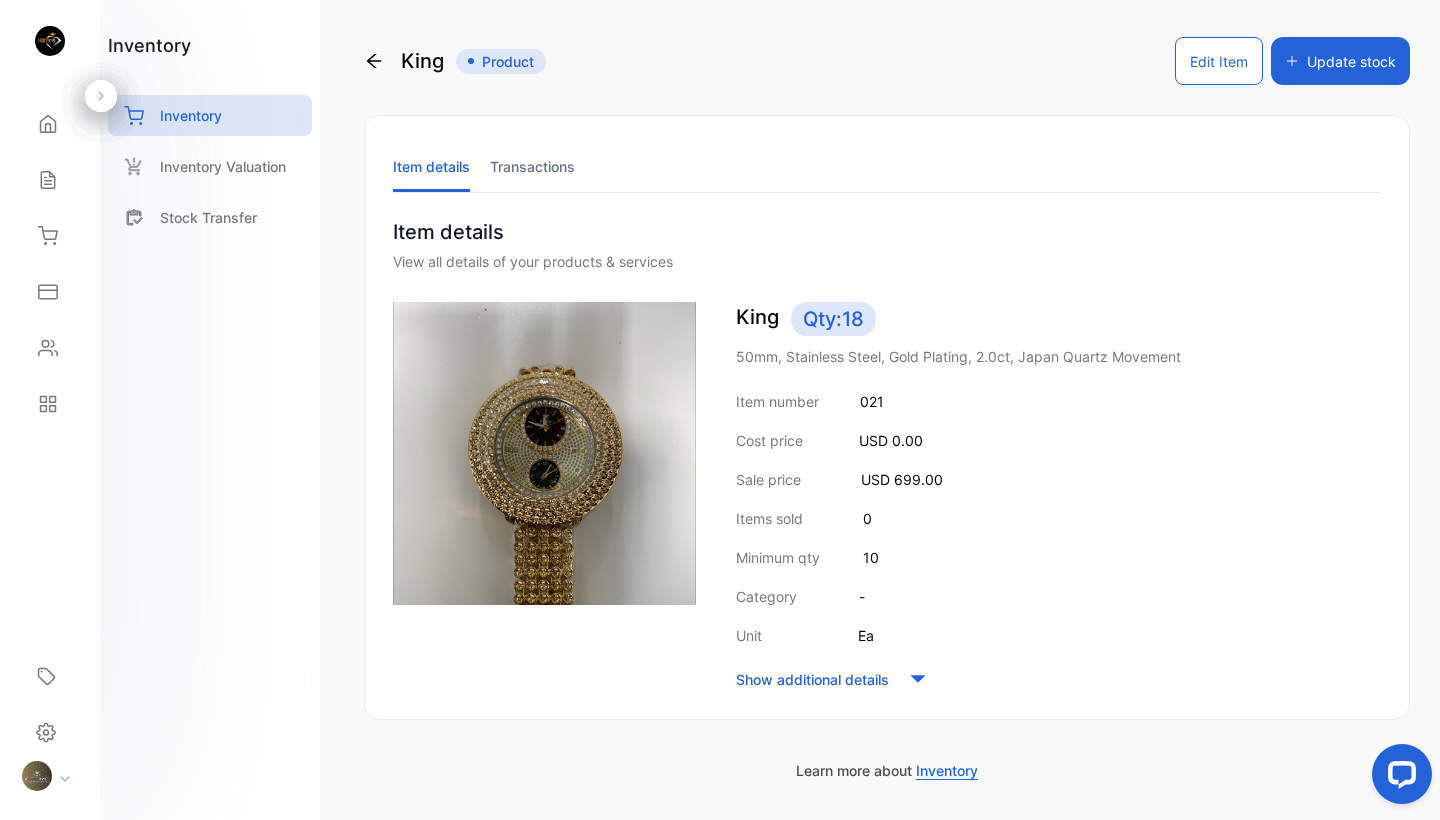 scroll, scrollTop: 0, scrollLeft: 0, axis: both 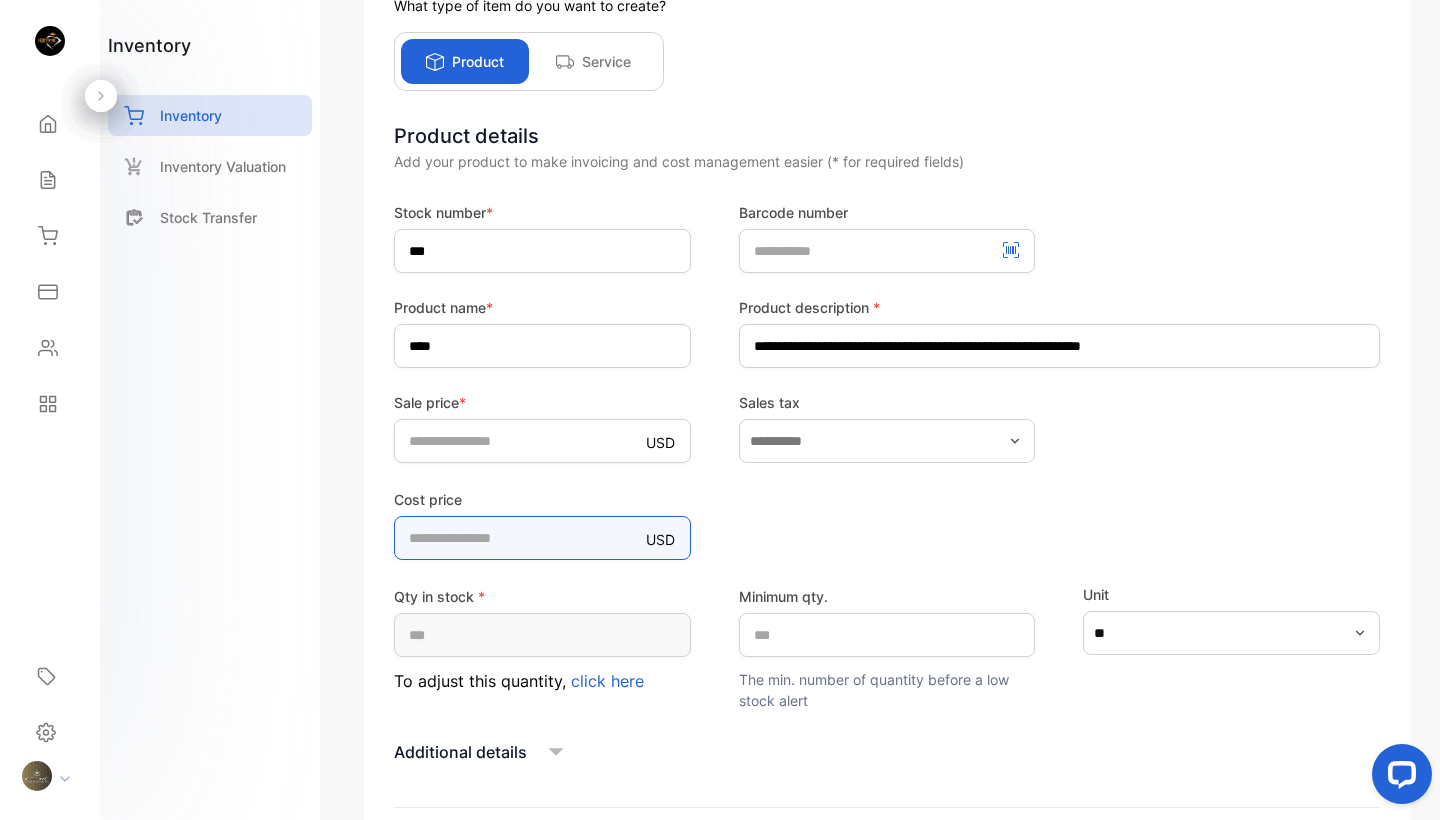 click on "*" at bounding box center [542, 538] 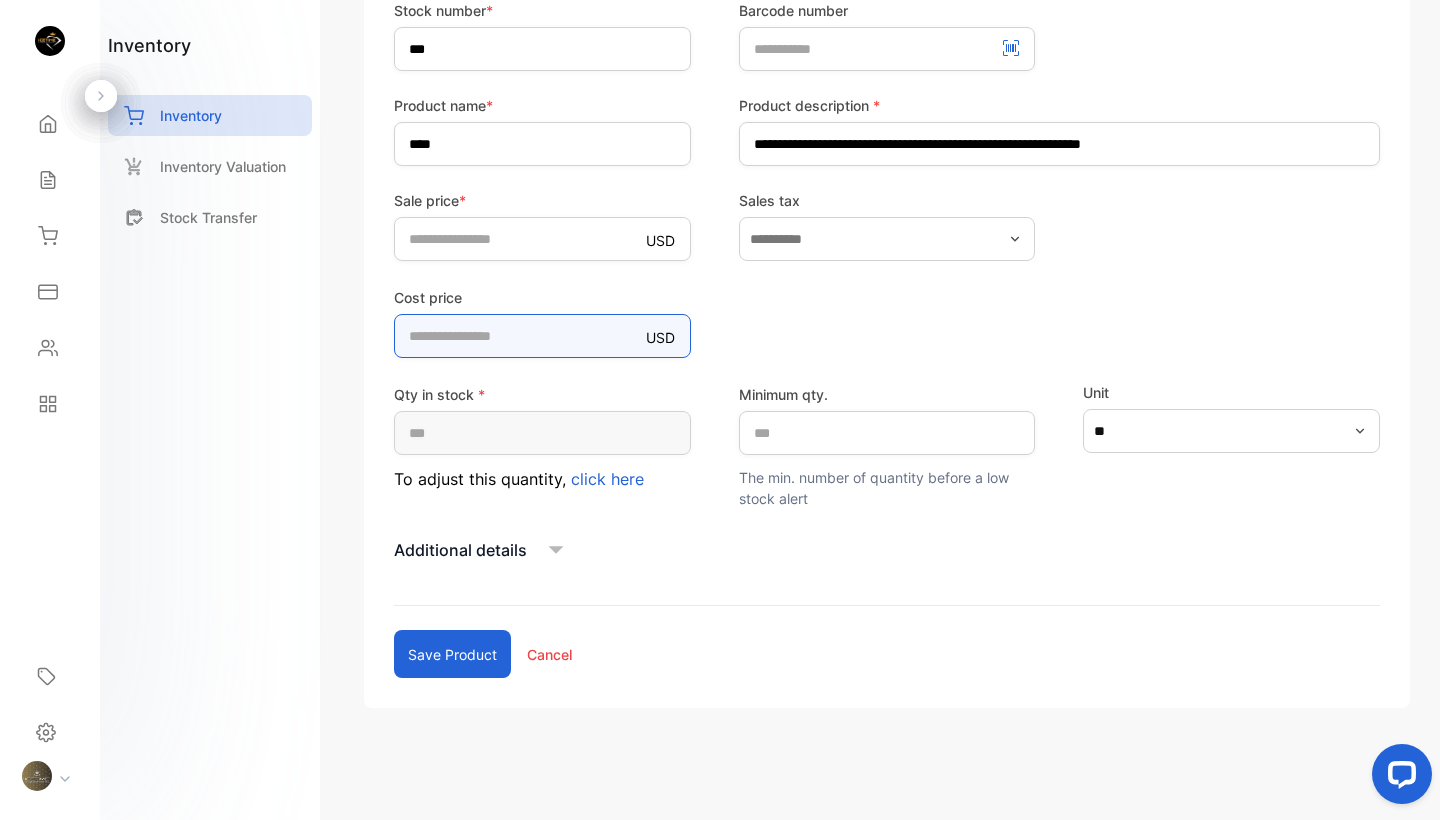 scroll, scrollTop: 352, scrollLeft: 0, axis: vertical 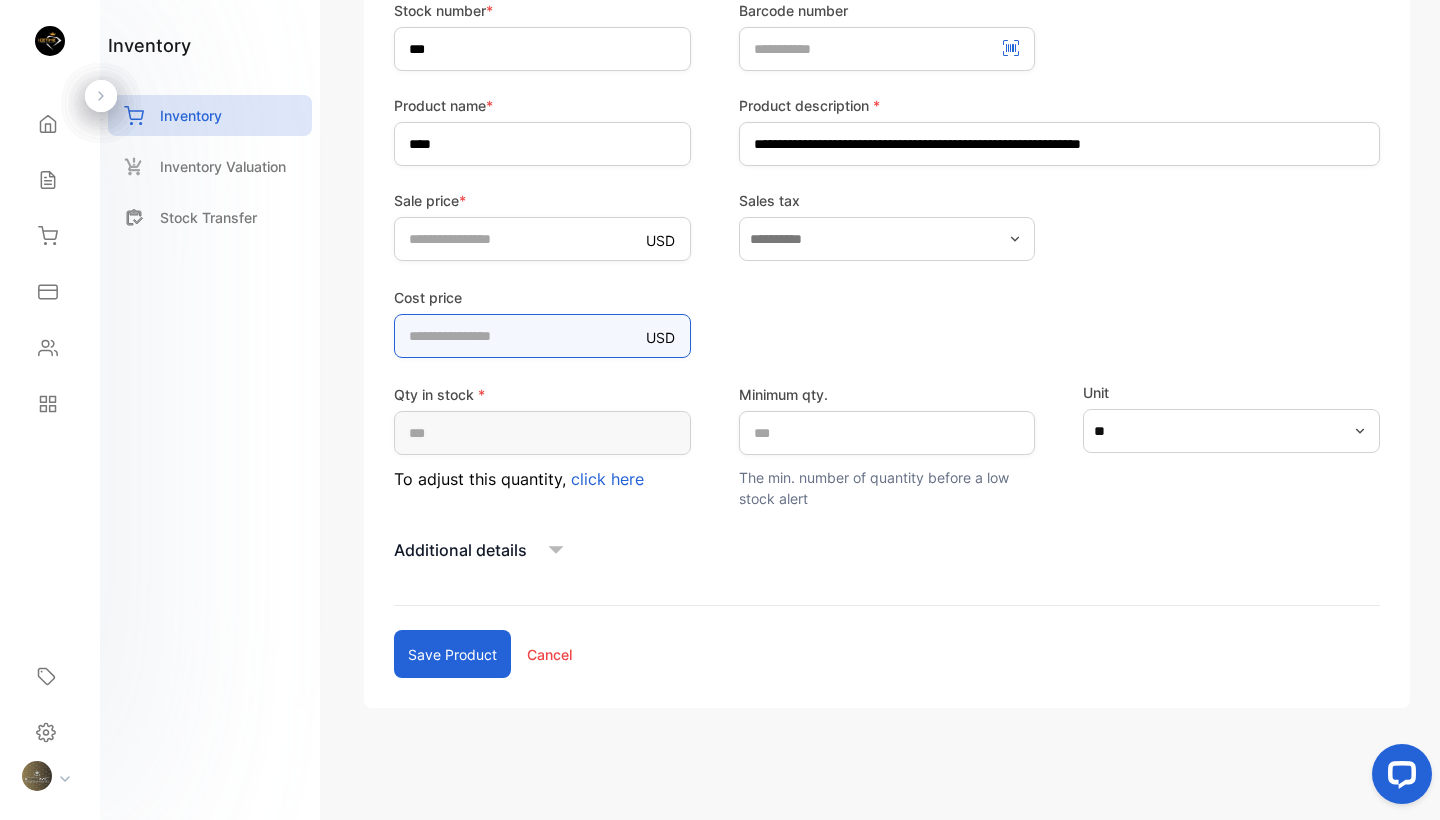 type on "***" 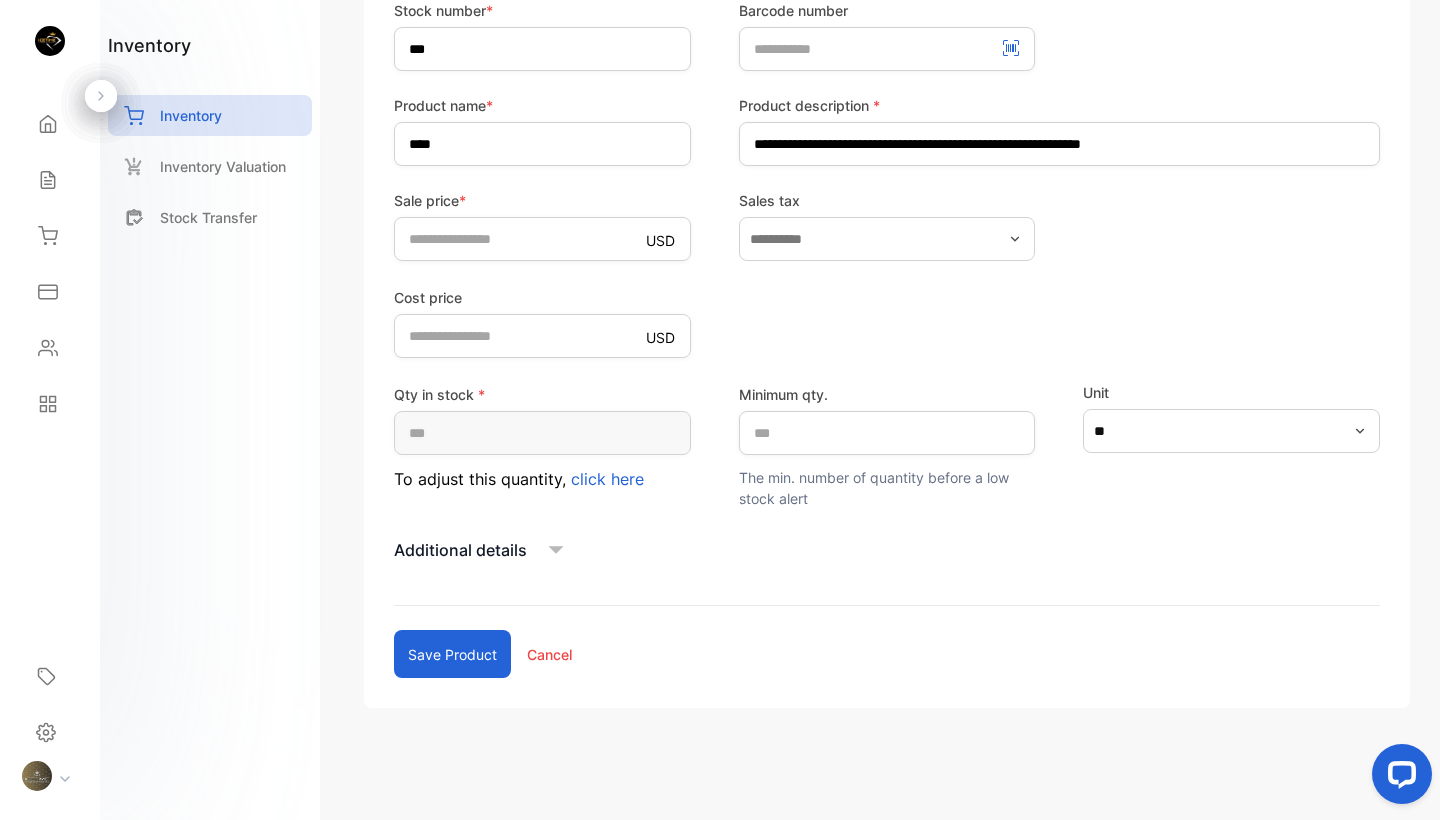 click on "Save product" at bounding box center [452, 654] 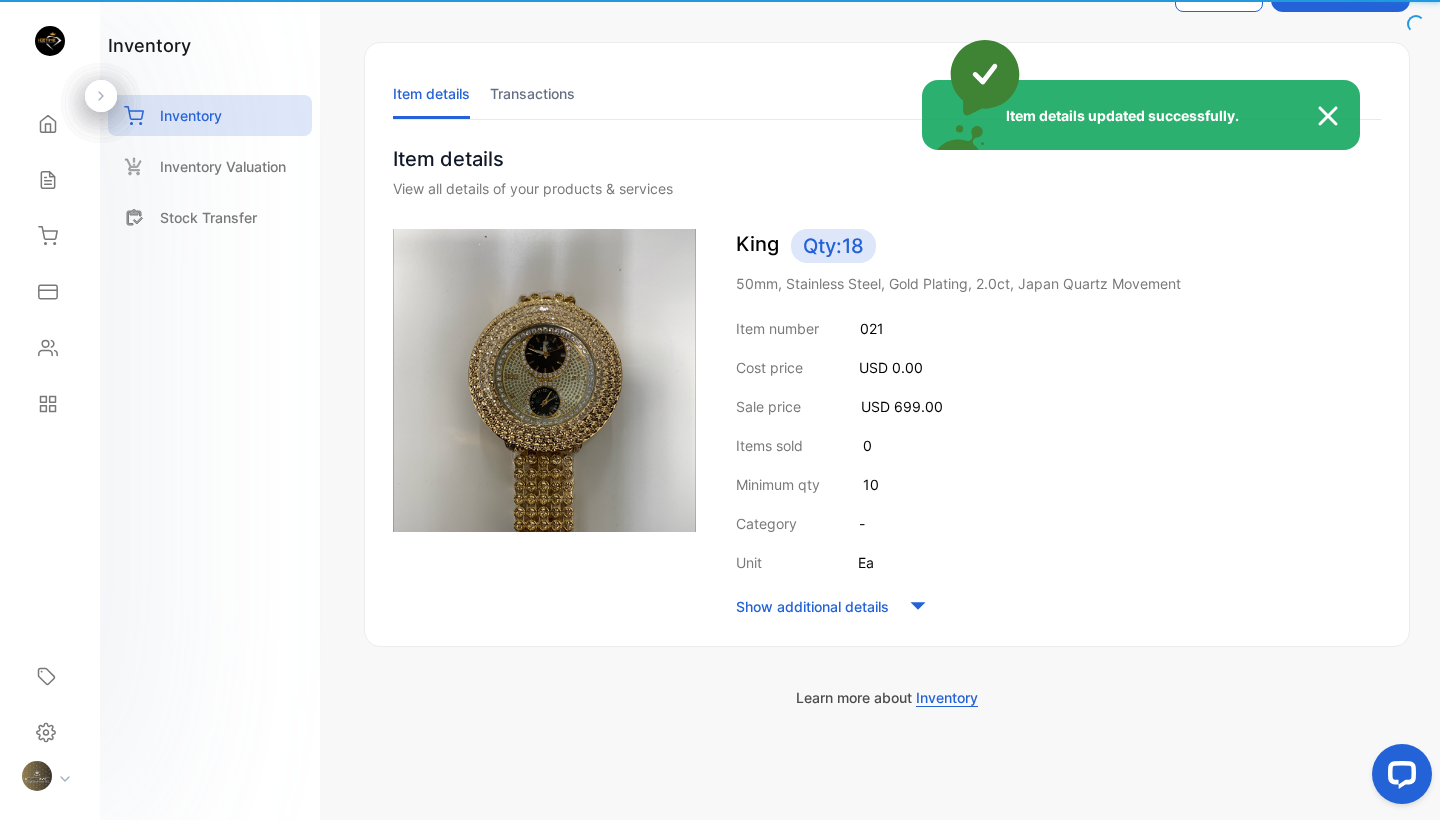 scroll, scrollTop: 73, scrollLeft: 0, axis: vertical 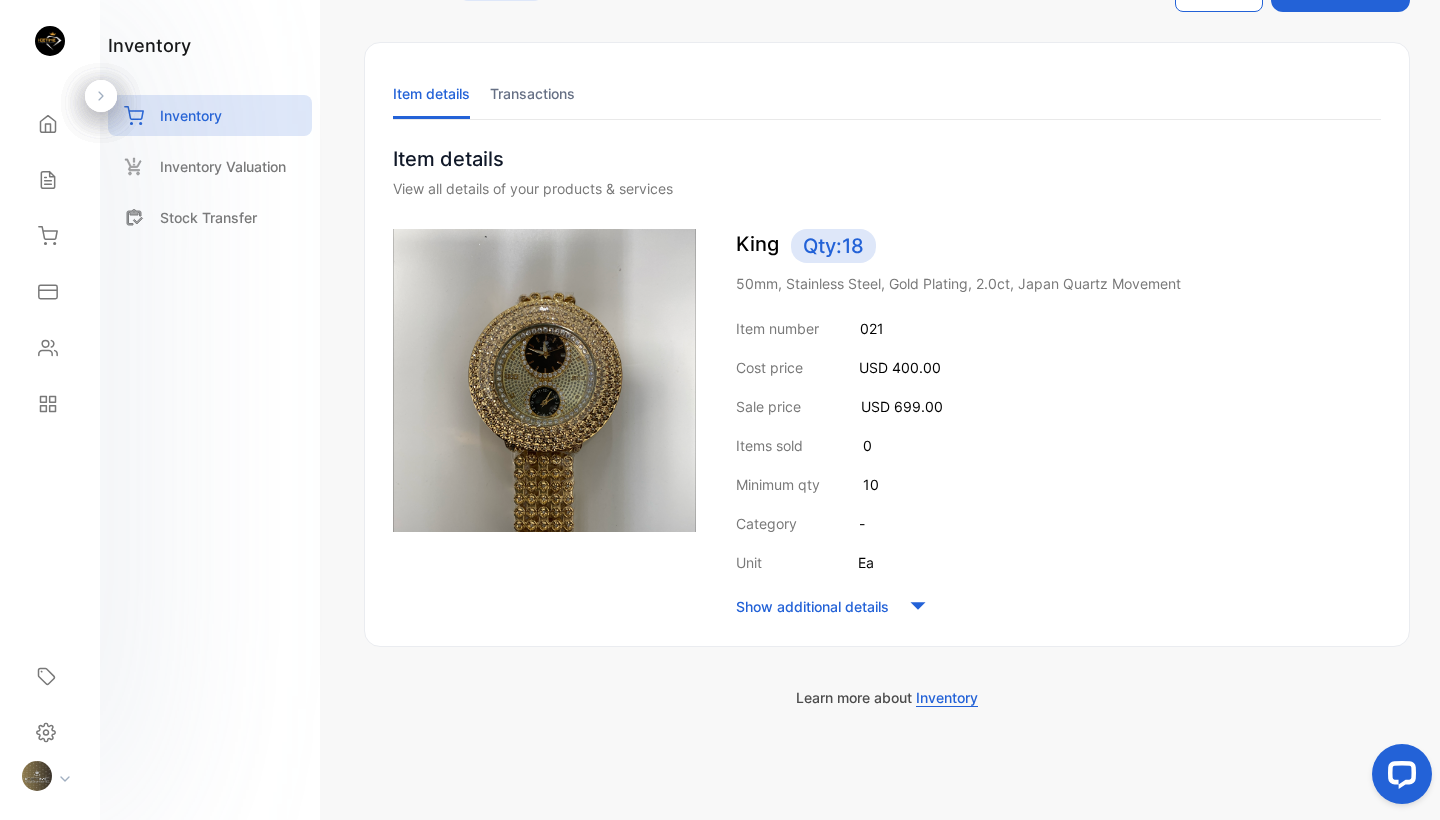 click on "Inventory Valuation" at bounding box center [223, 166] 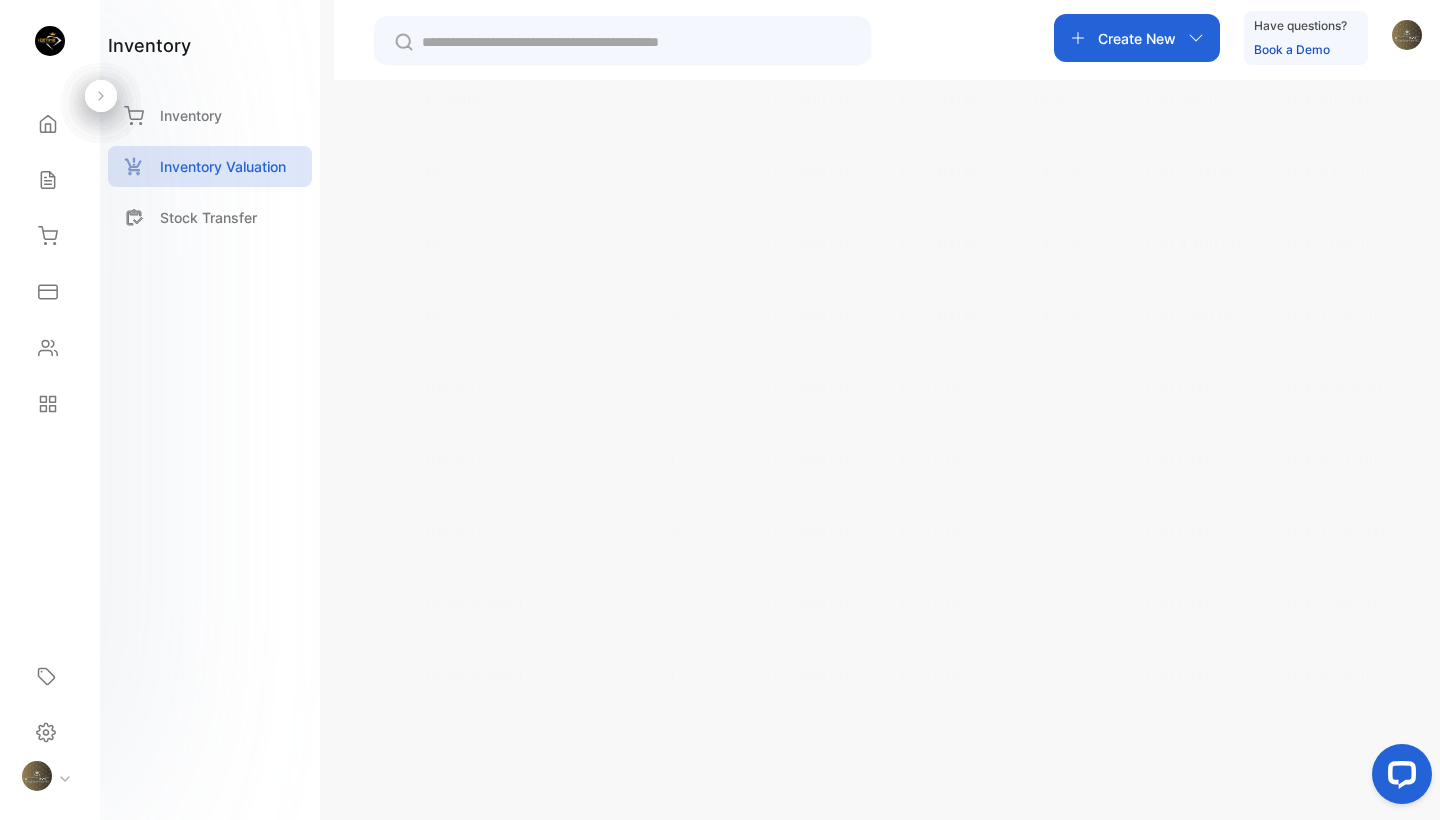 scroll, scrollTop: 605, scrollLeft: 0, axis: vertical 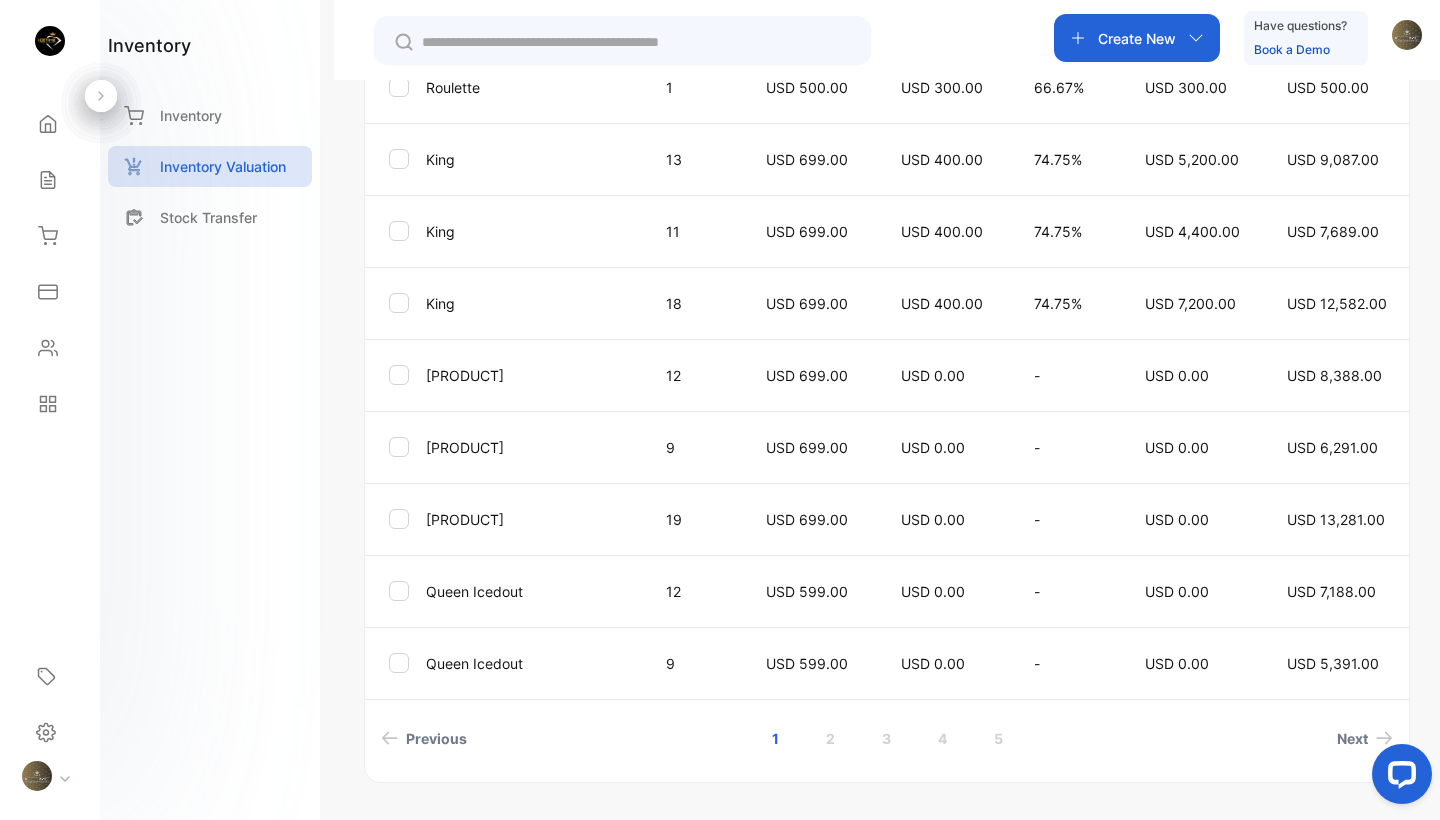 click on "USD 699.00" at bounding box center (807, 375) 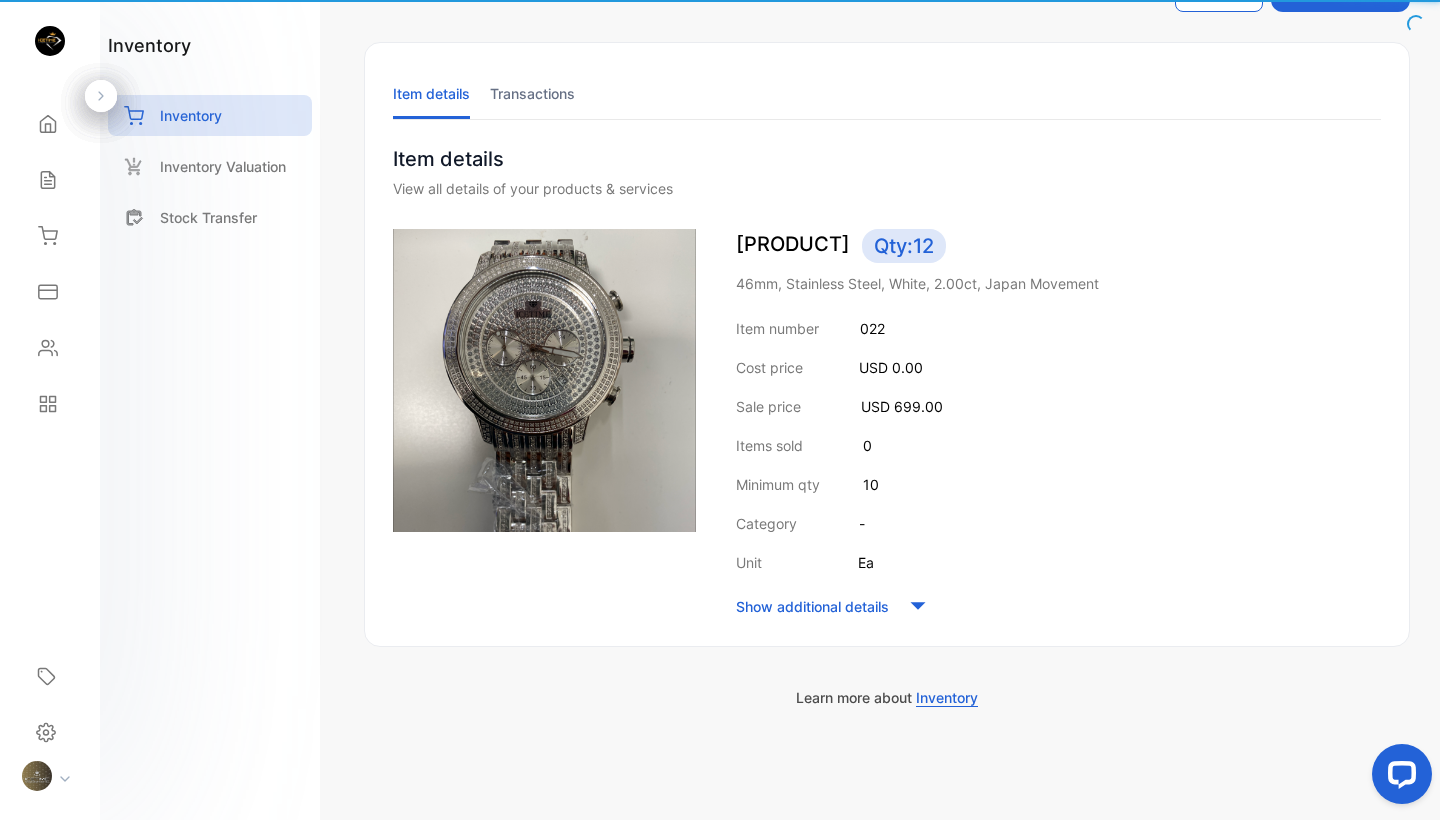 scroll, scrollTop: 73, scrollLeft: 0, axis: vertical 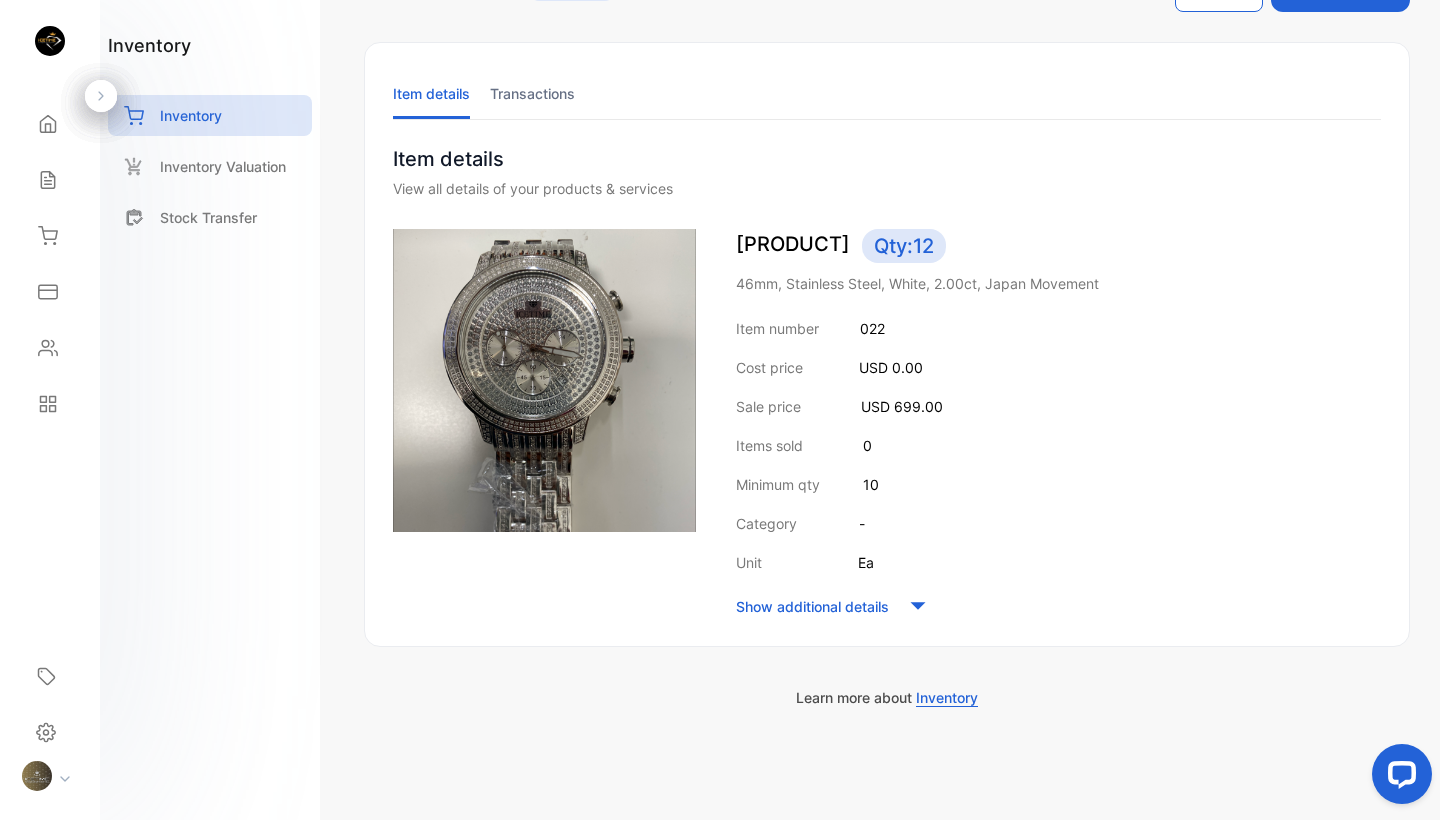click on "Edit Item" at bounding box center (1219, -12) 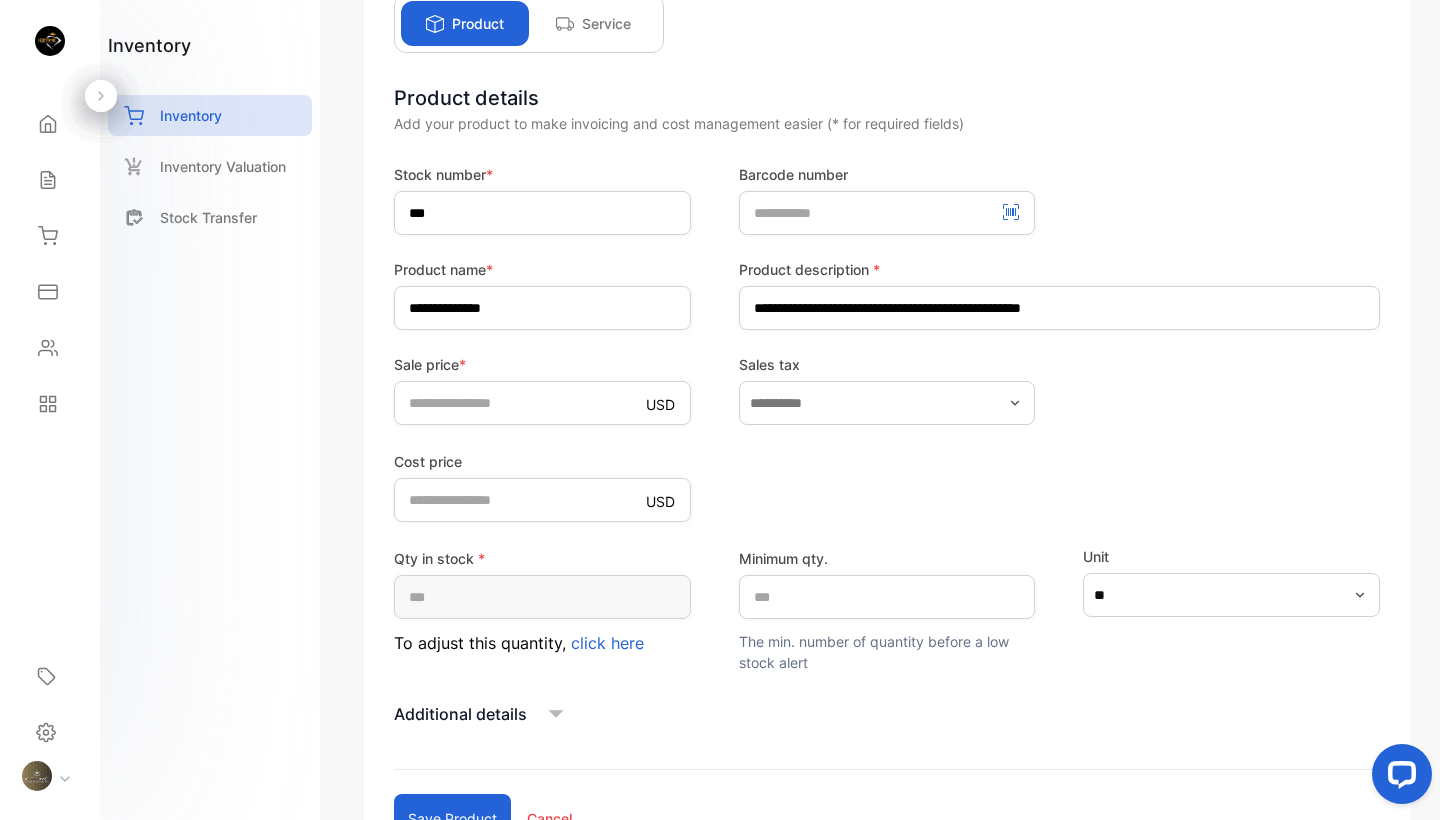 scroll, scrollTop: 194, scrollLeft: 0, axis: vertical 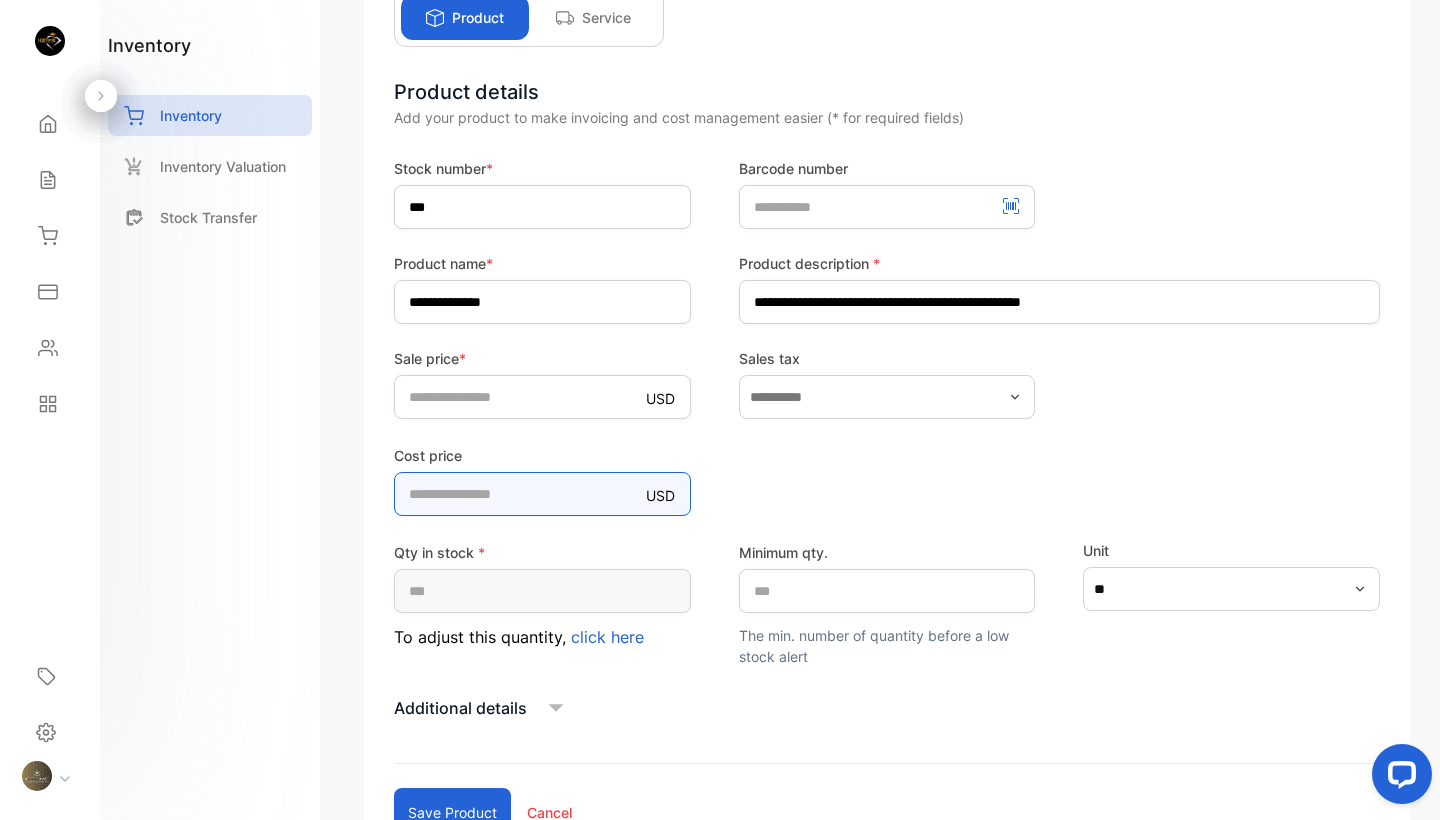 click on "*" at bounding box center (542, 494) 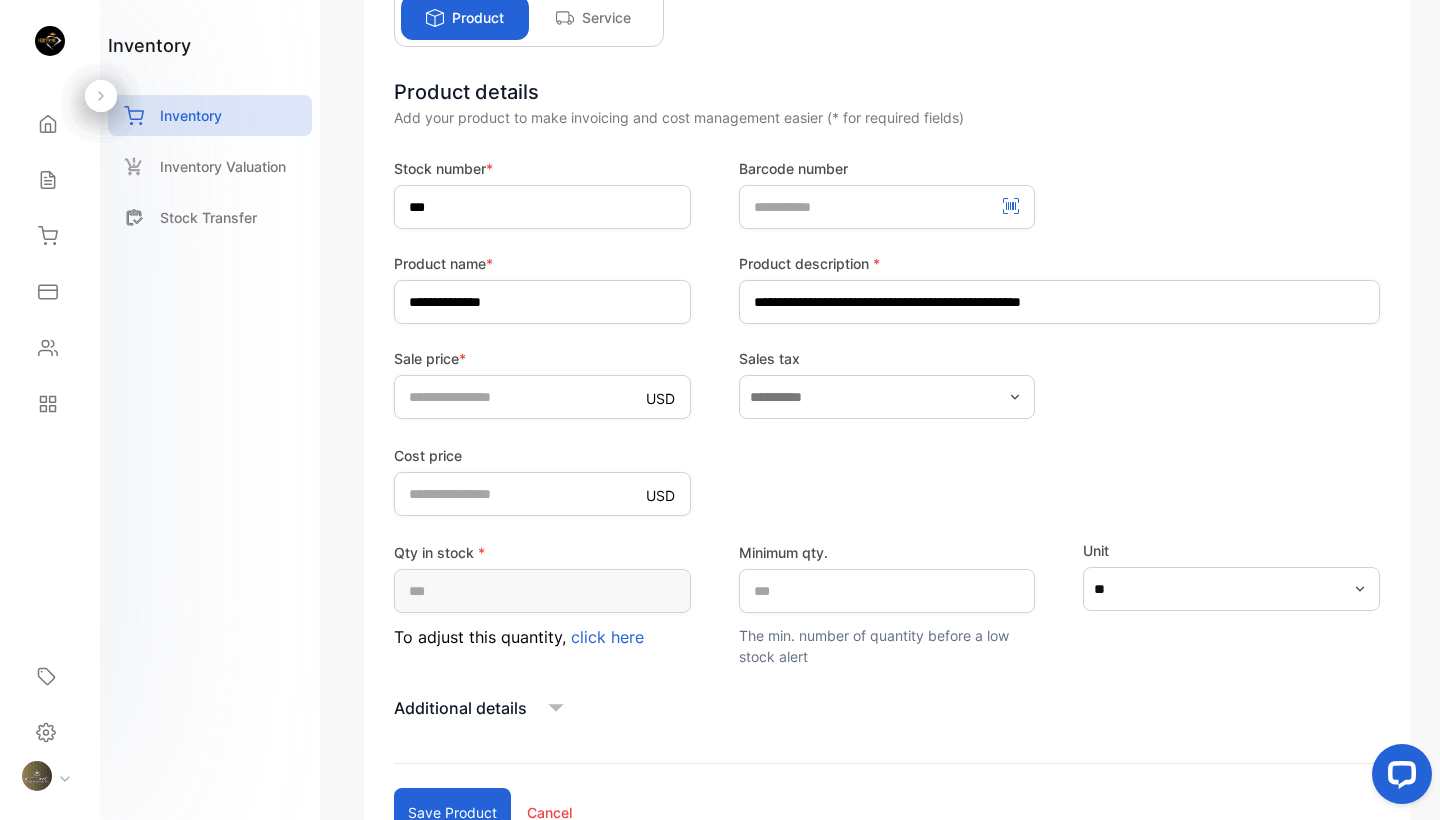click on "Save product" at bounding box center (452, 812) 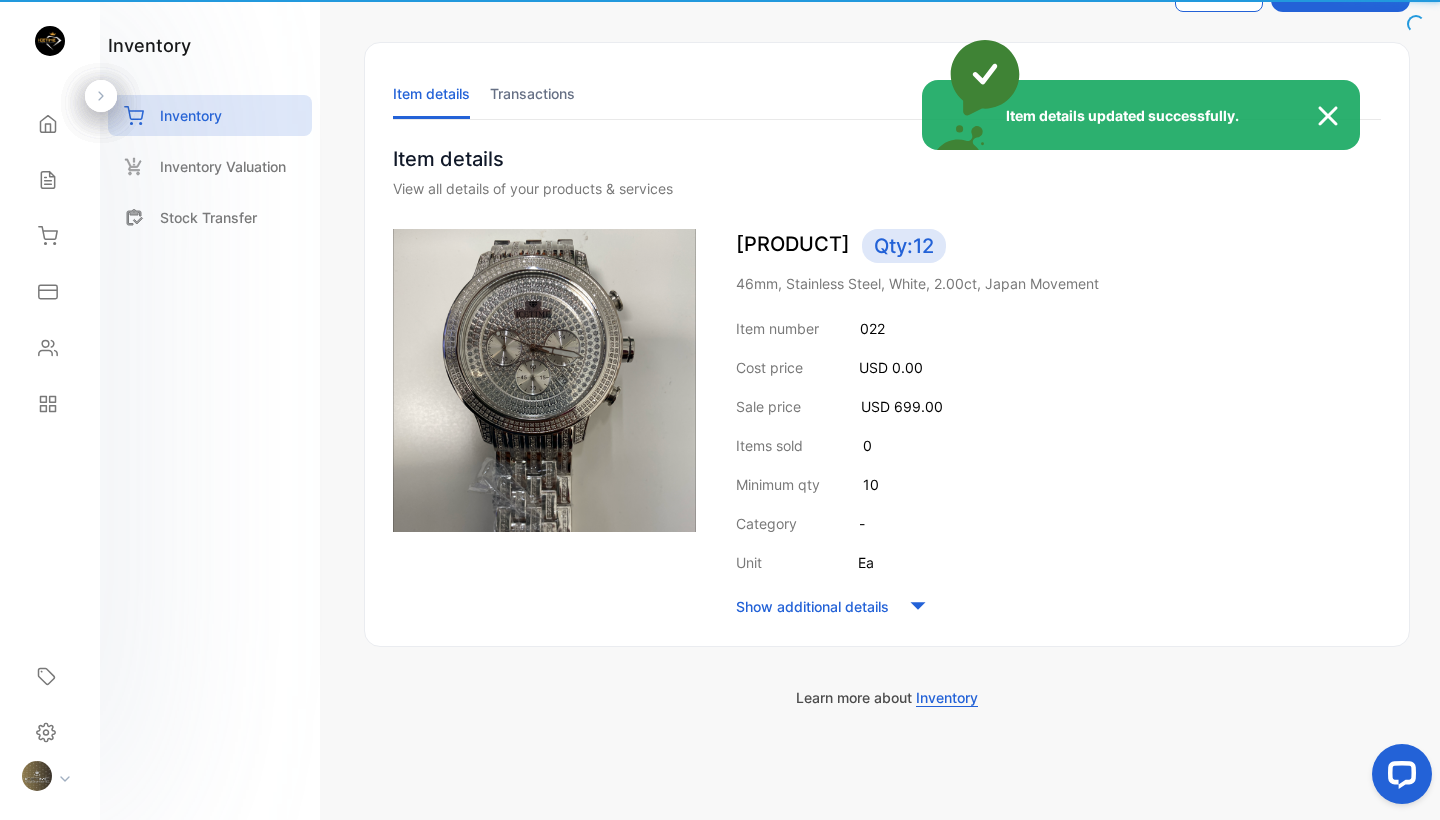 scroll, scrollTop: 73, scrollLeft: 0, axis: vertical 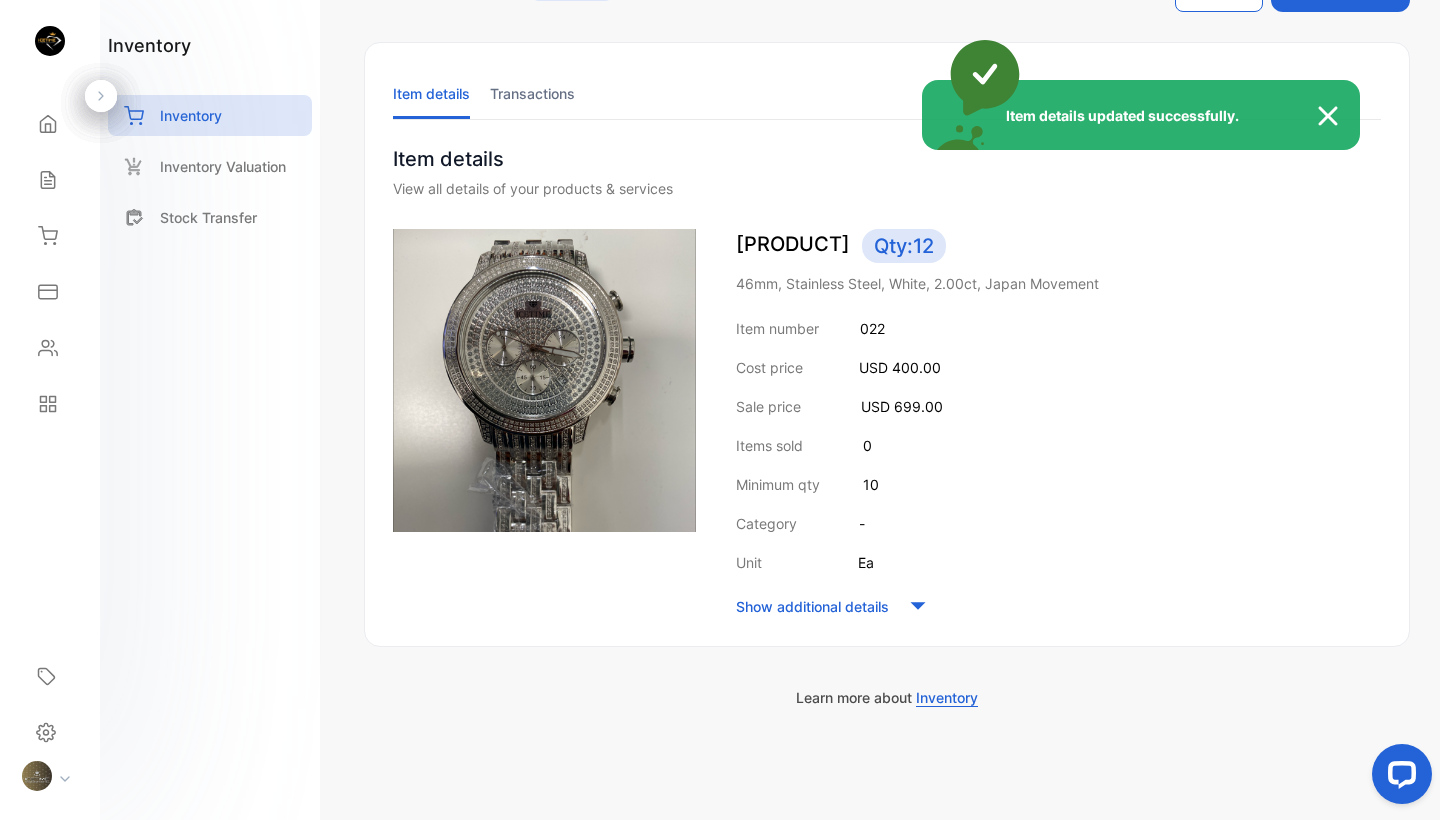 click on "Item details updated successfully." at bounding box center [720, 410] 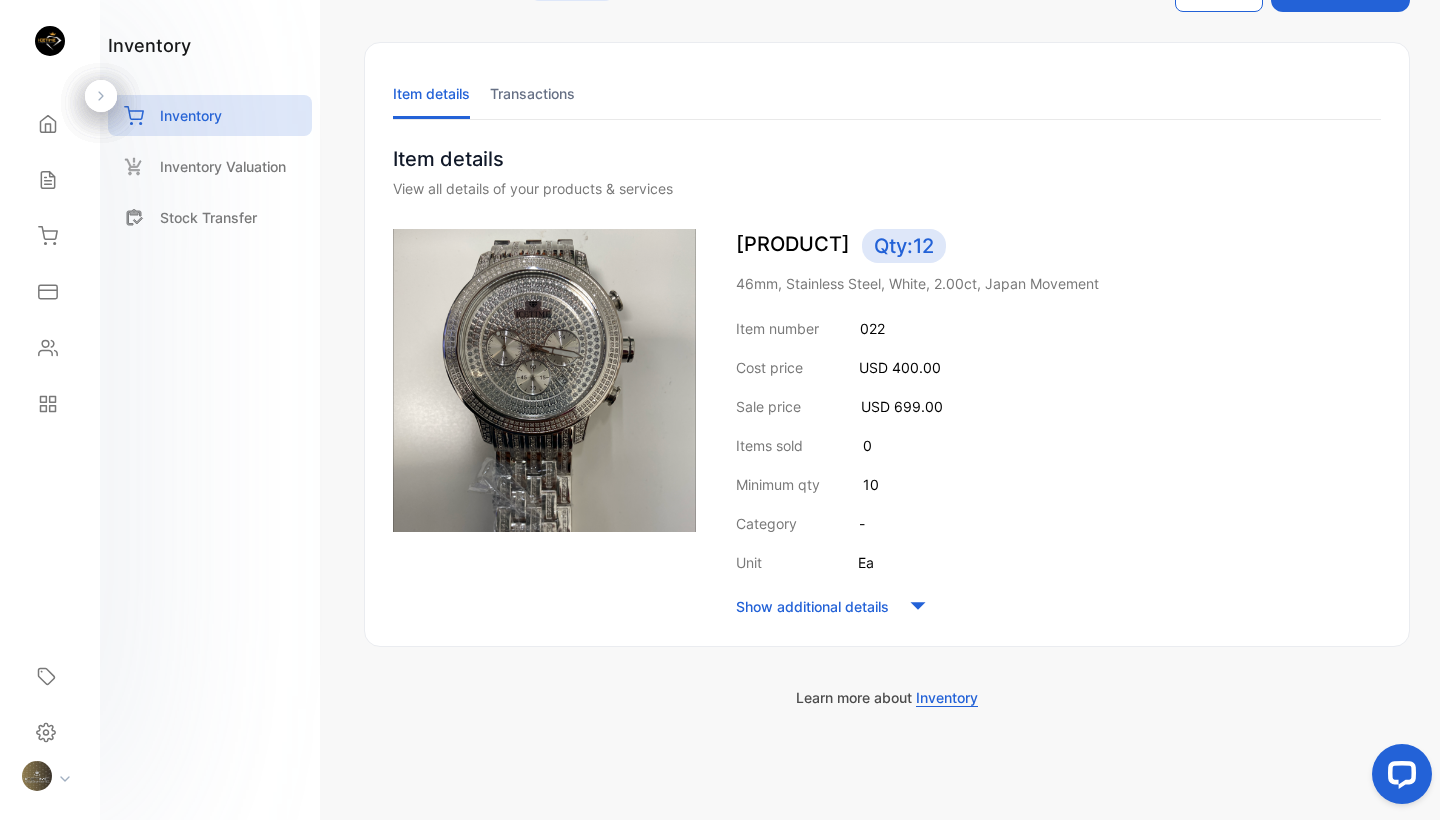 click on "Inventory Valuation" at bounding box center [223, 166] 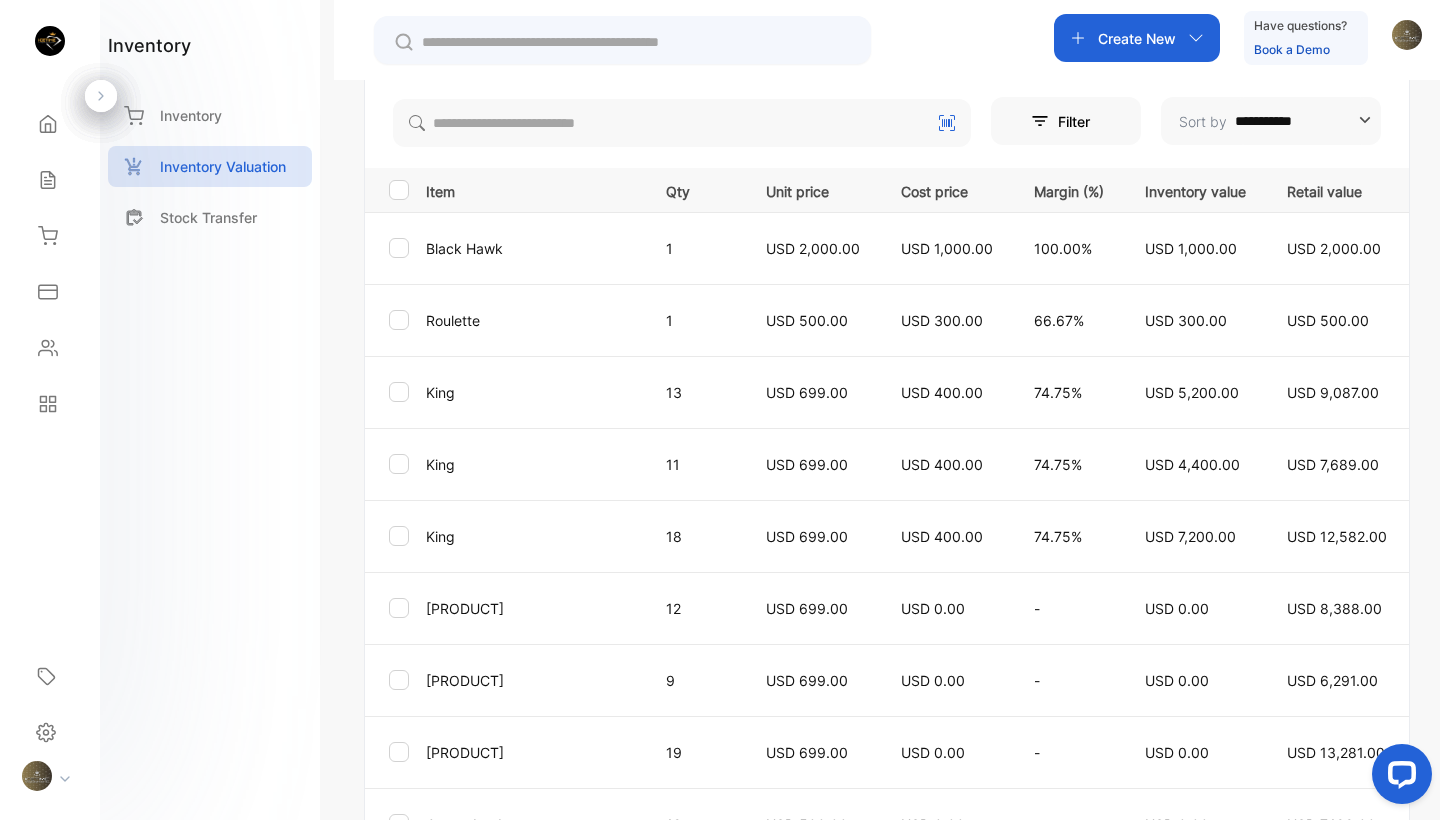 scroll, scrollTop: 415, scrollLeft: 0, axis: vertical 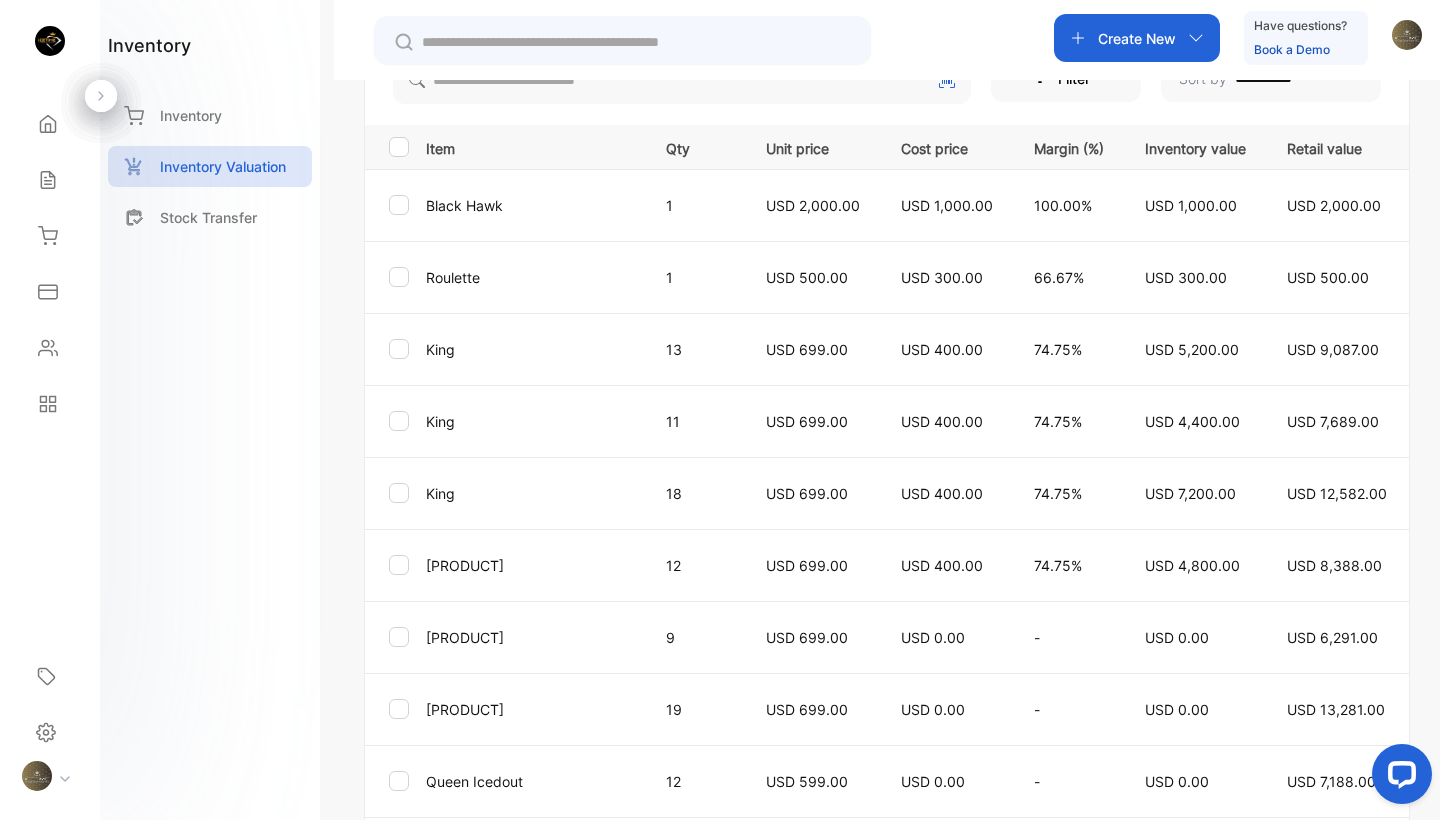 click on "USD 699.00" at bounding box center (807, 637) 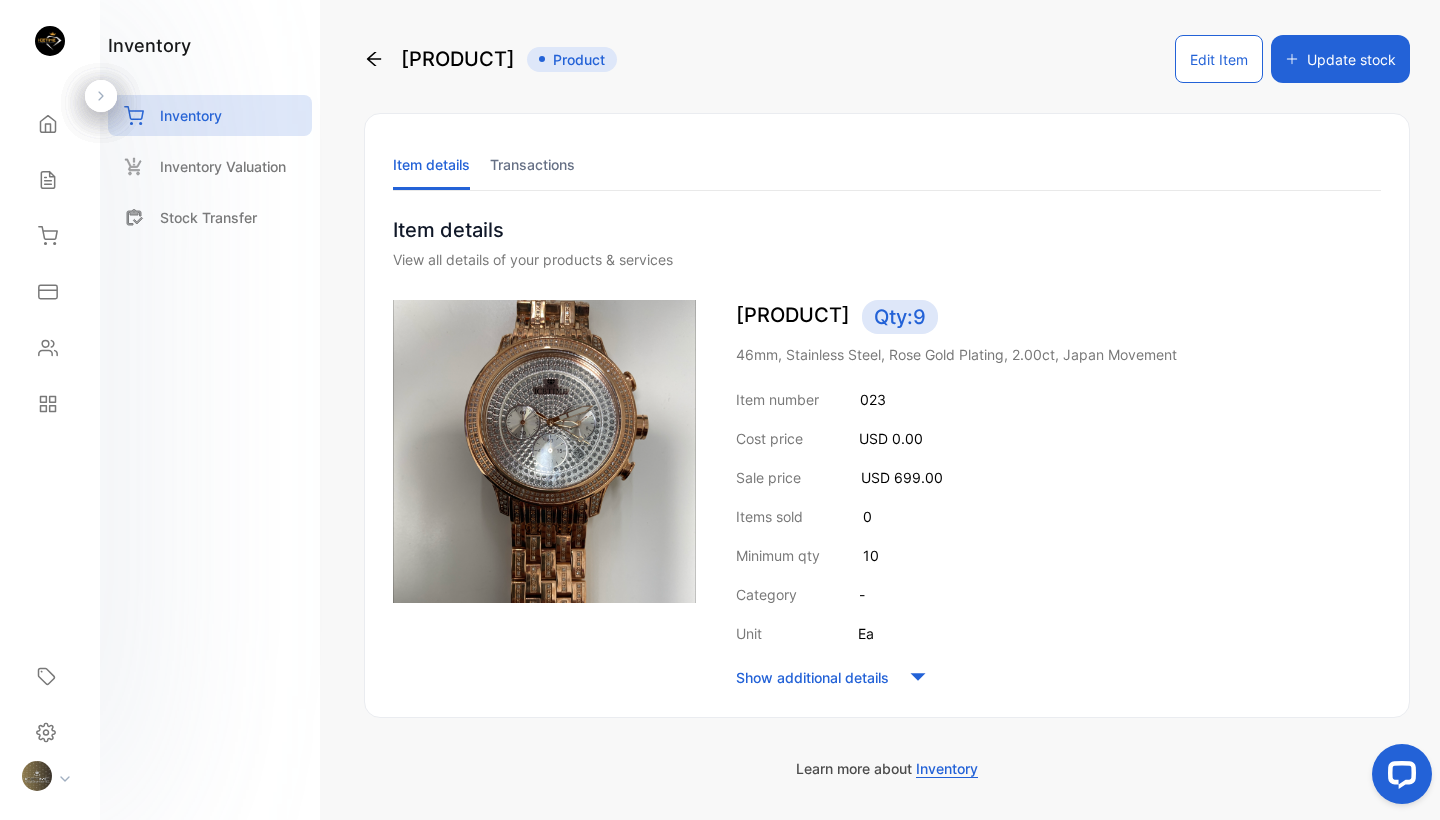 scroll, scrollTop: 0, scrollLeft: 0, axis: both 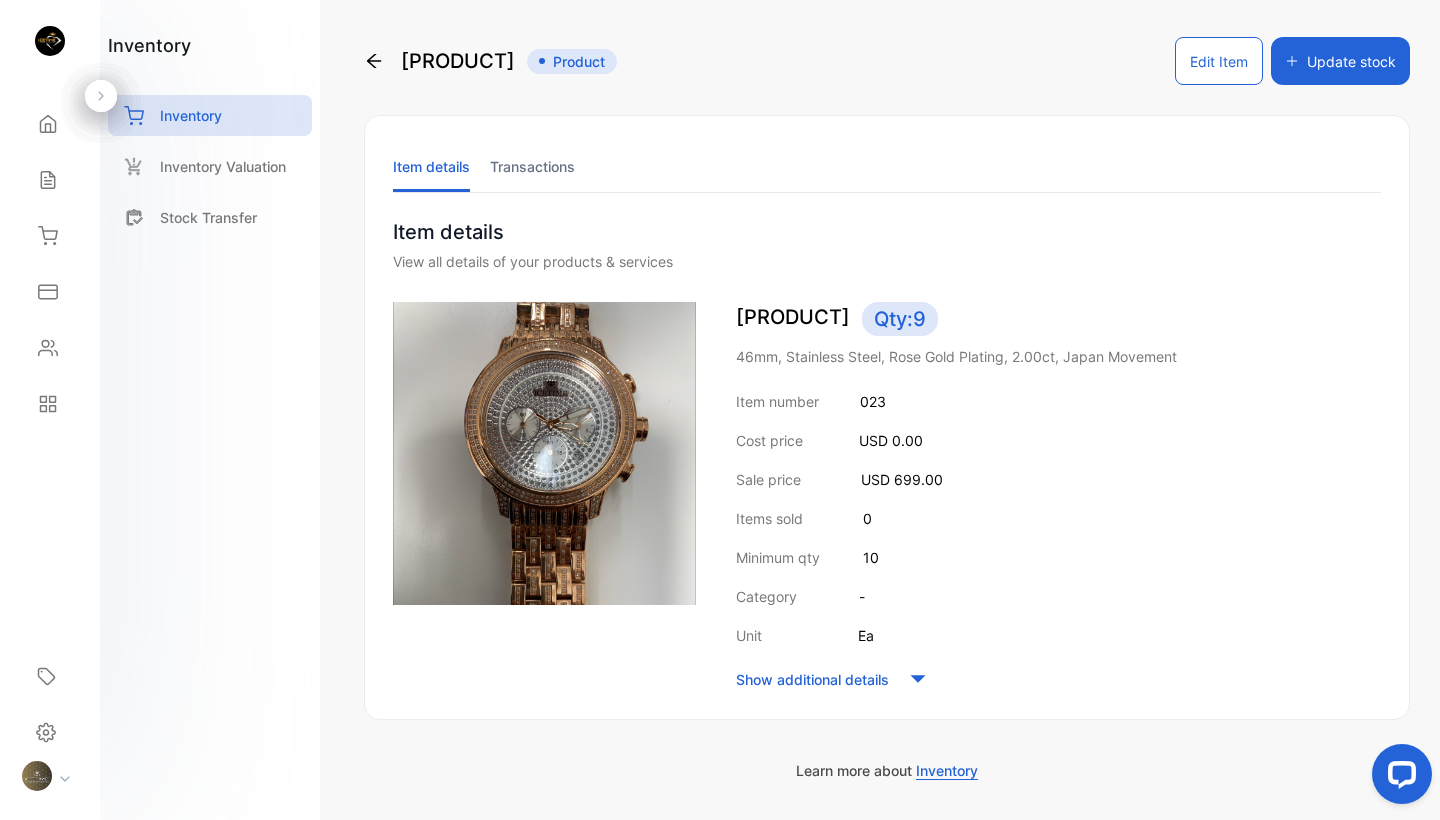 click on "Edit Item" at bounding box center [1219, 61] 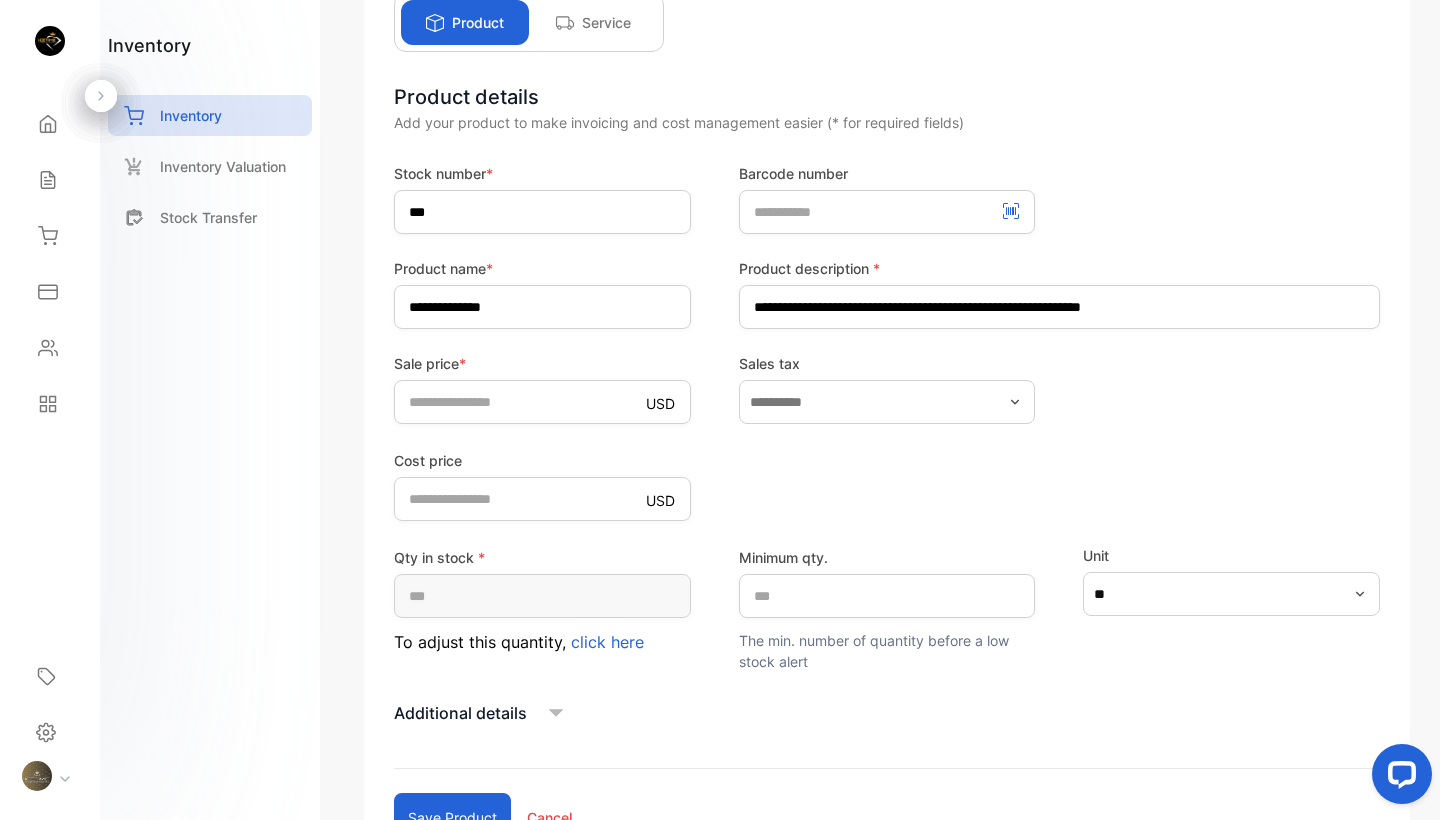 scroll, scrollTop: 194, scrollLeft: 0, axis: vertical 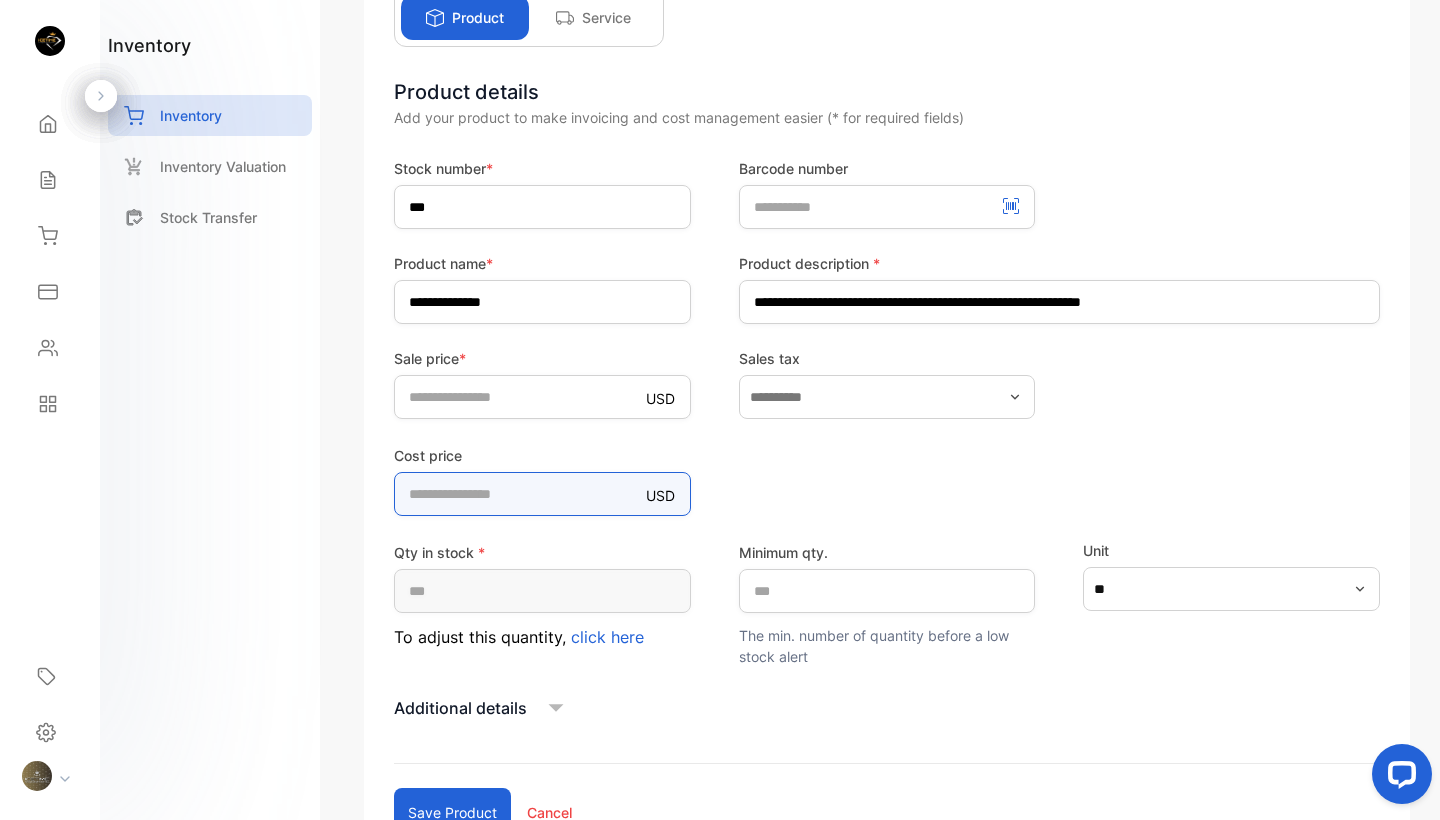 click on "*" at bounding box center (542, 494) 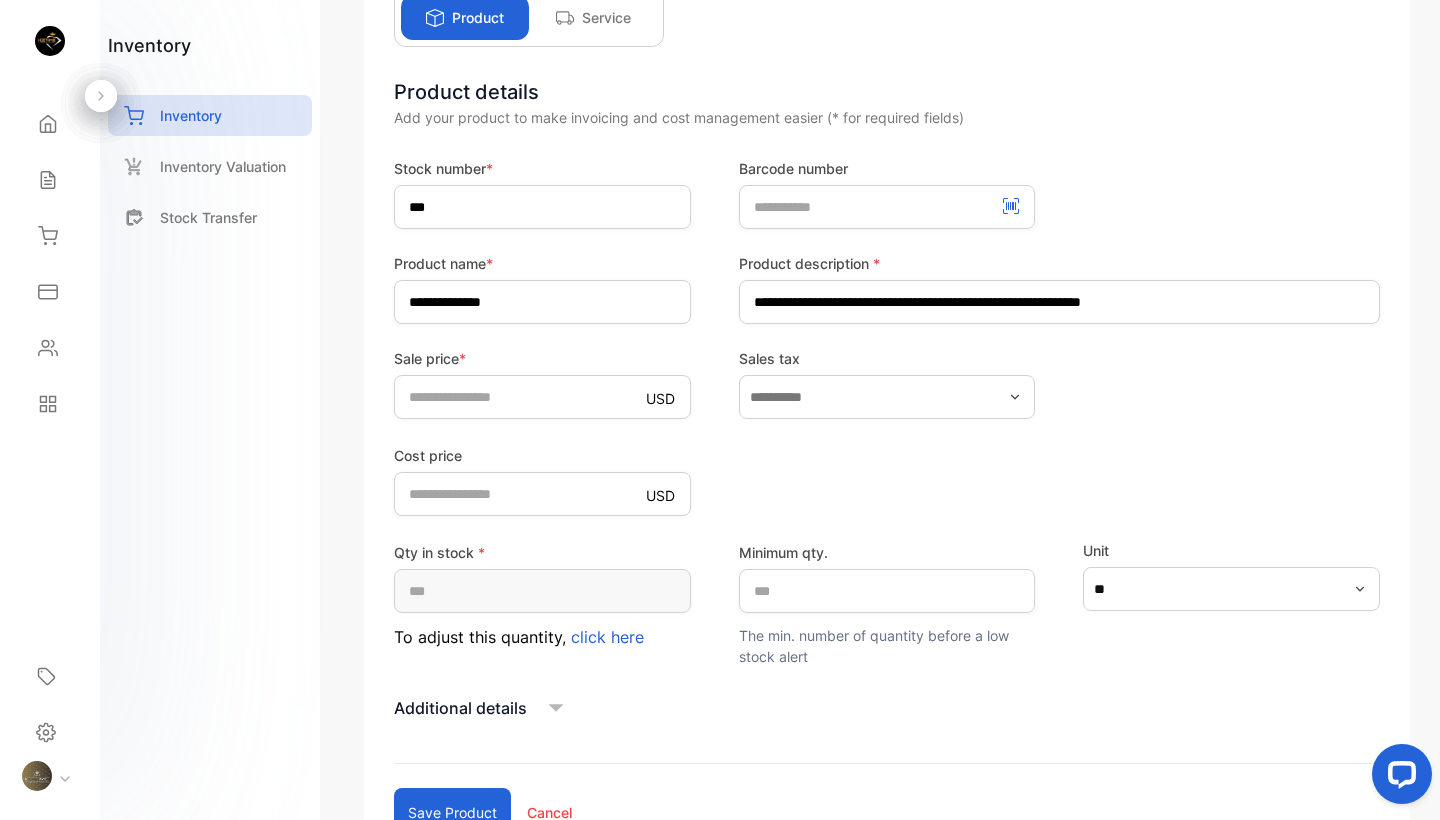click on "Save product" at bounding box center [452, 812] 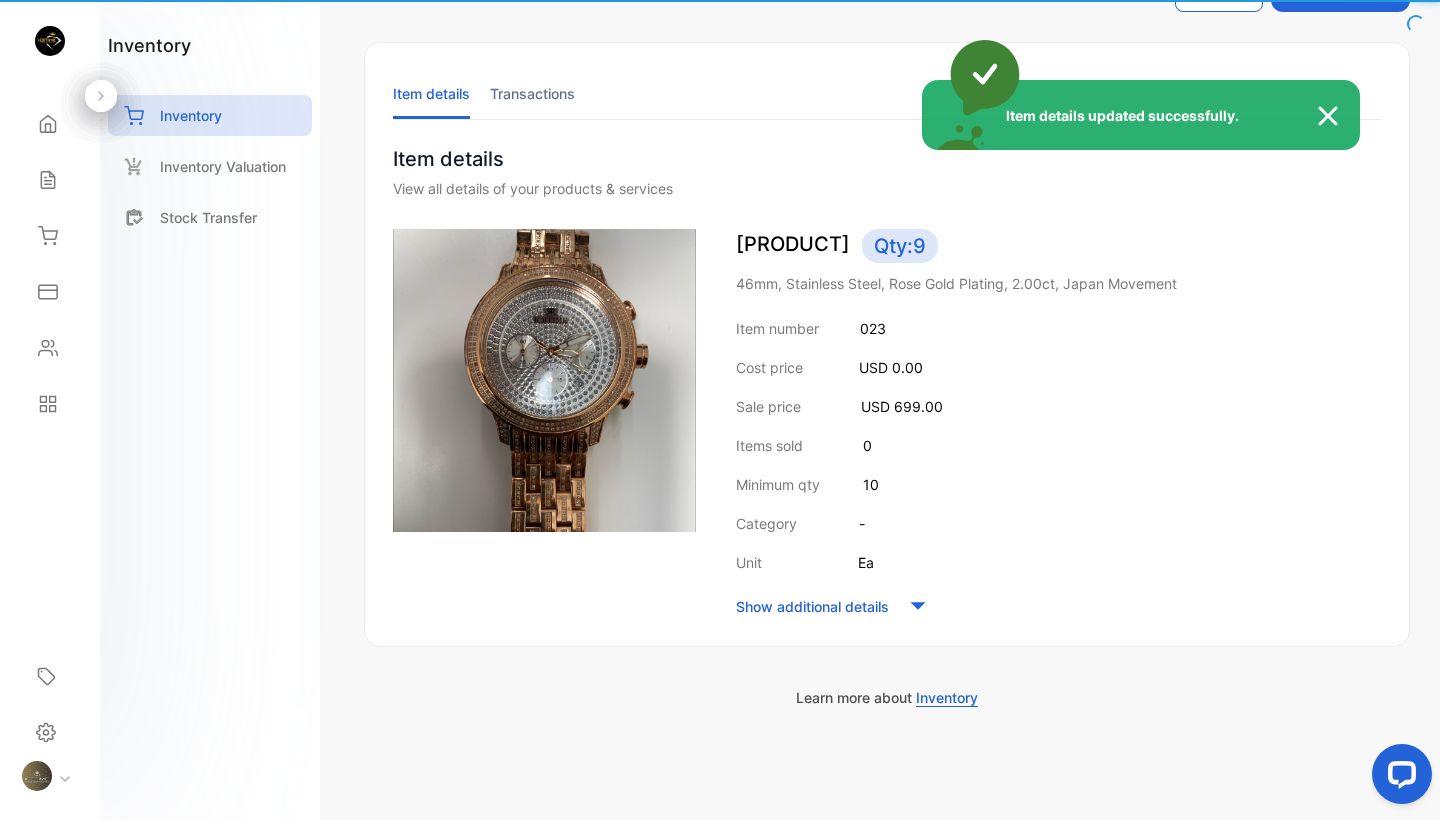 scroll, scrollTop: 73, scrollLeft: 0, axis: vertical 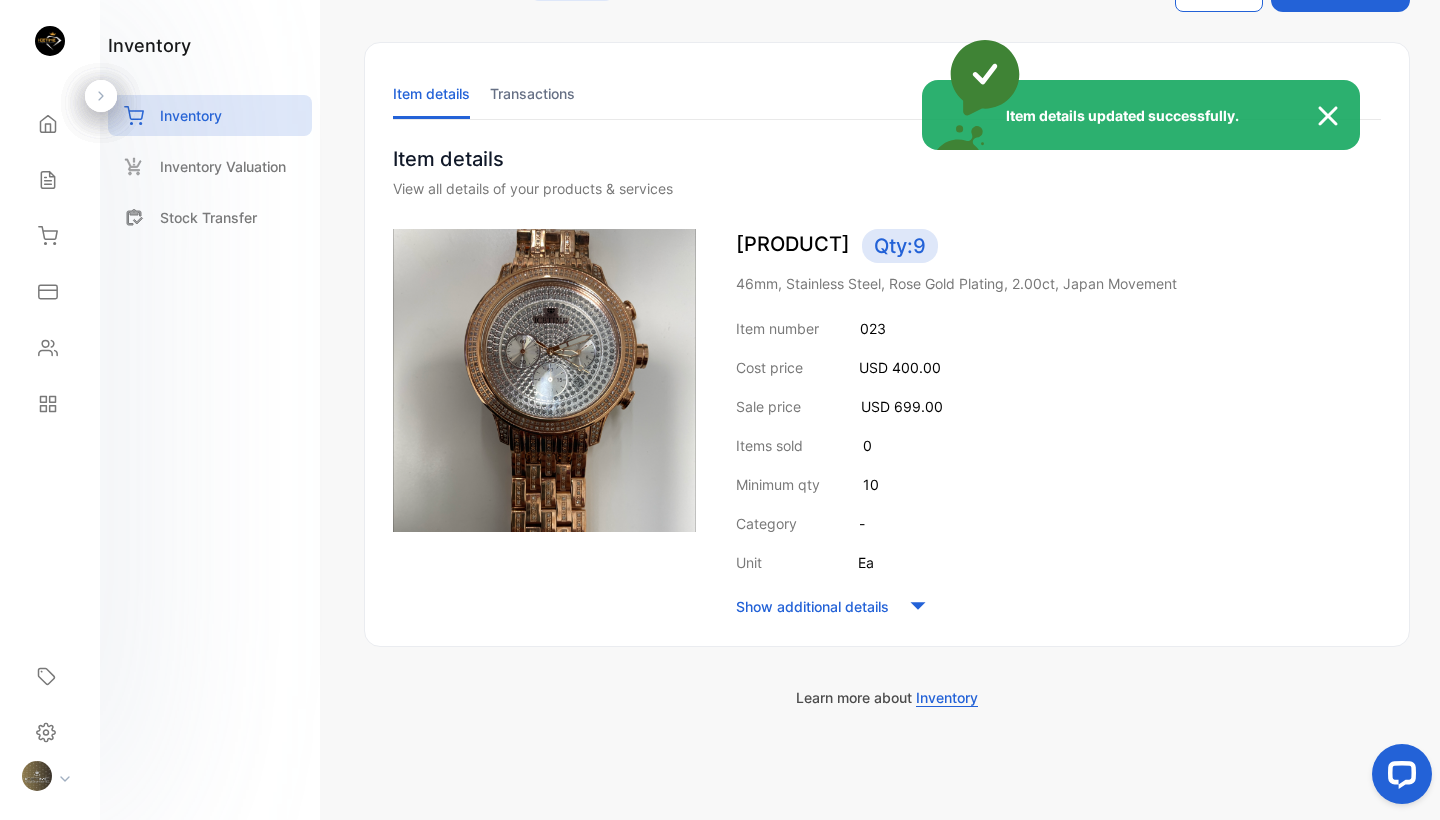 click on "Item details updated successfully." at bounding box center [720, 410] 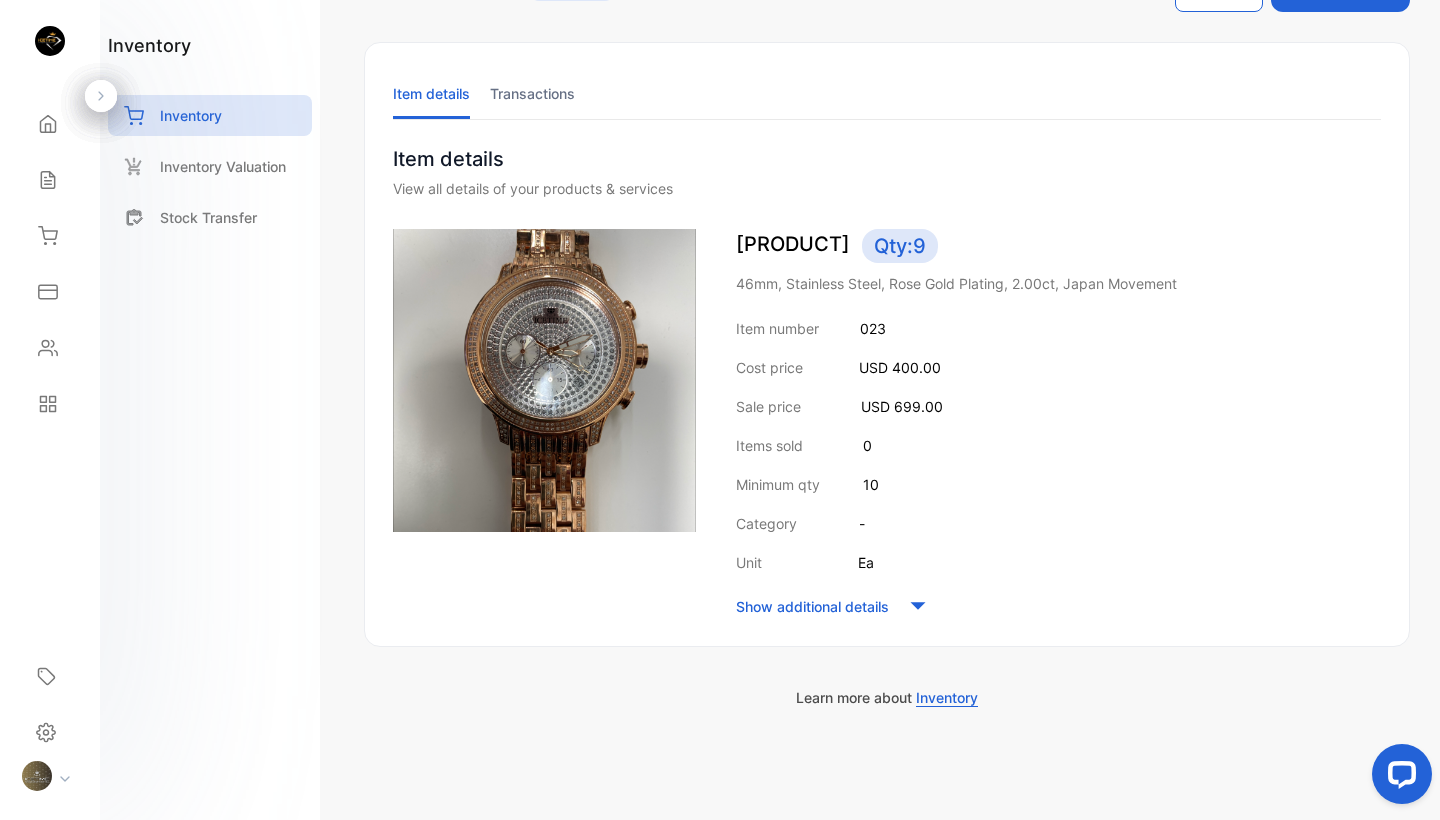 click on "Inventory Valuation" at bounding box center (223, 166) 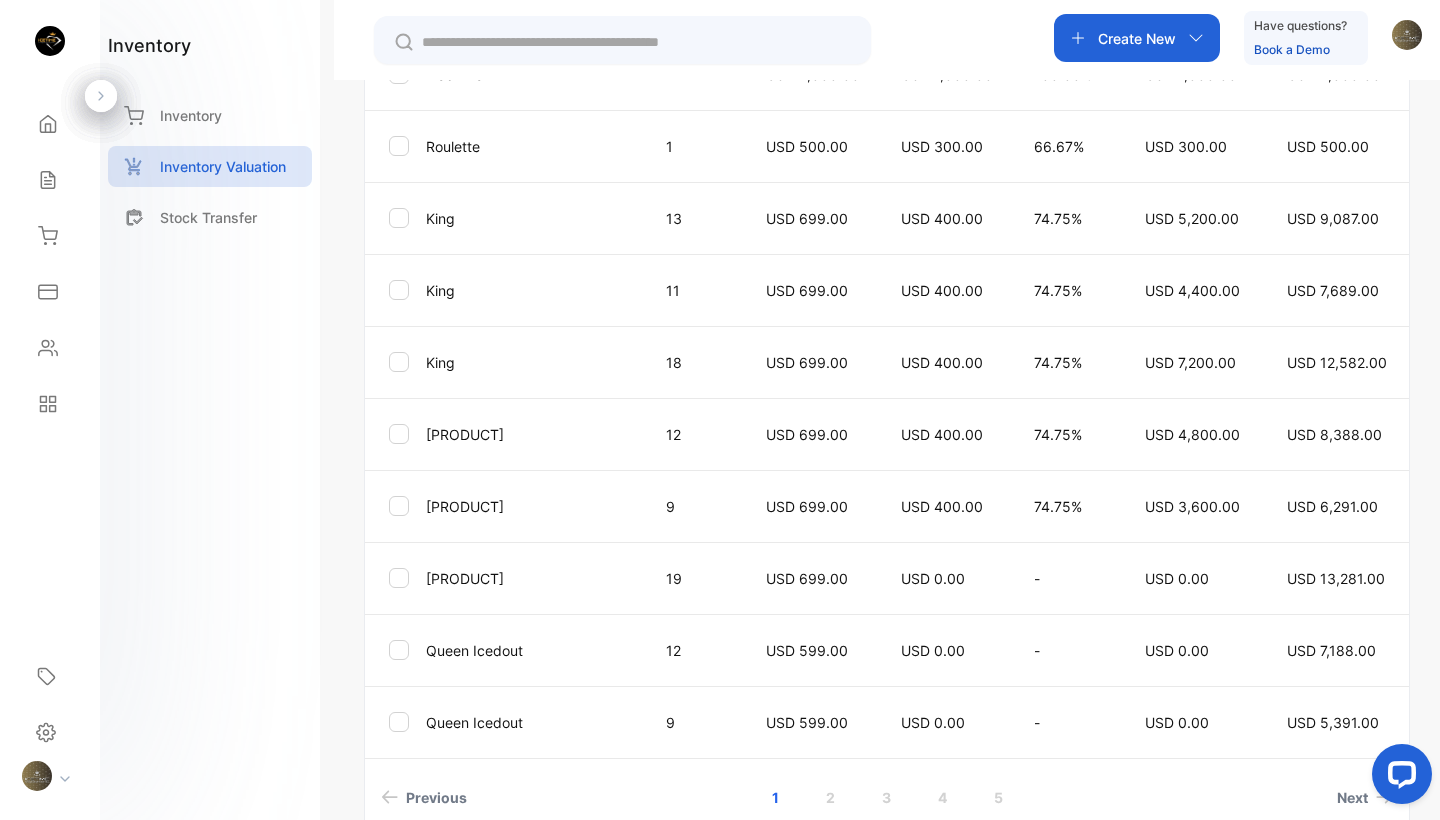 scroll, scrollTop: 561, scrollLeft: 0, axis: vertical 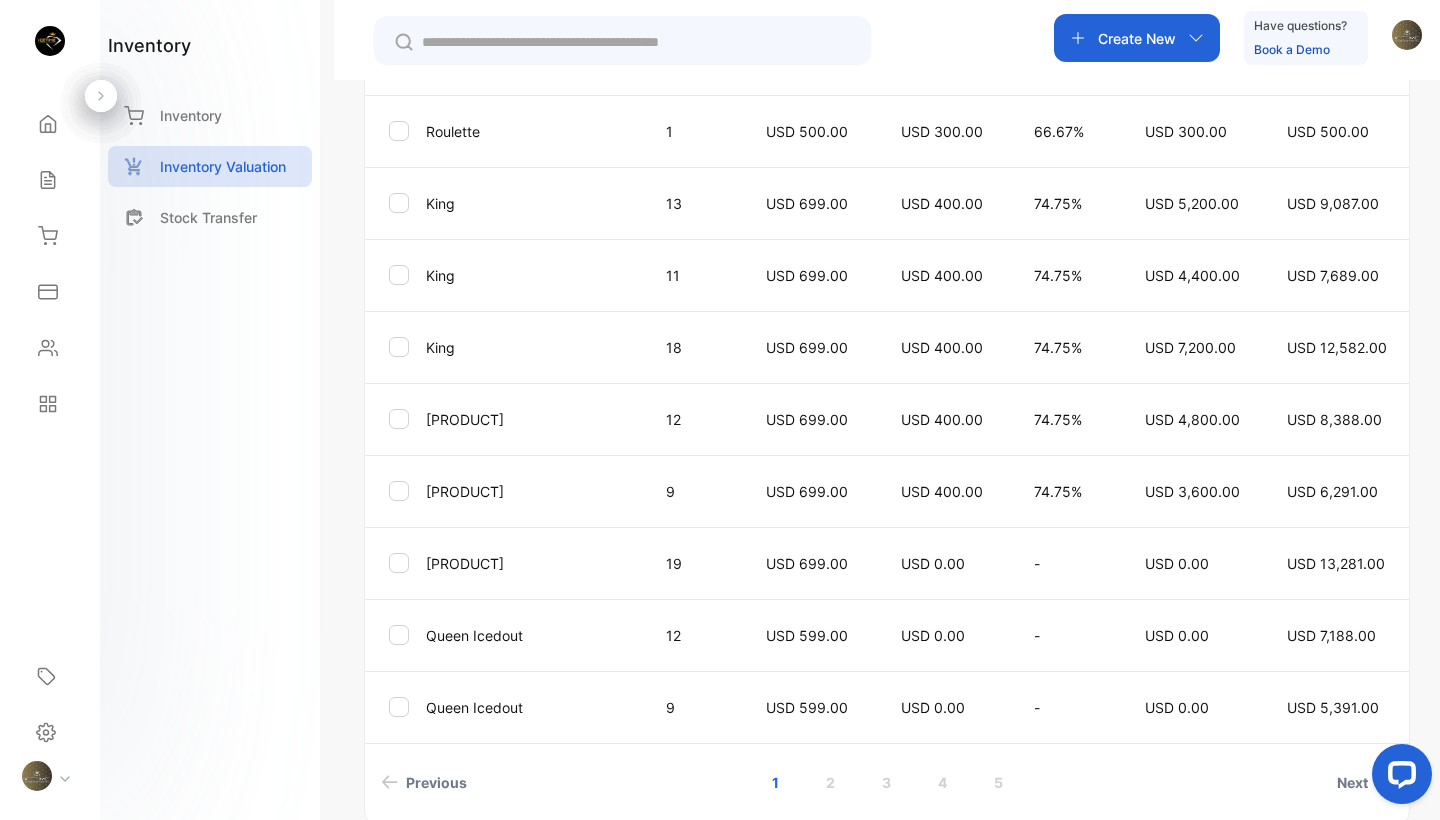 click on "[PRODUCT]" at bounding box center (533, 563) 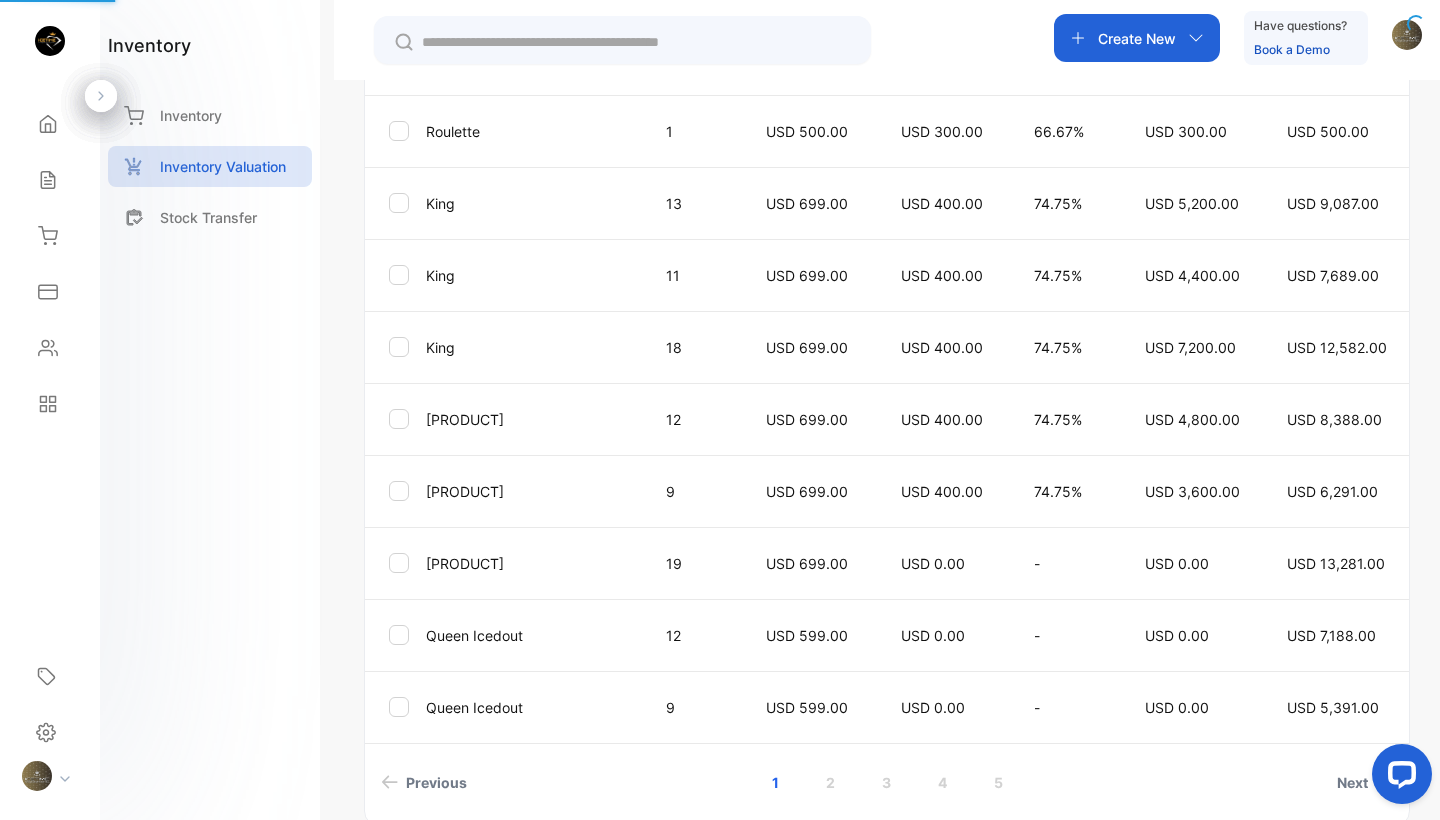 scroll, scrollTop: 73, scrollLeft: 0, axis: vertical 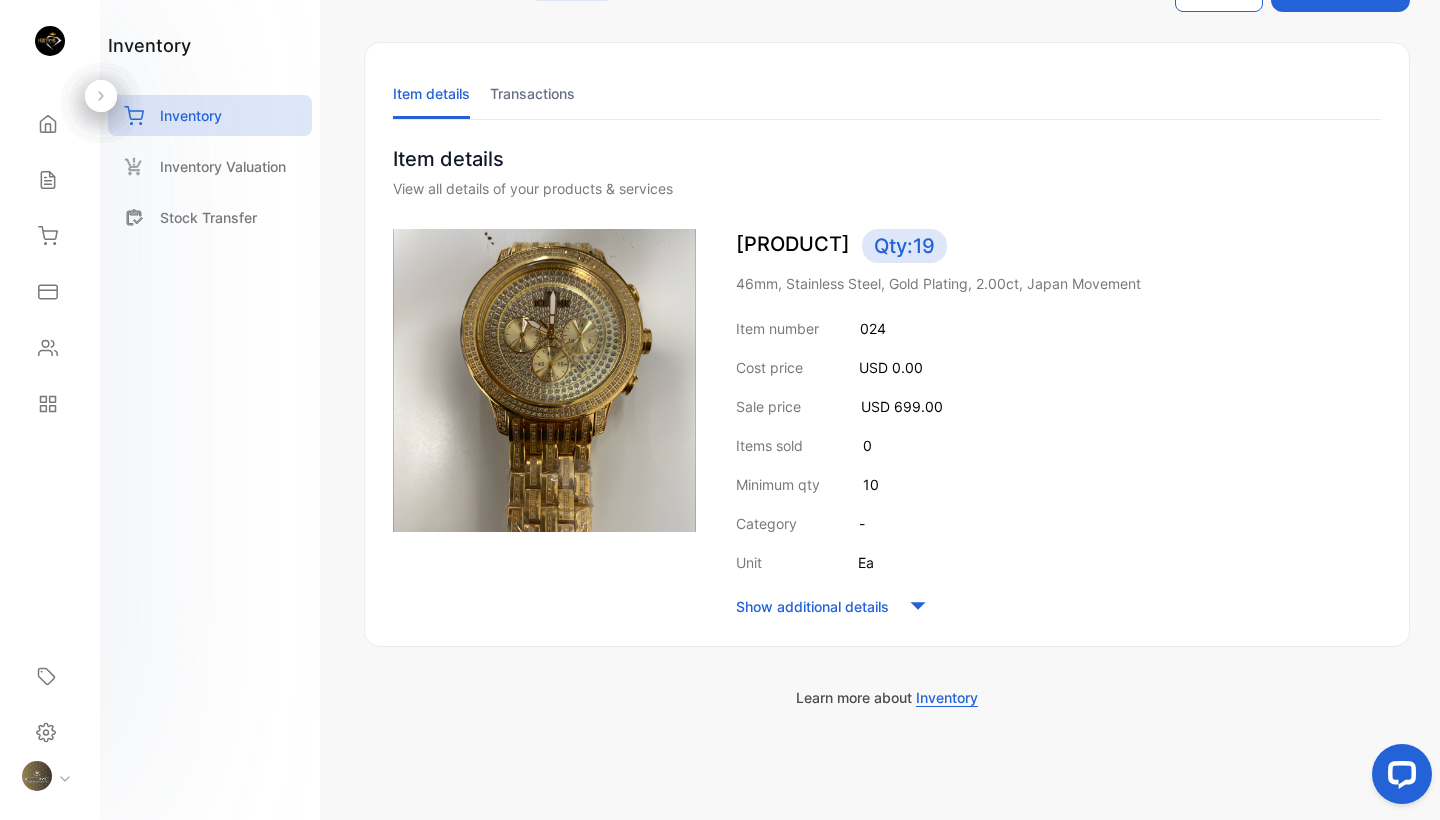 click on "Edit Item" at bounding box center [1219, -12] 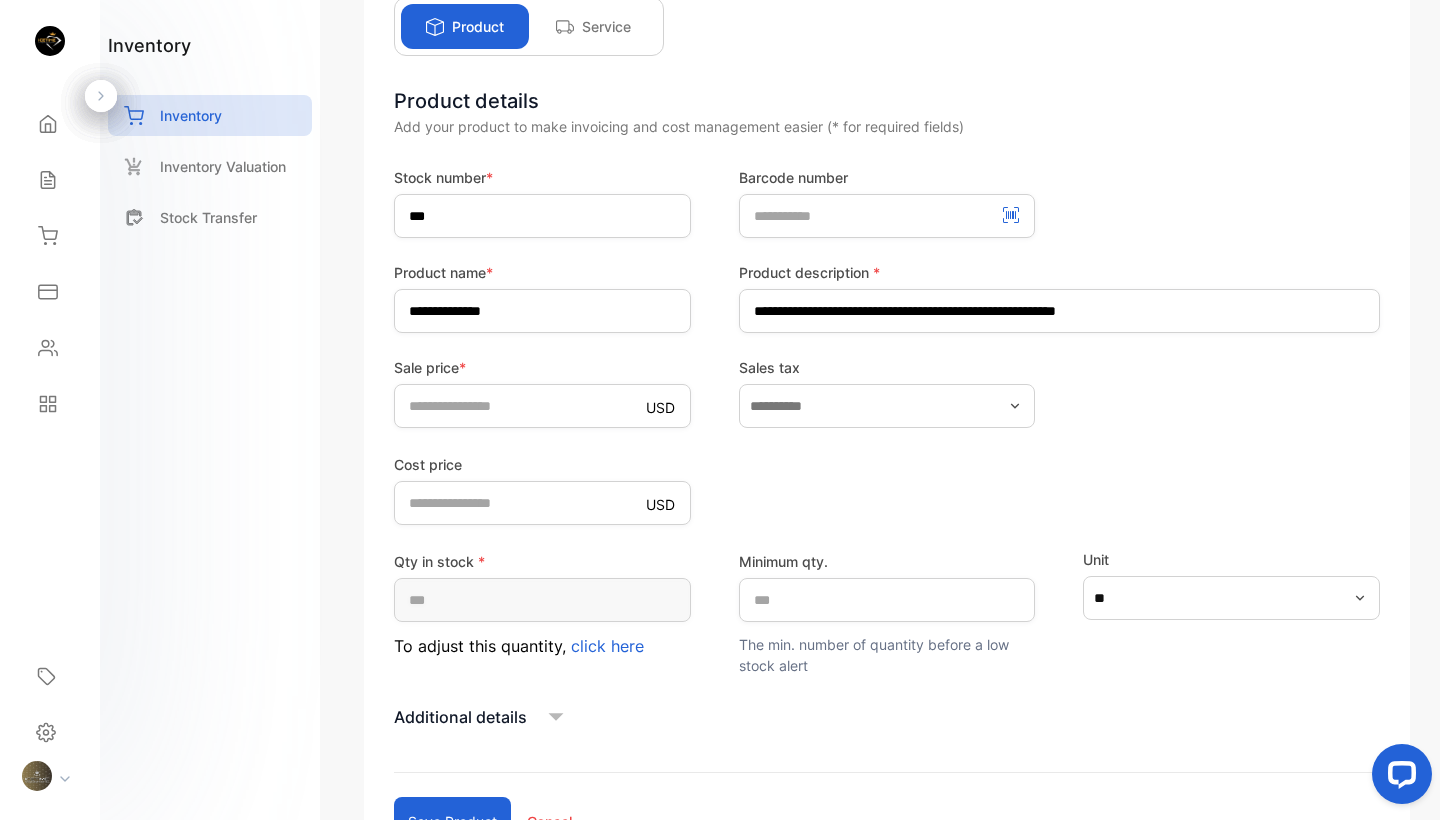 scroll, scrollTop: 196, scrollLeft: 0, axis: vertical 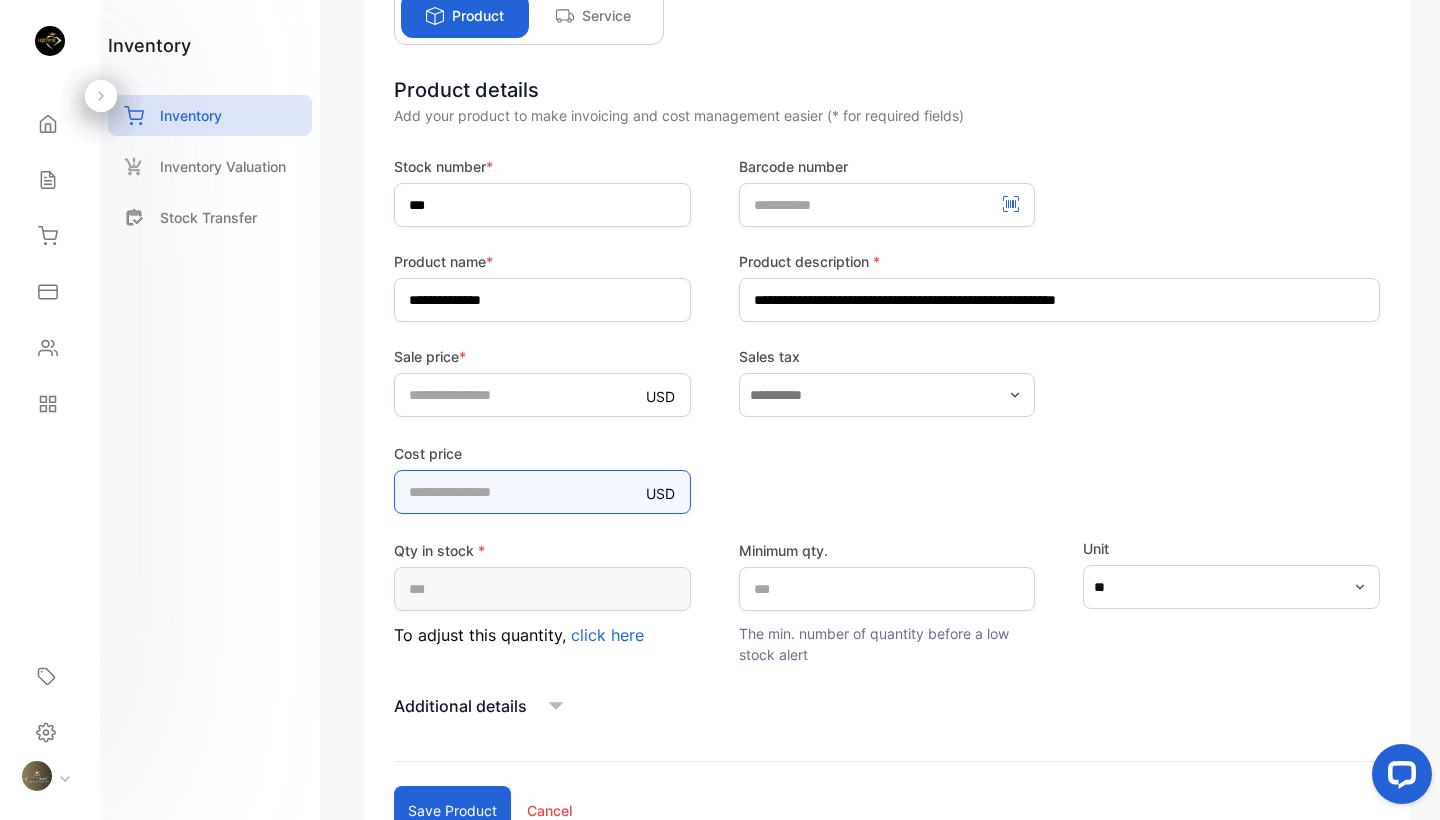 click on "*" at bounding box center [542, 492] 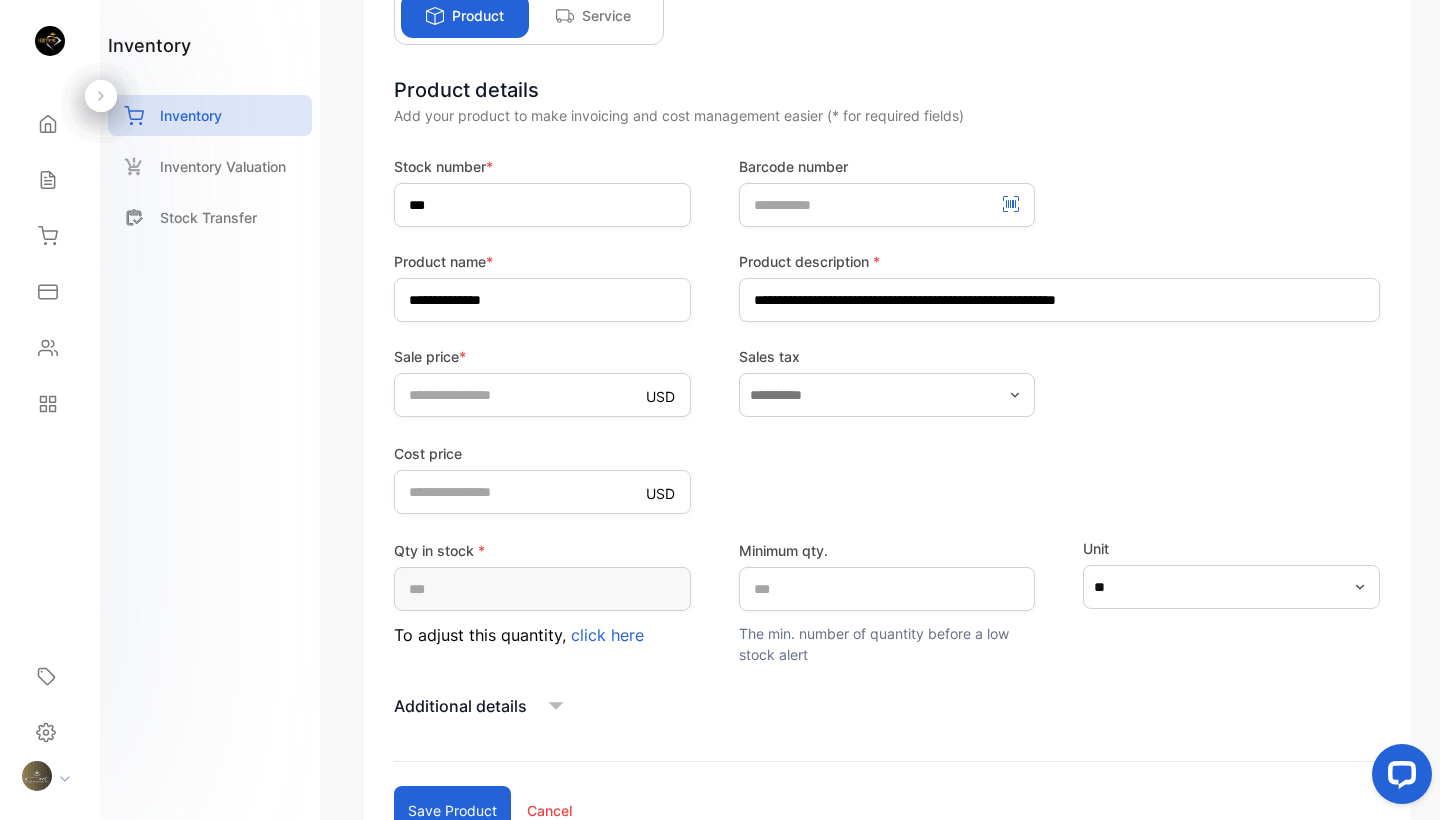 click on "Save product" at bounding box center (452, 810) 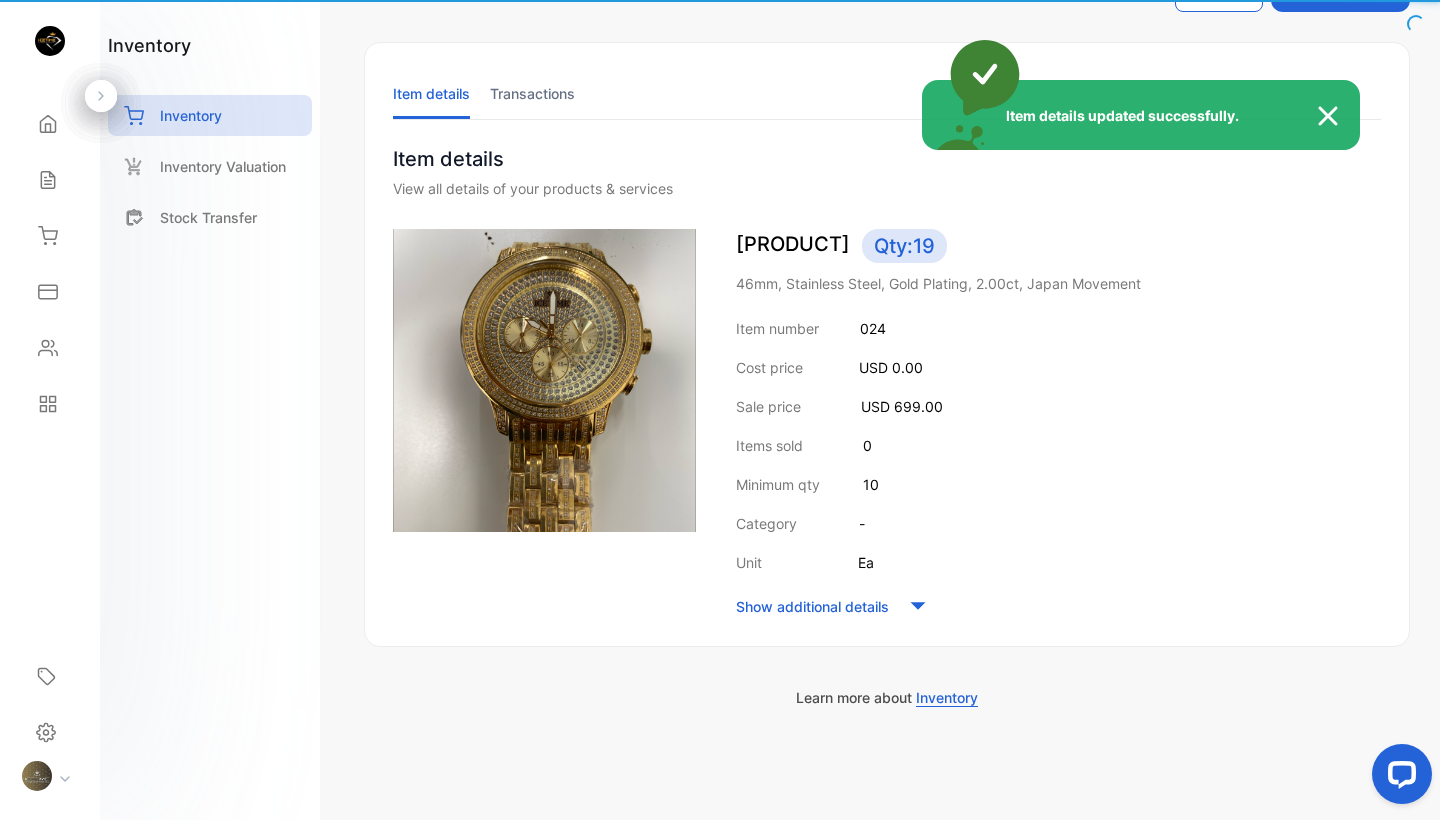 scroll, scrollTop: 73, scrollLeft: 0, axis: vertical 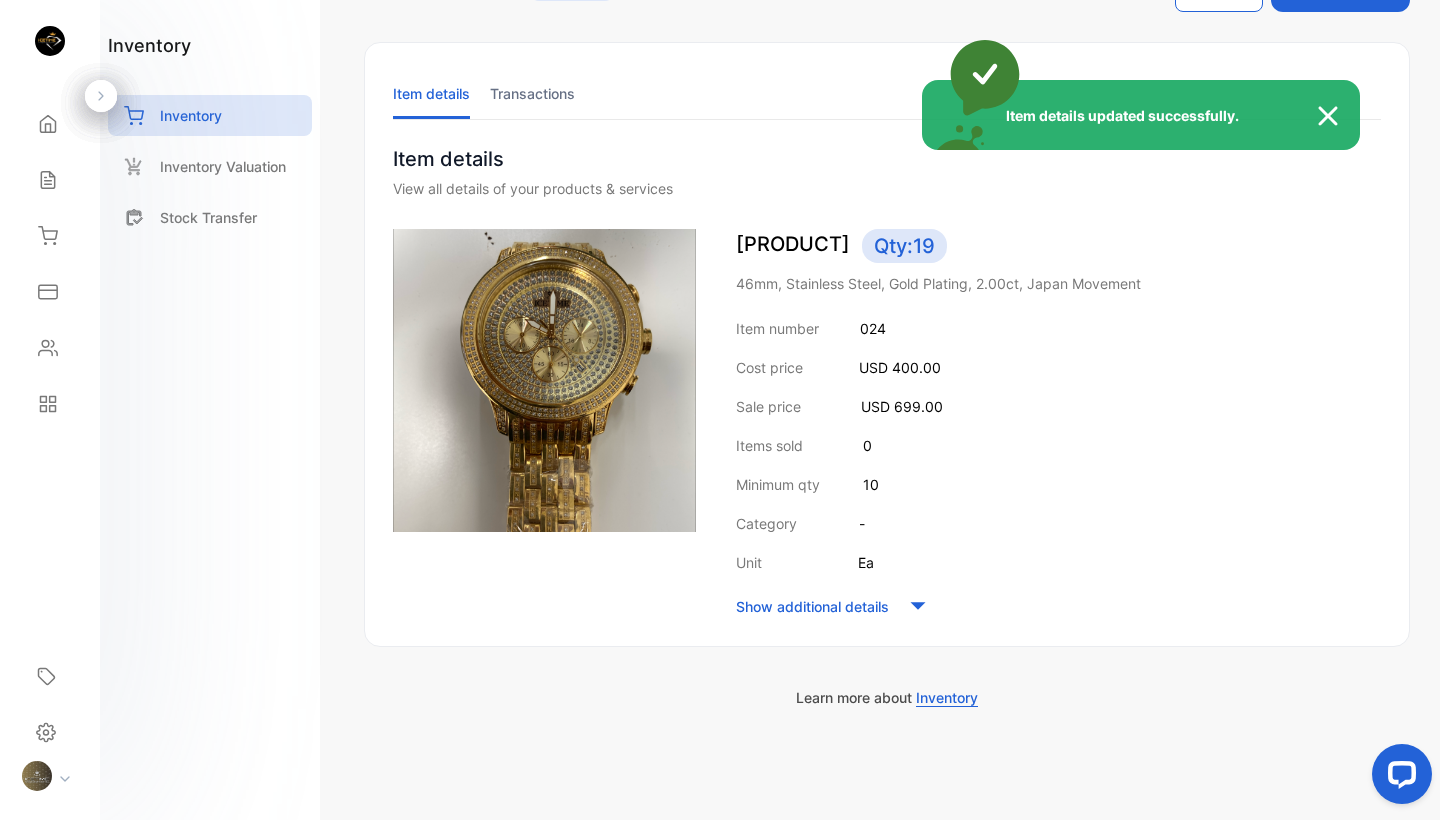 click on "Item details updated successfully." at bounding box center (720, 410) 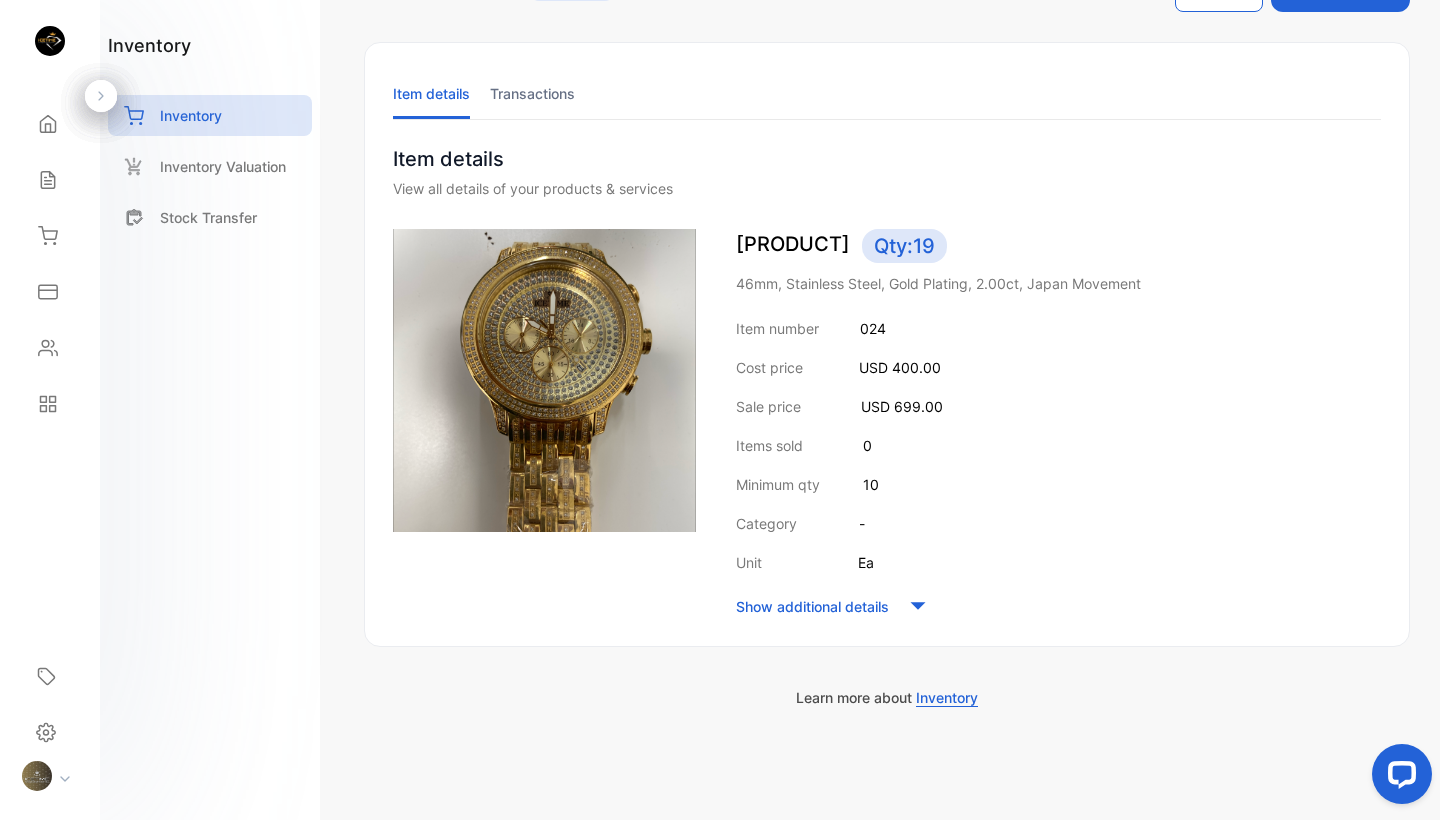 click on "Inventory Valuation" at bounding box center (223, 166) 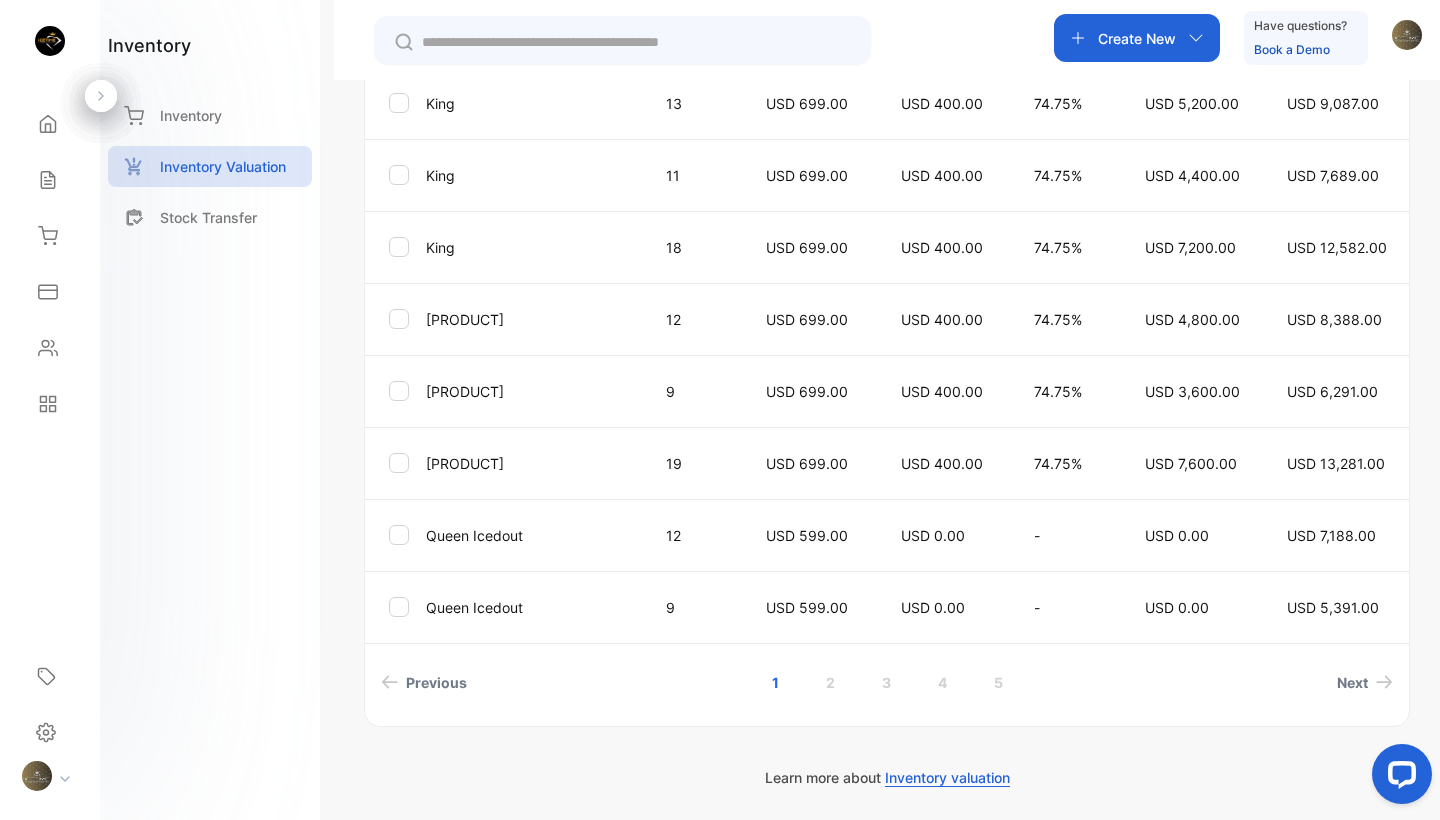 scroll, scrollTop: 667, scrollLeft: 0, axis: vertical 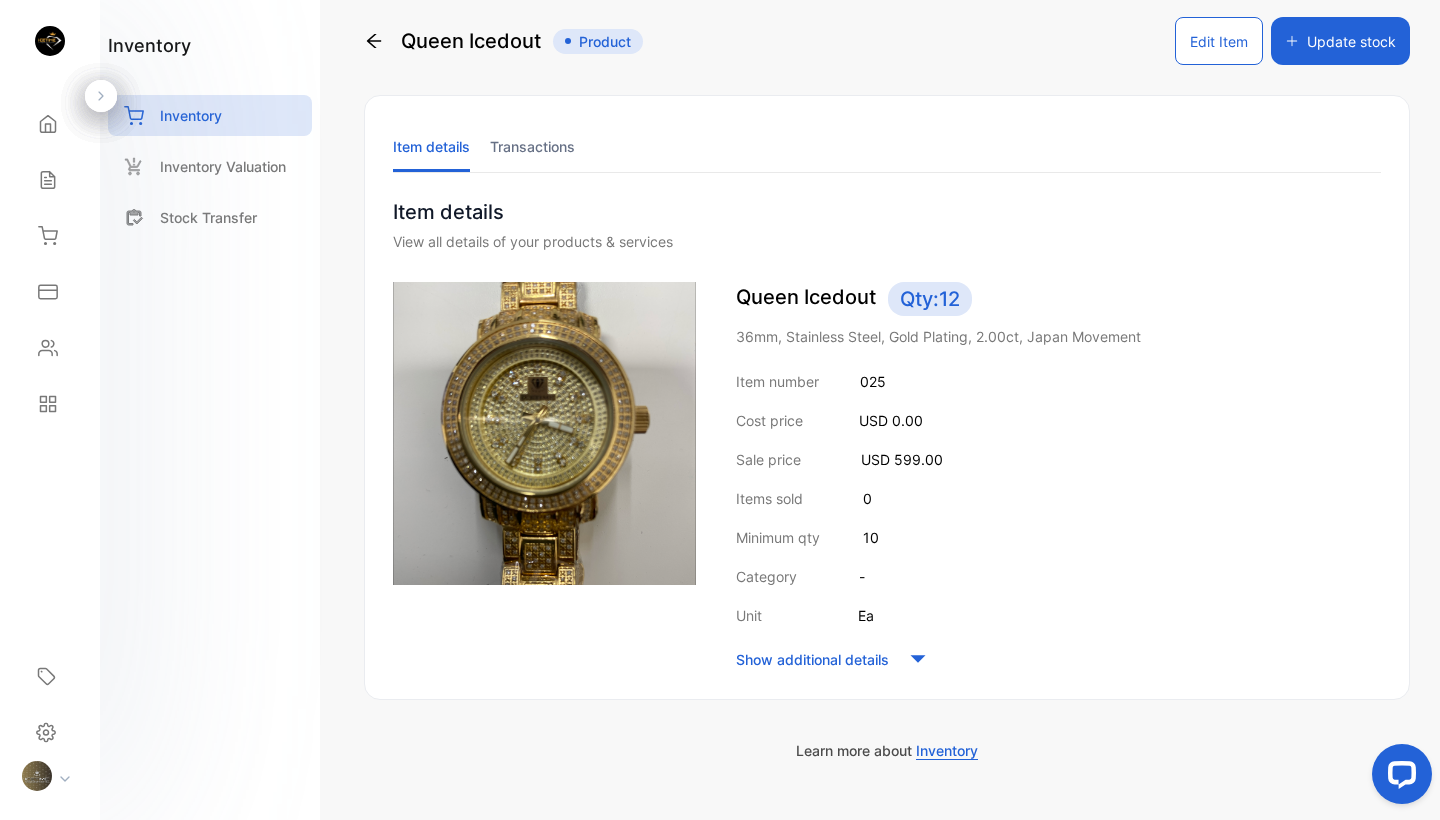click on "Edit Item" at bounding box center [1219, 41] 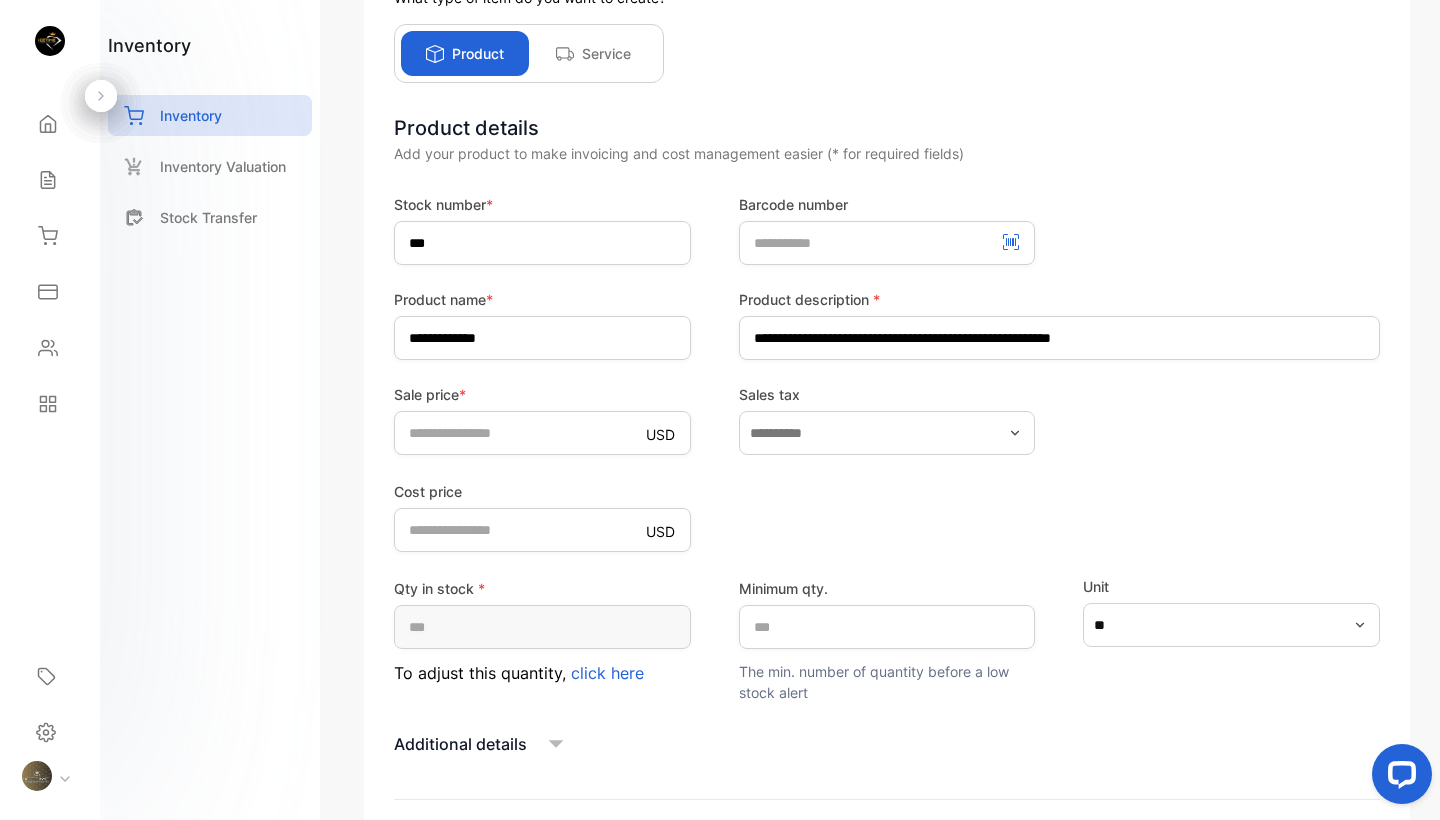 scroll, scrollTop: 193, scrollLeft: 0, axis: vertical 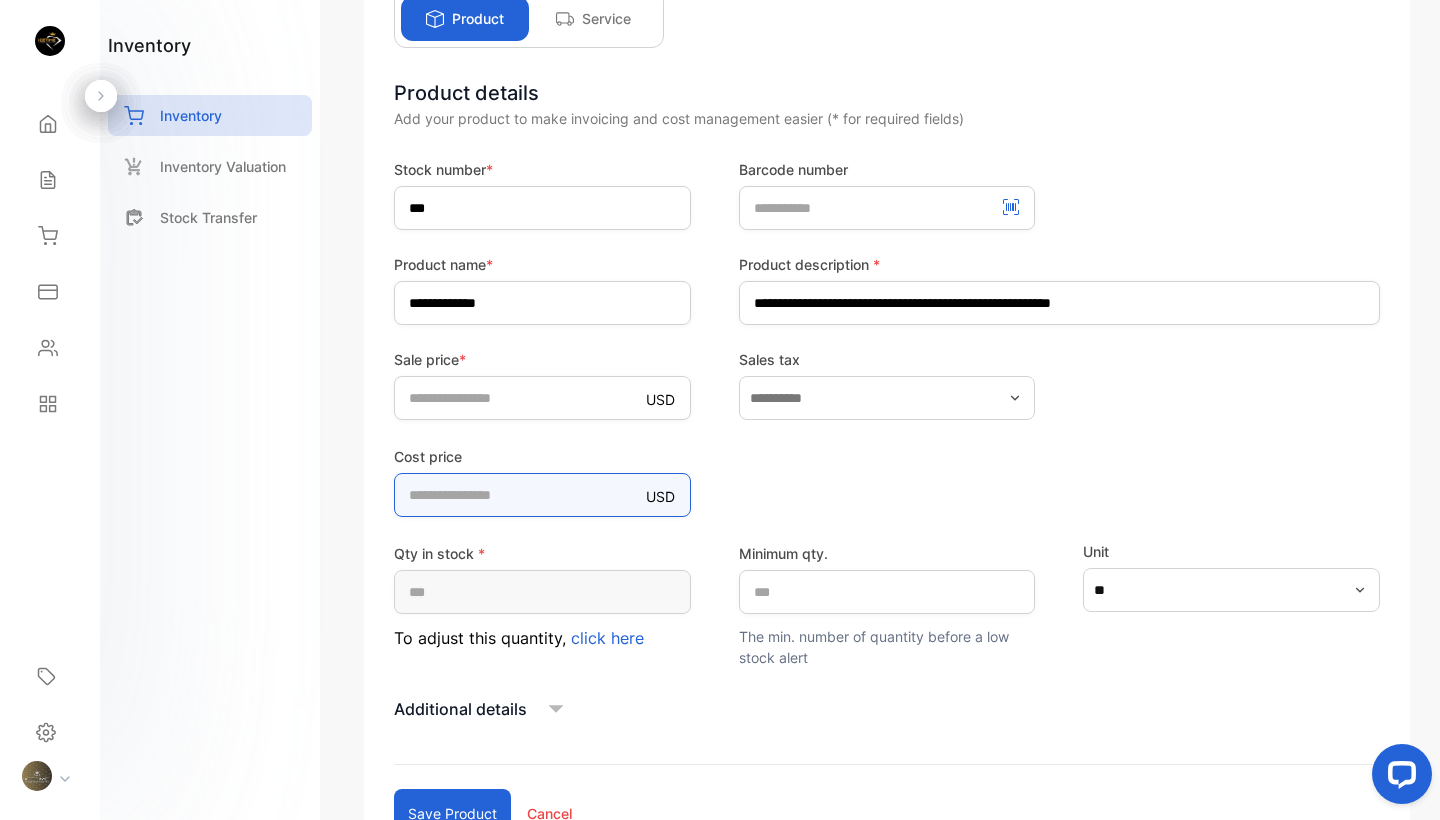 click on "*" at bounding box center [542, 495] 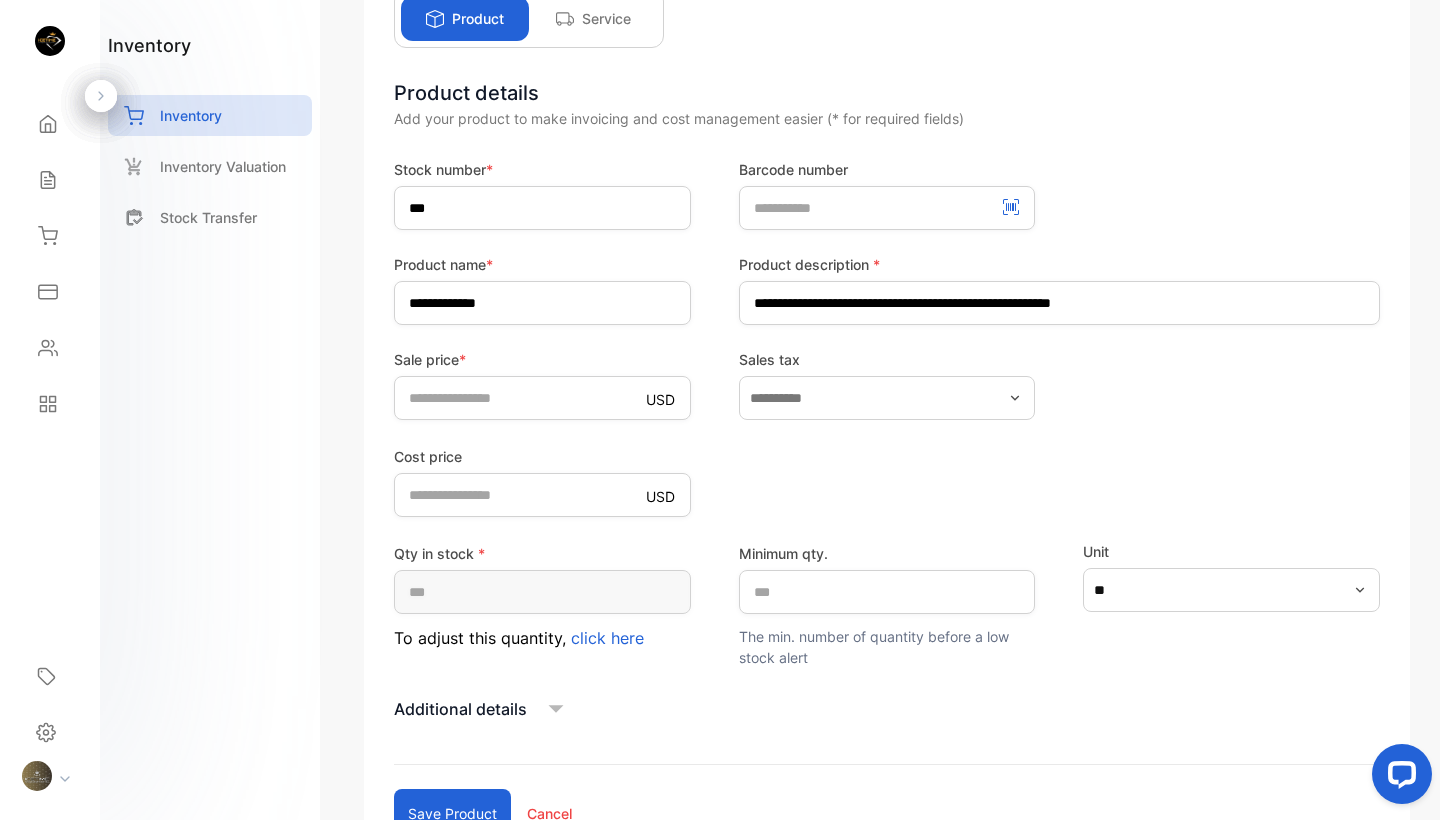 click on "Save product" at bounding box center (452, 813) 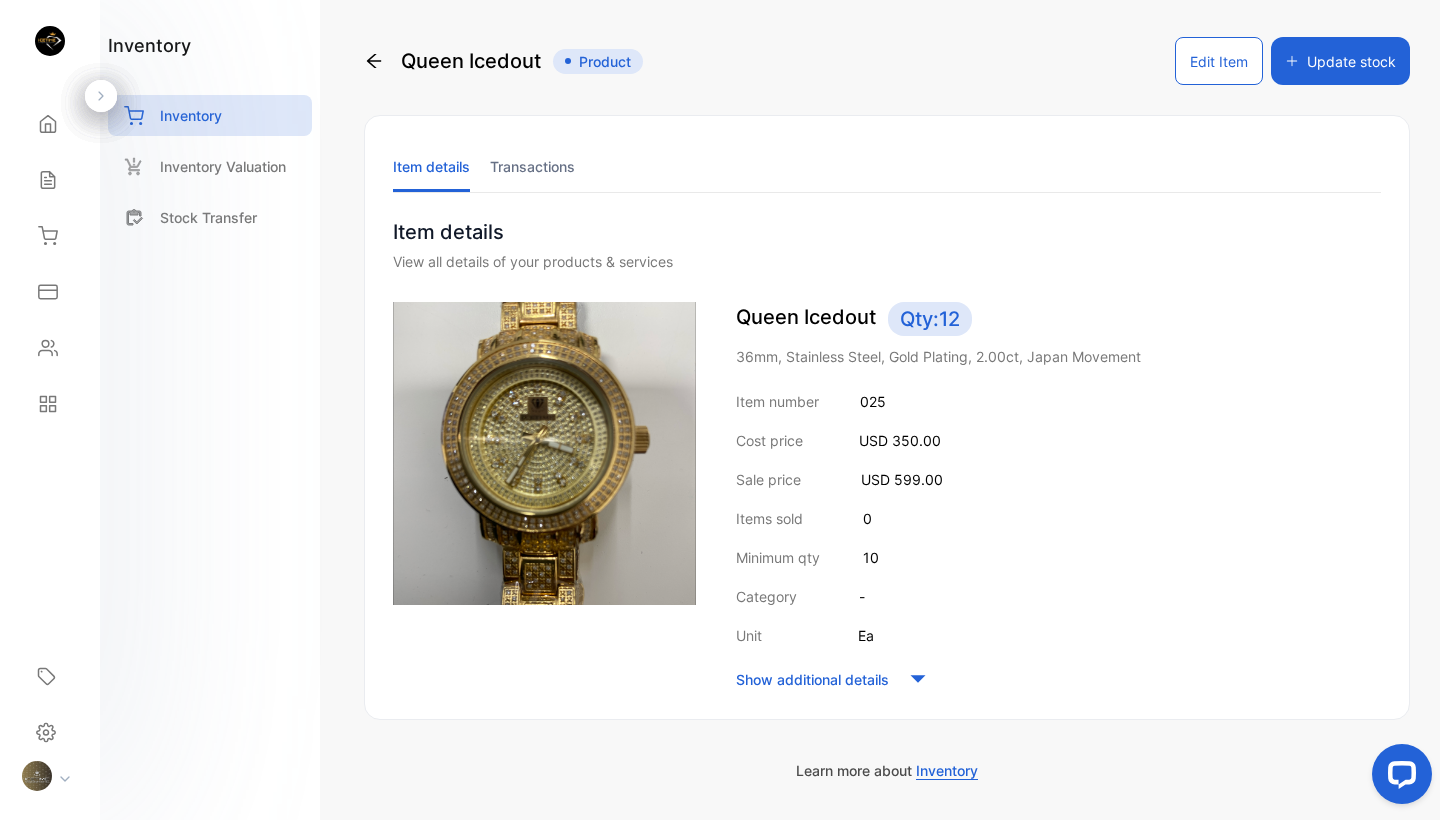 scroll, scrollTop: 0, scrollLeft: 0, axis: both 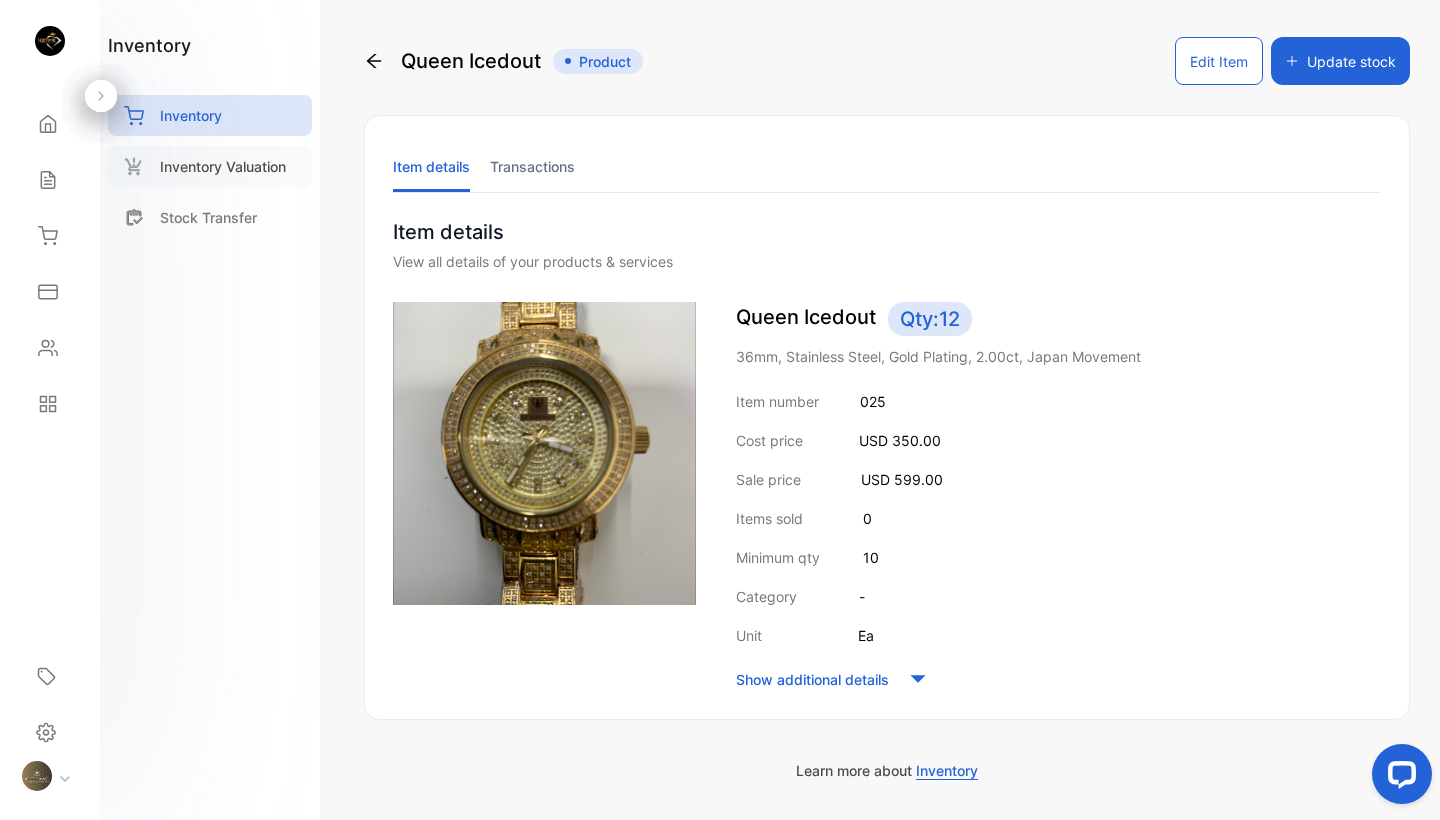 click on "Inventory Valuation" at bounding box center [223, 166] 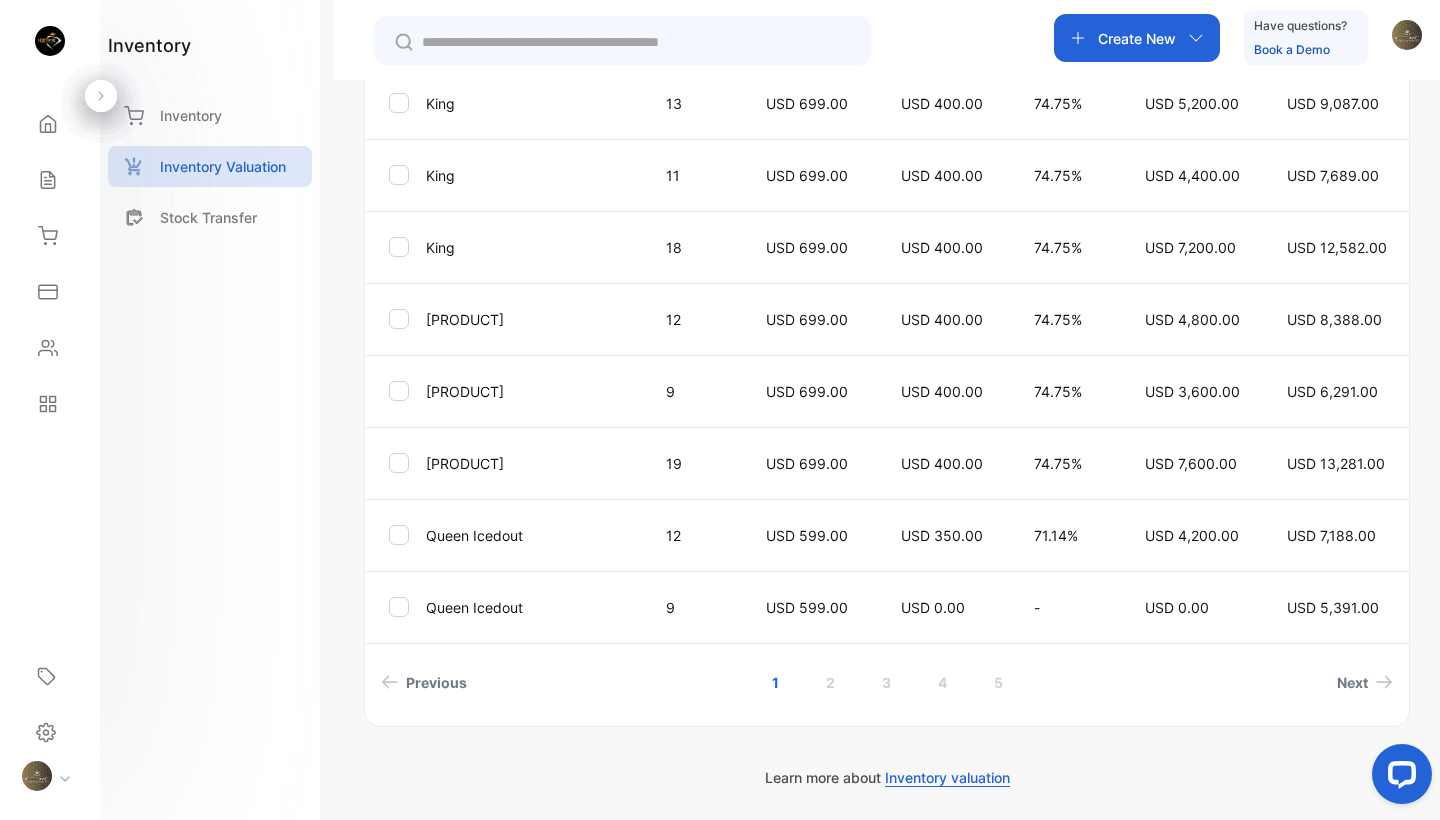 scroll, scrollTop: 667, scrollLeft: 0, axis: vertical 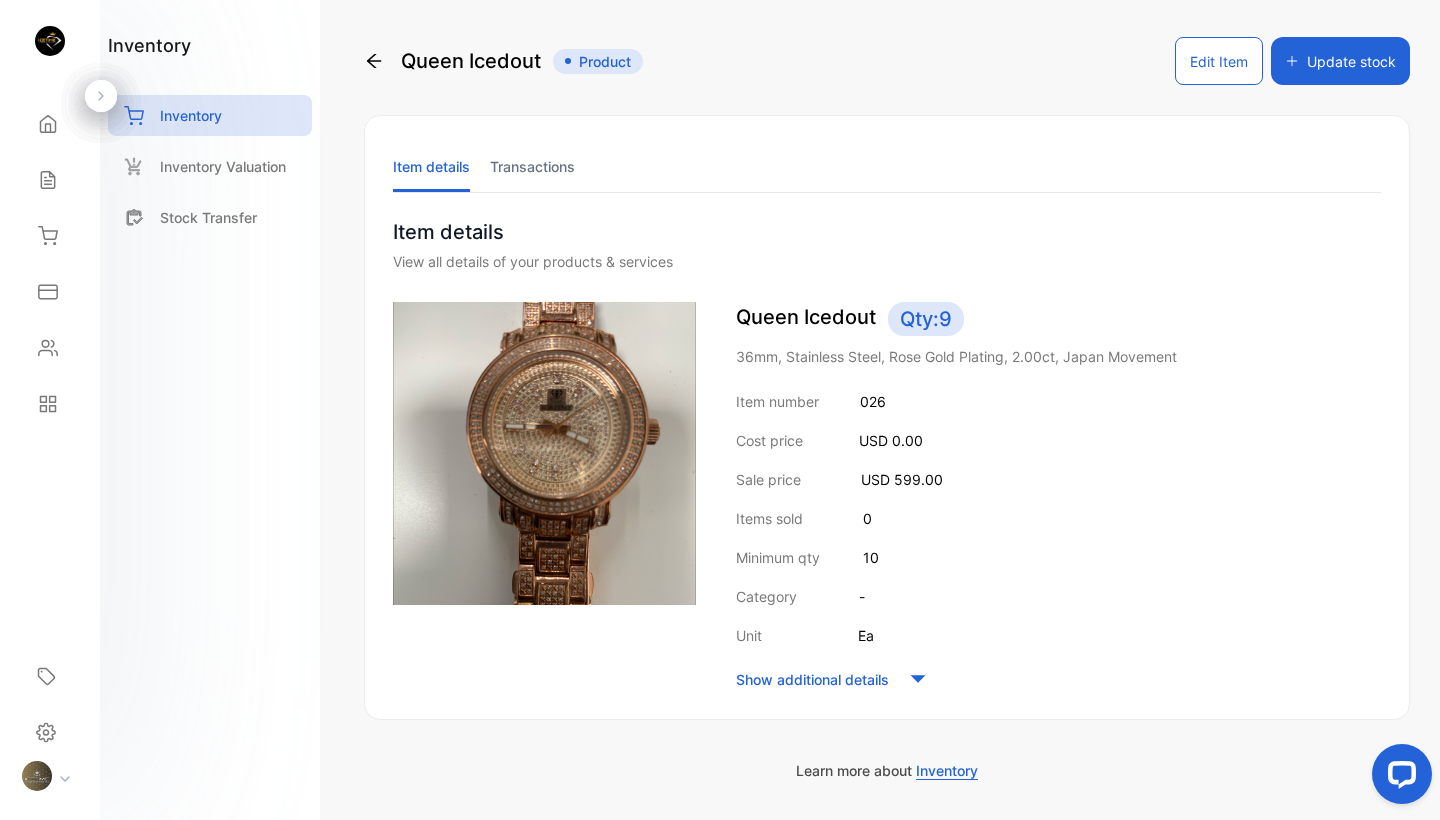 click on "Edit Item" at bounding box center [1219, 61] 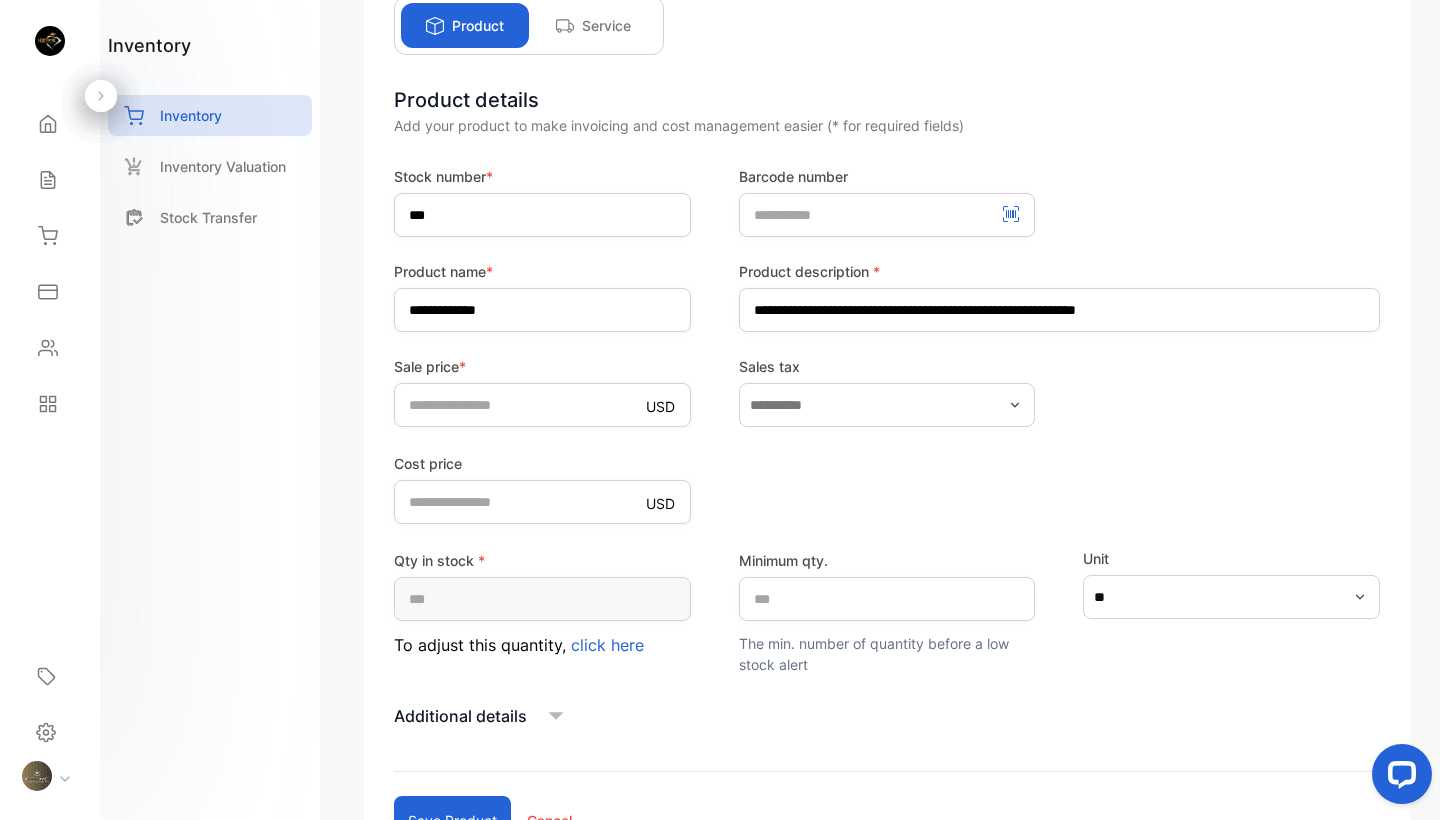 scroll, scrollTop: 187, scrollLeft: 0, axis: vertical 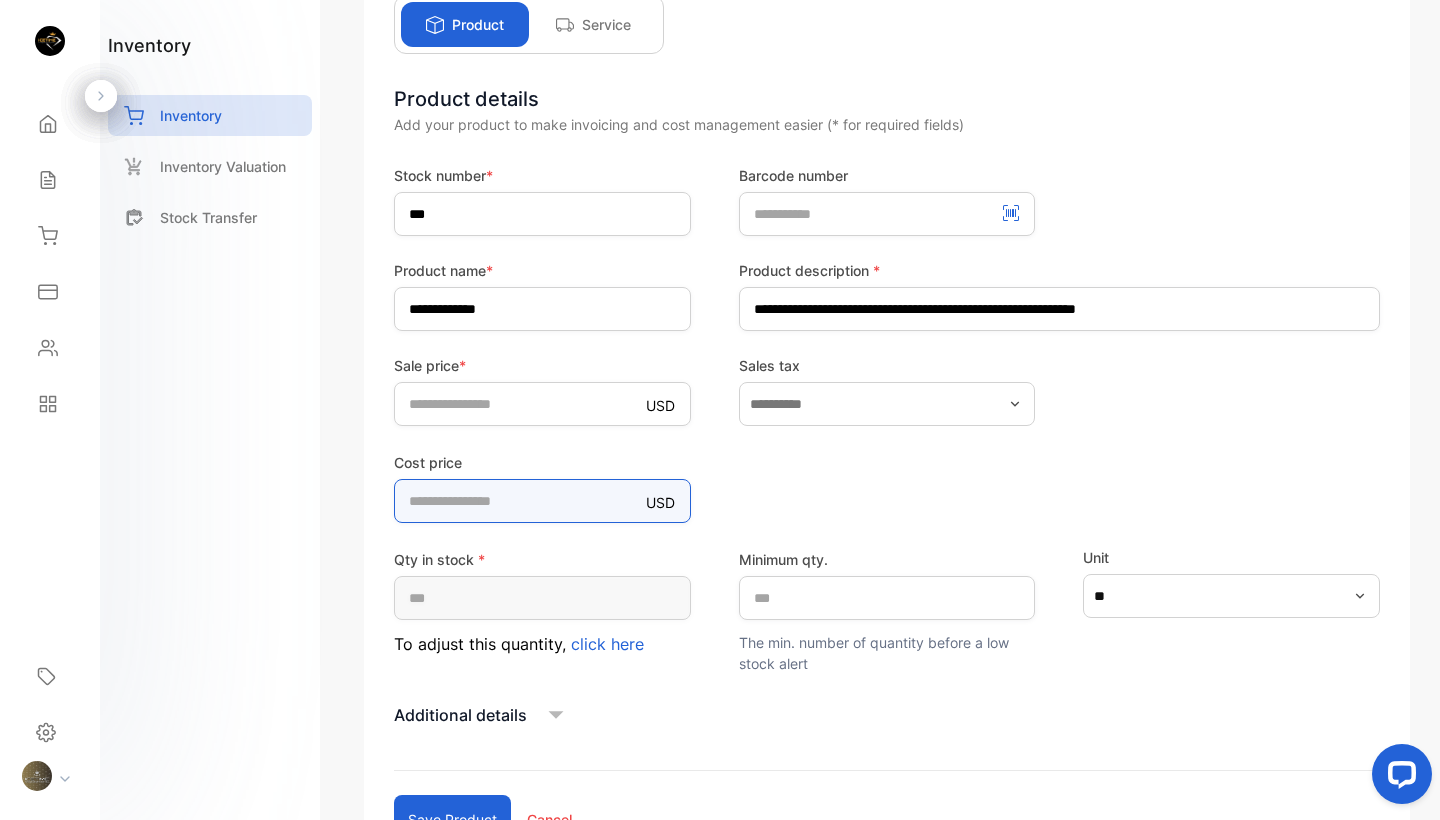 click on "*" at bounding box center (542, 501) 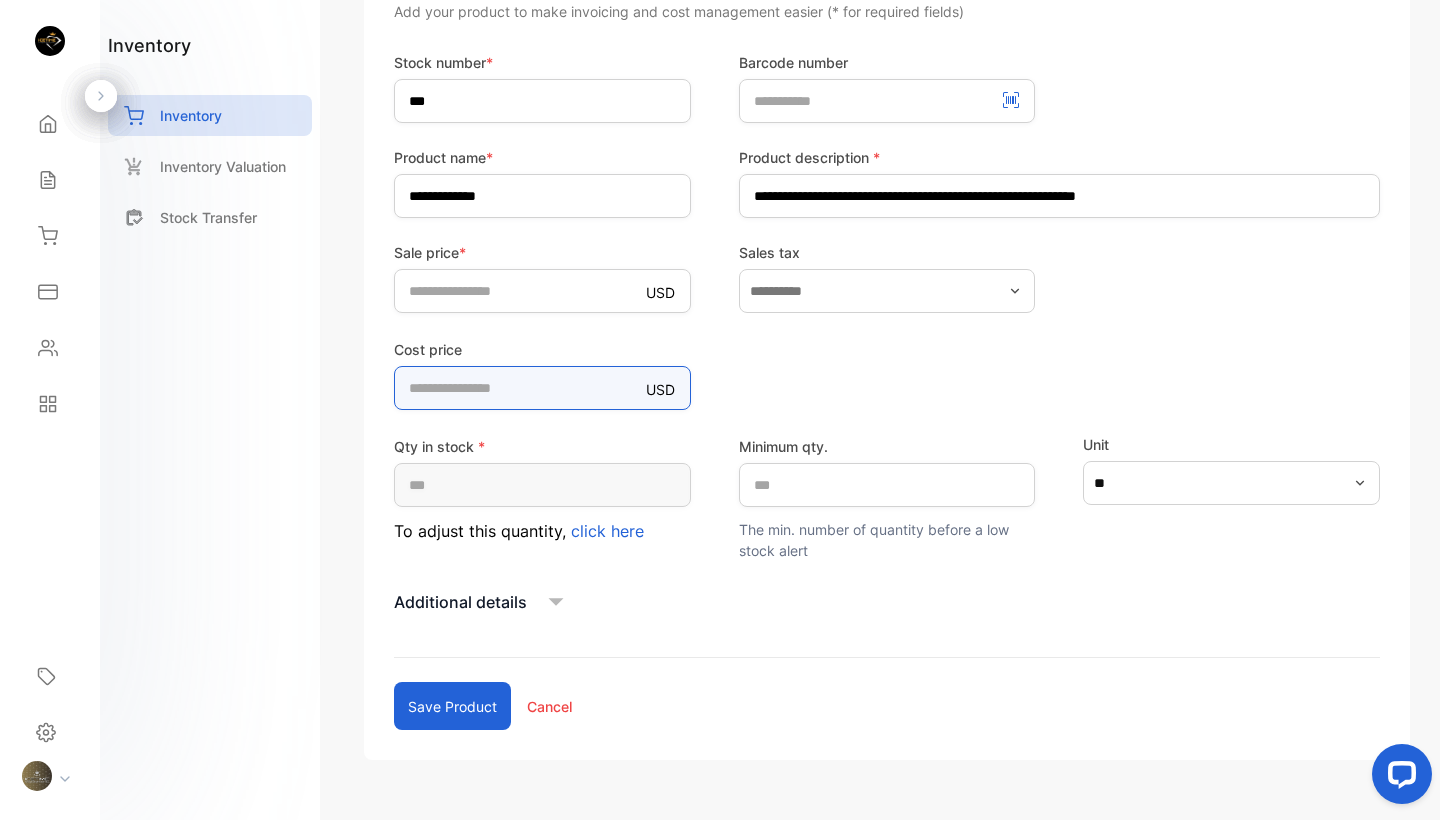 scroll, scrollTop: 305, scrollLeft: 0, axis: vertical 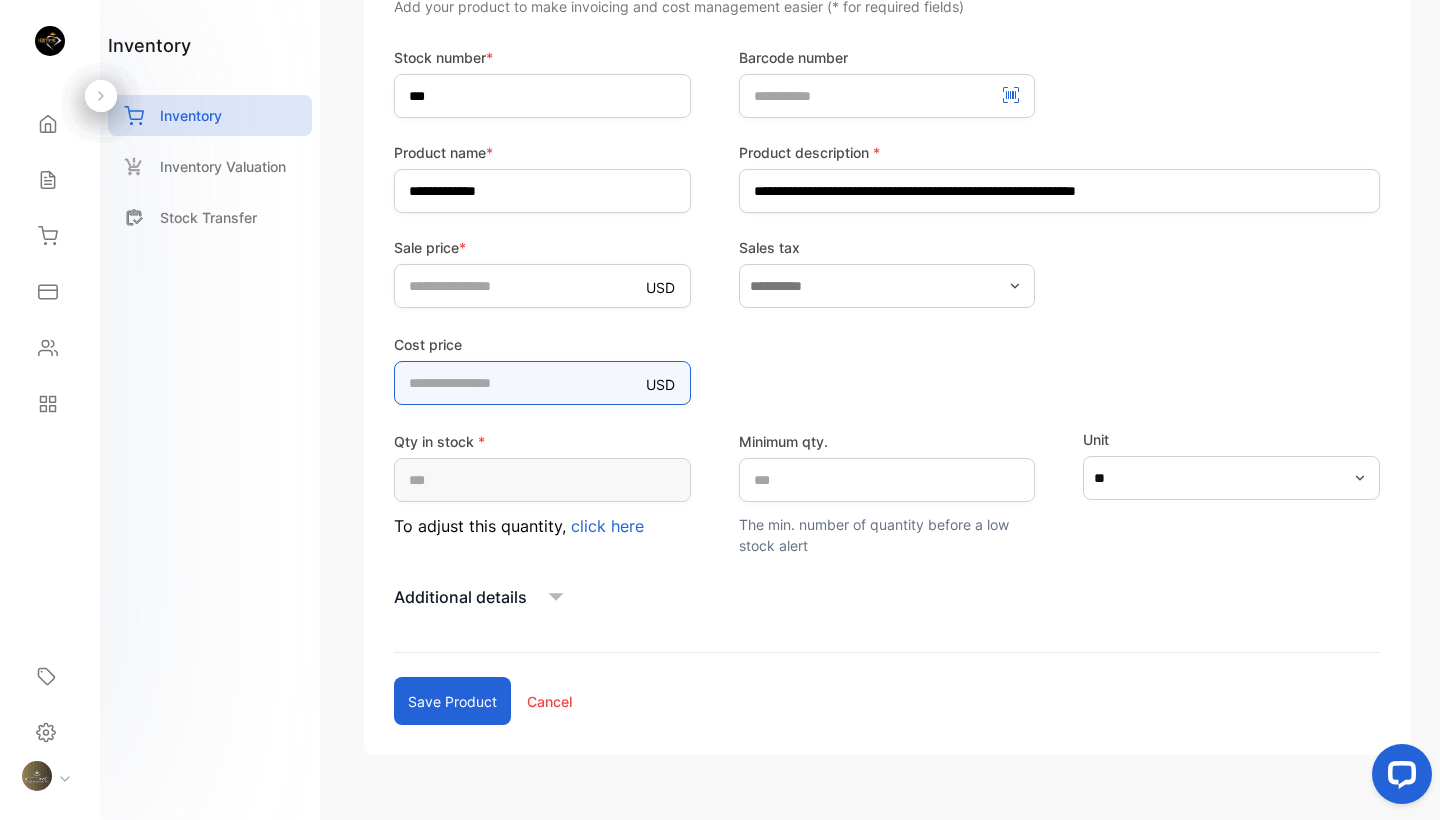 type on "***" 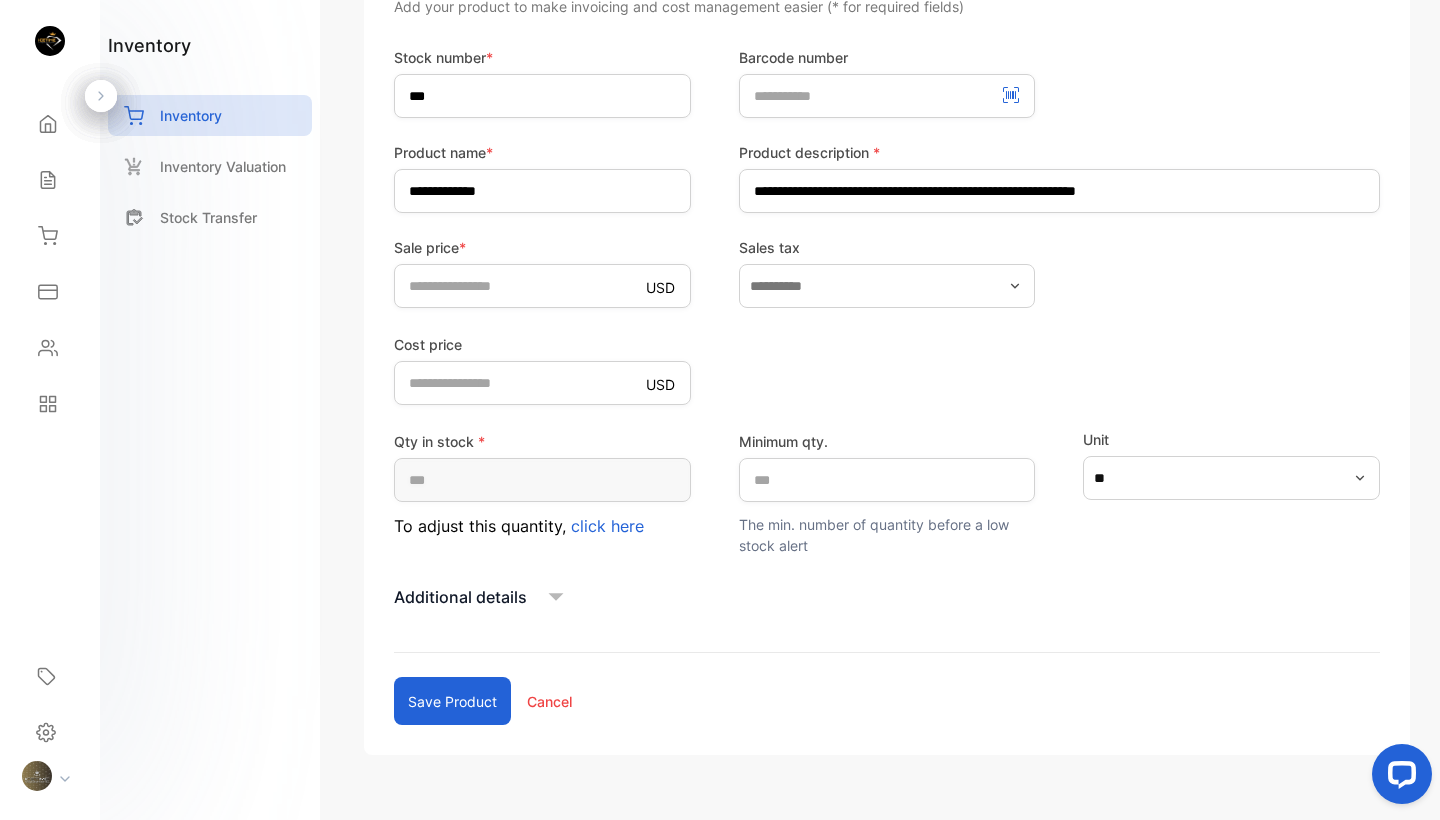 click on "Save product" at bounding box center (452, 701) 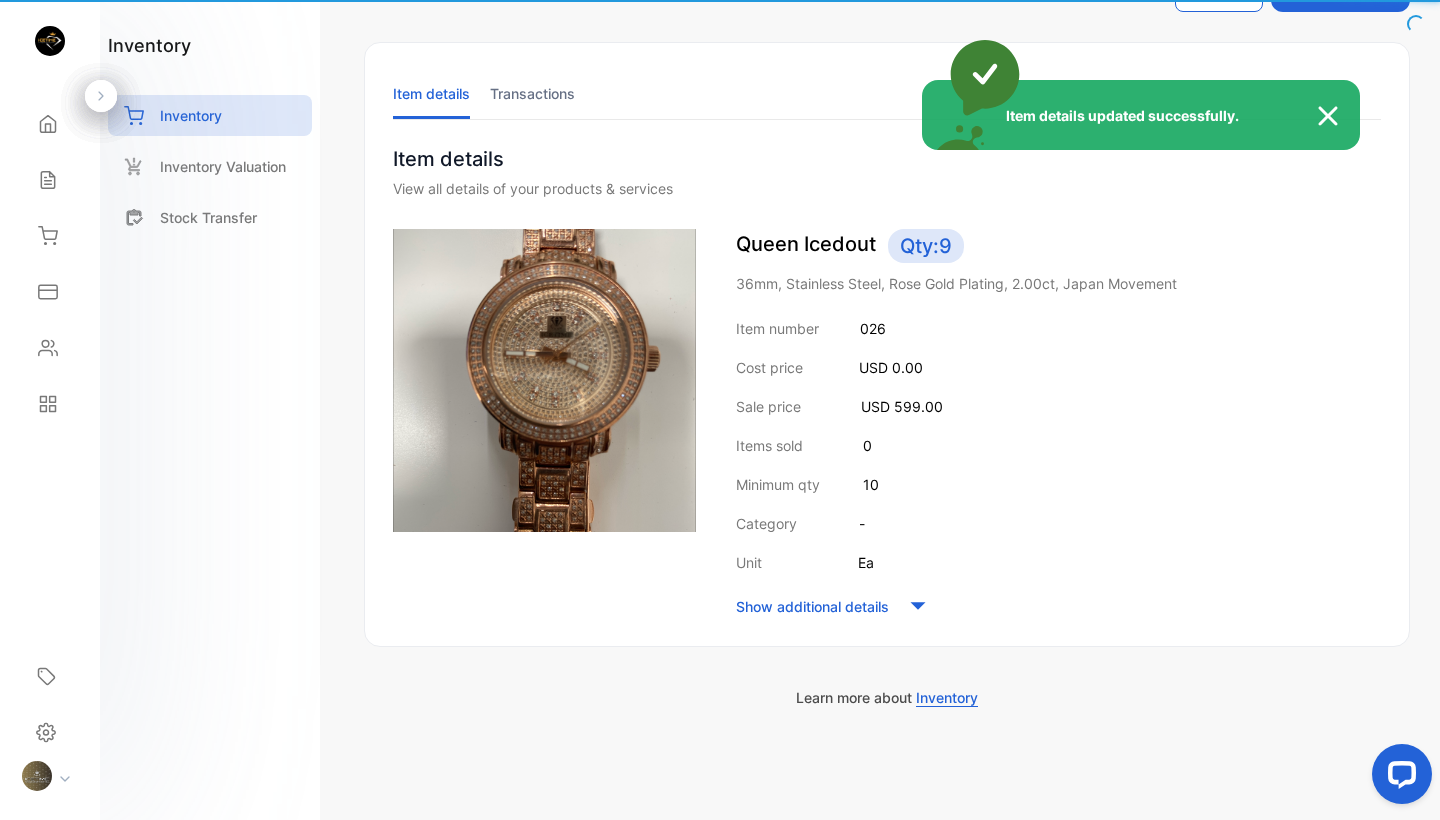 scroll, scrollTop: 73, scrollLeft: 0, axis: vertical 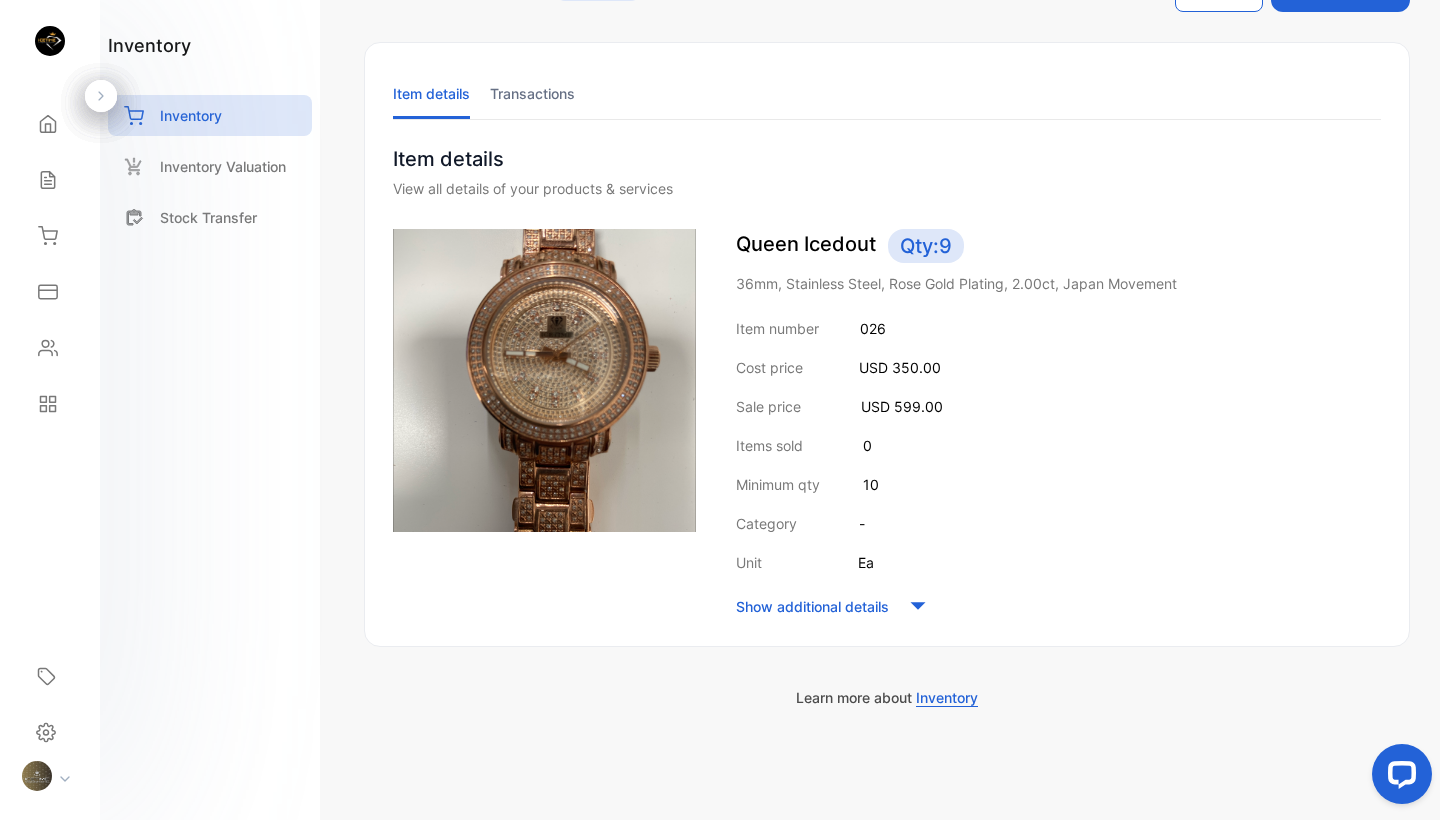 click on "Minimum qty 10" at bounding box center (1058, 484) 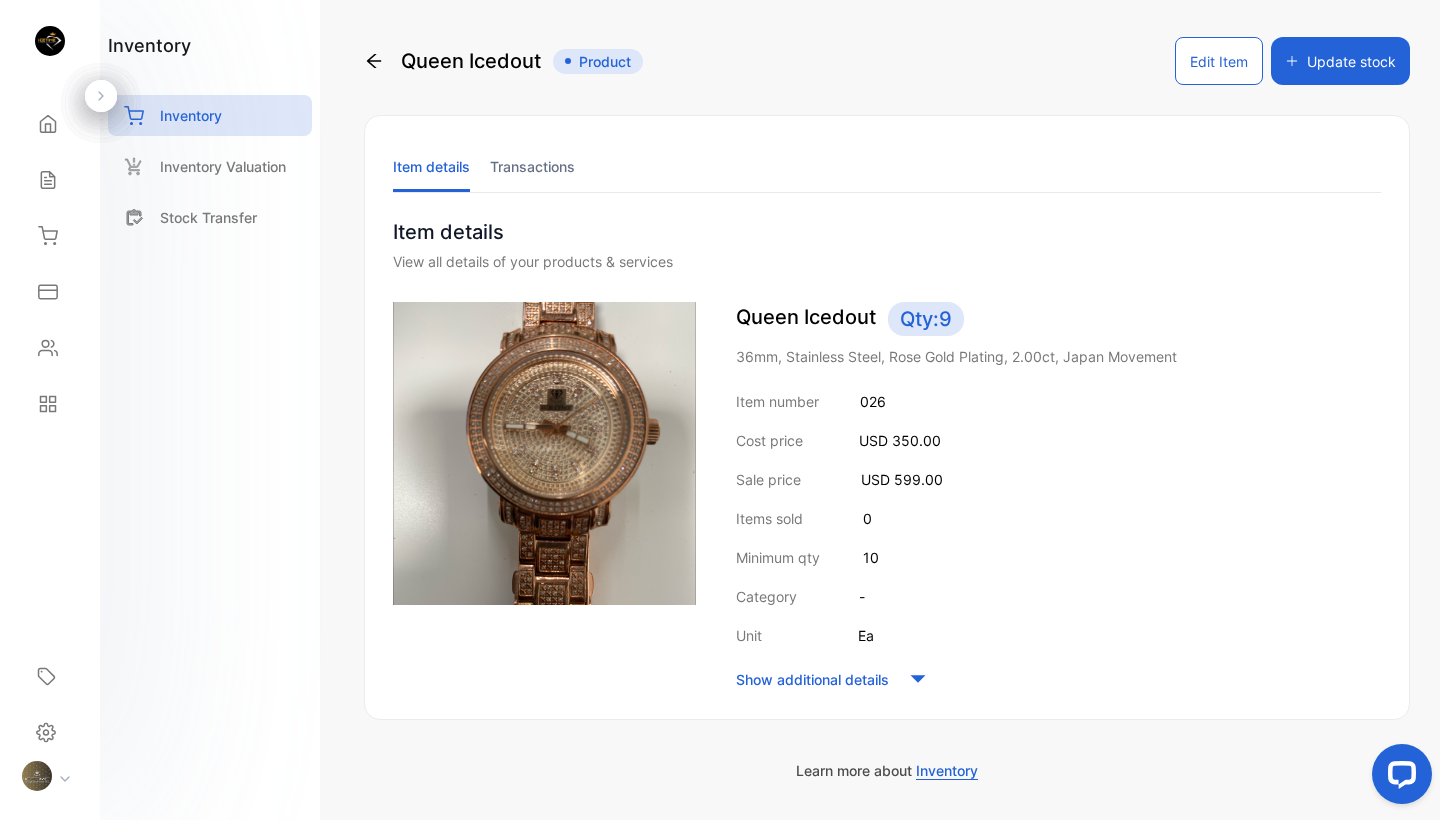 scroll, scrollTop: 0, scrollLeft: 0, axis: both 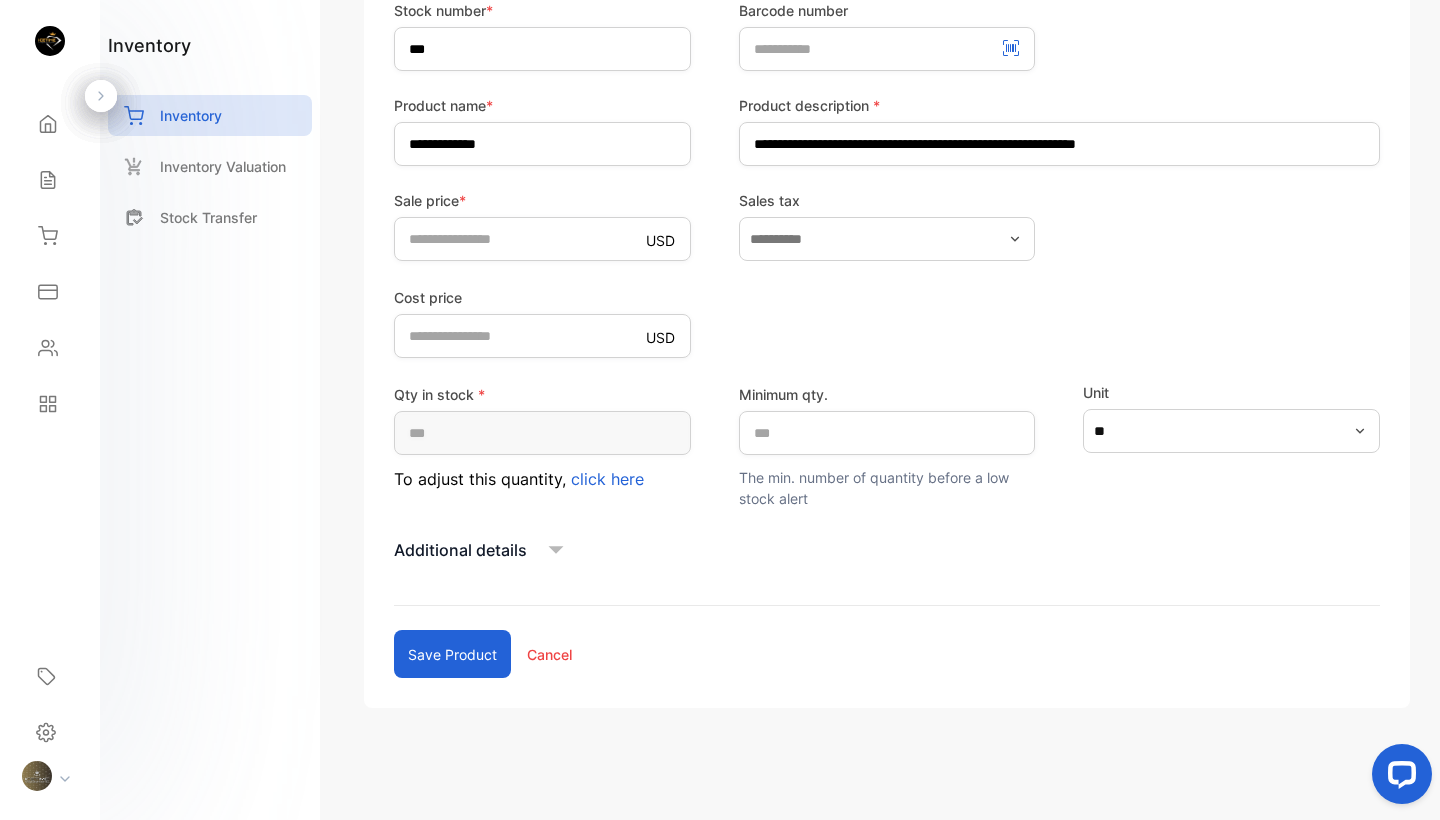 click on "Save product" at bounding box center [452, 654] 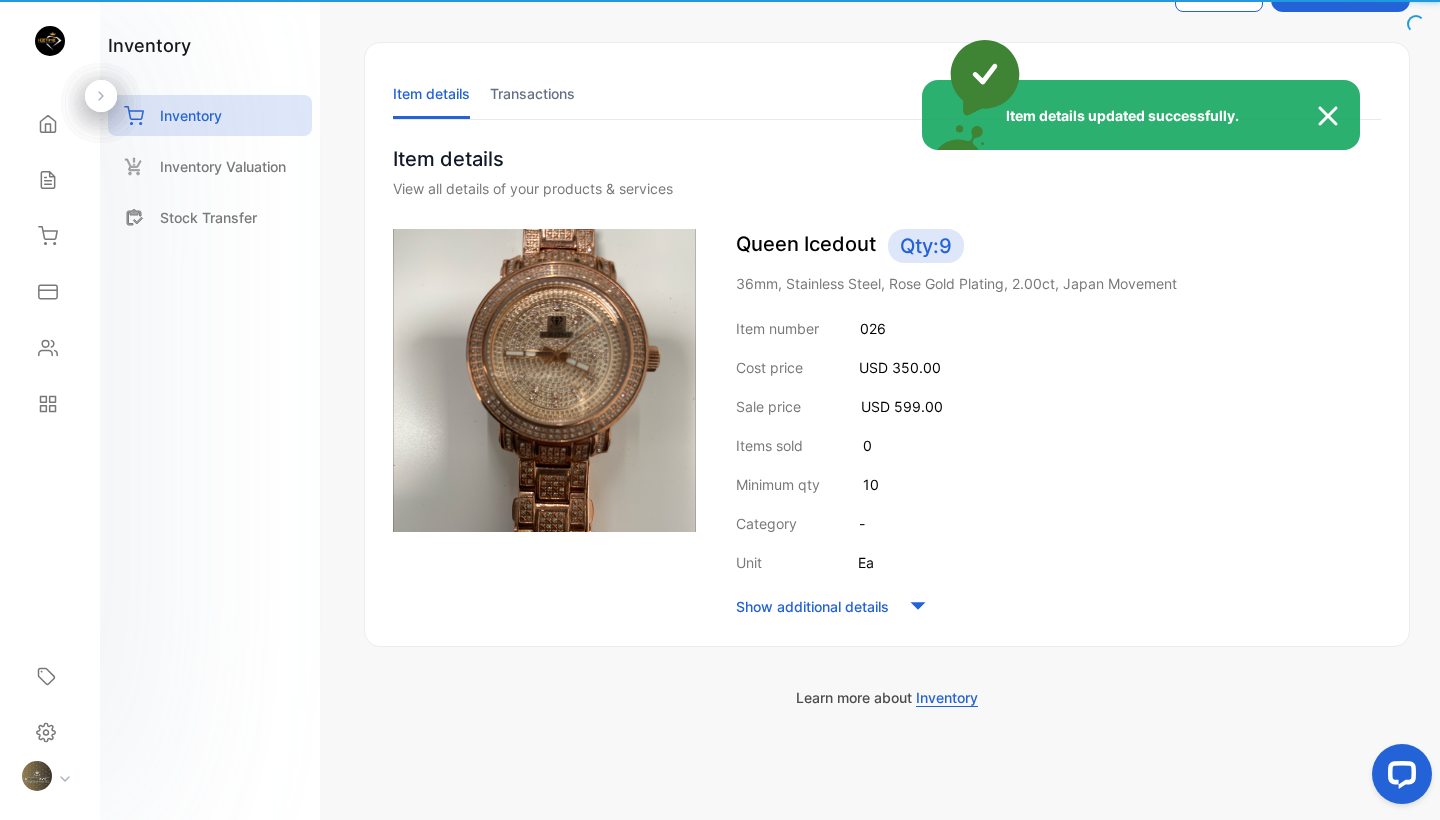 scroll, scrollTop: 73, scrollLeft: 0, axis: vertical 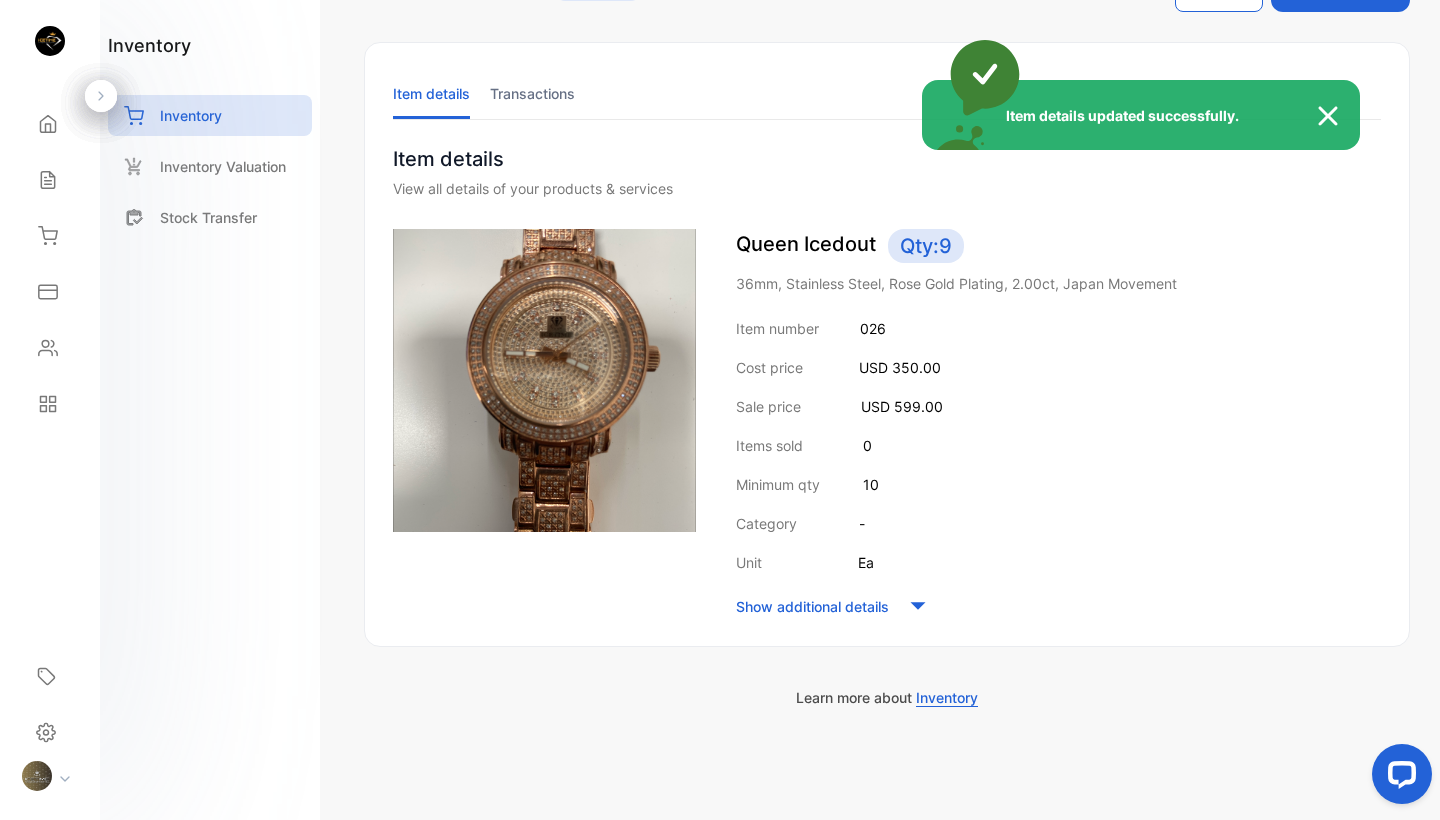 click on "Item details updated successfully." at bounding box center (720, 410) 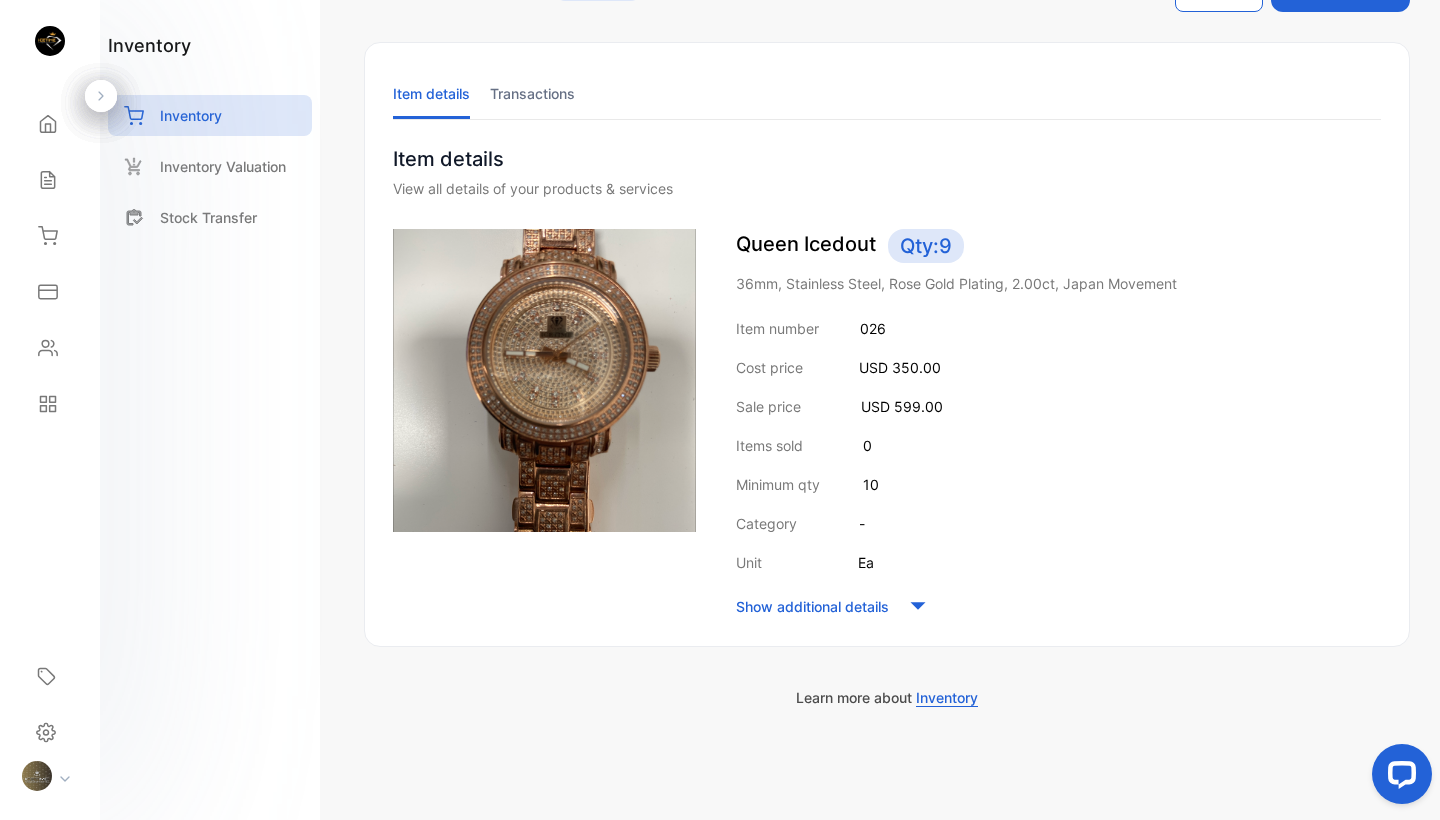 click on "Inventory Valuation" at bounding box center [223, 166] 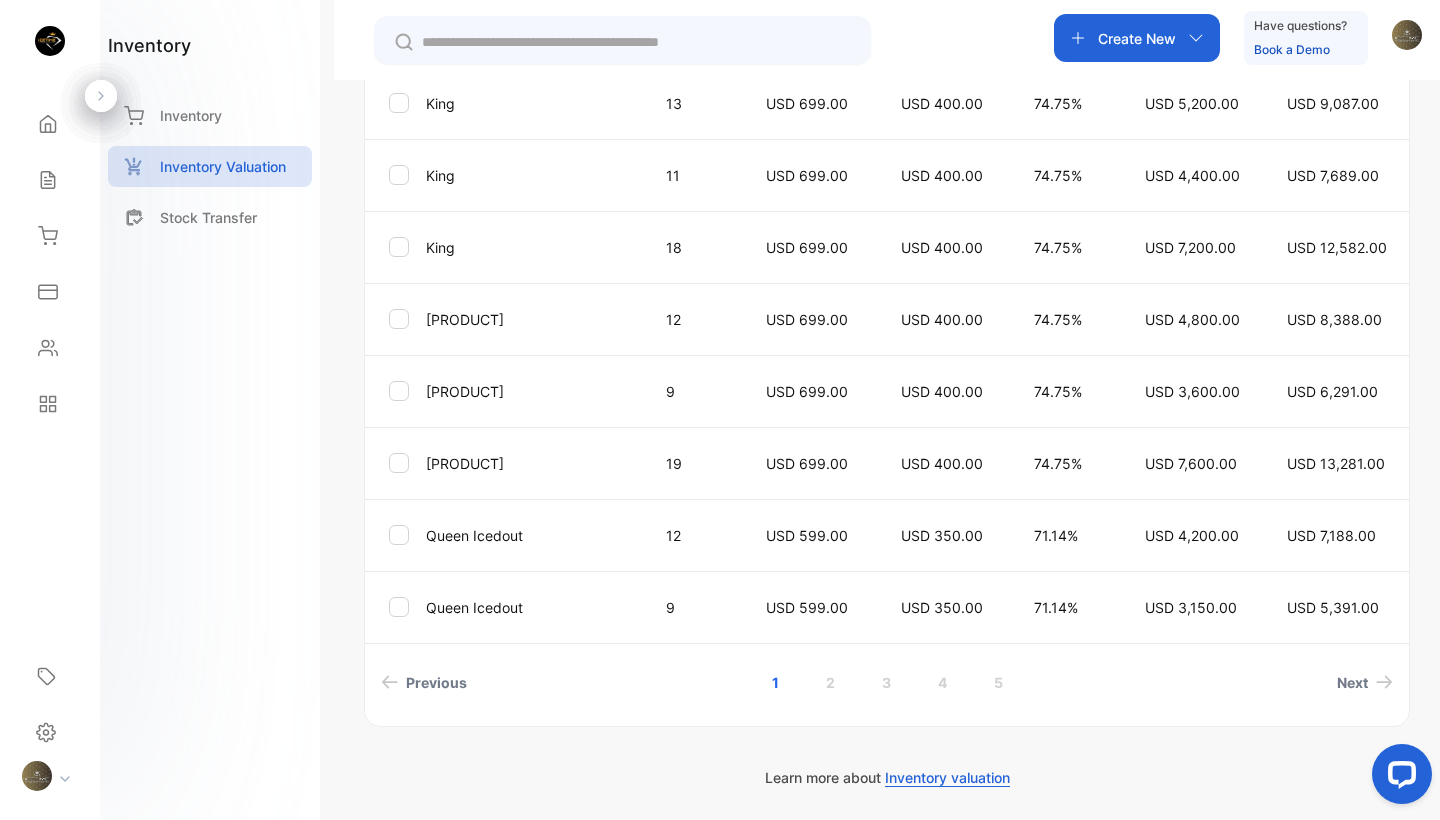 scroll, scrollTop: 667, scrollLeft: 0, axis: vertical 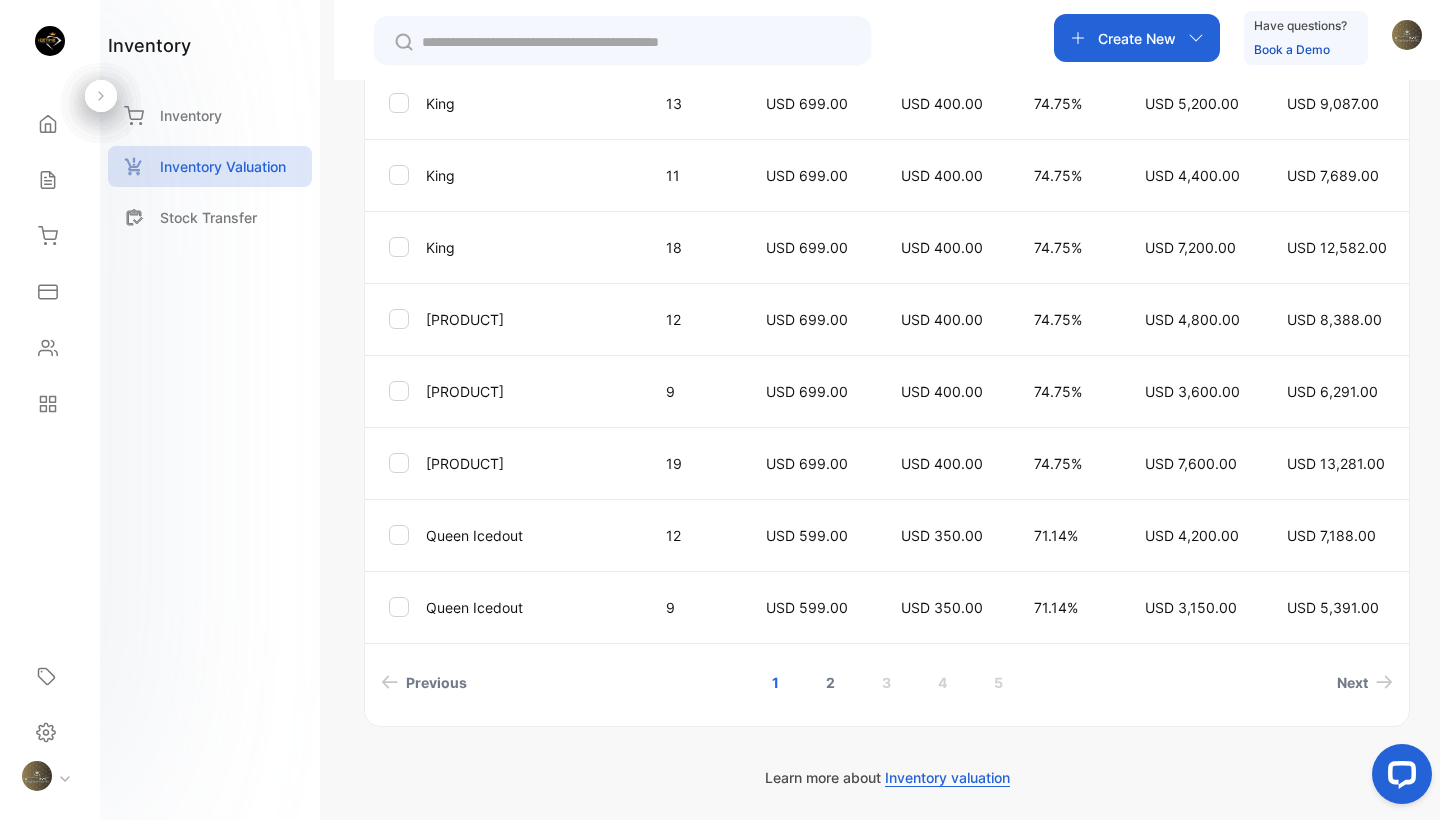 click on "2" at bounding box center [830, 682] 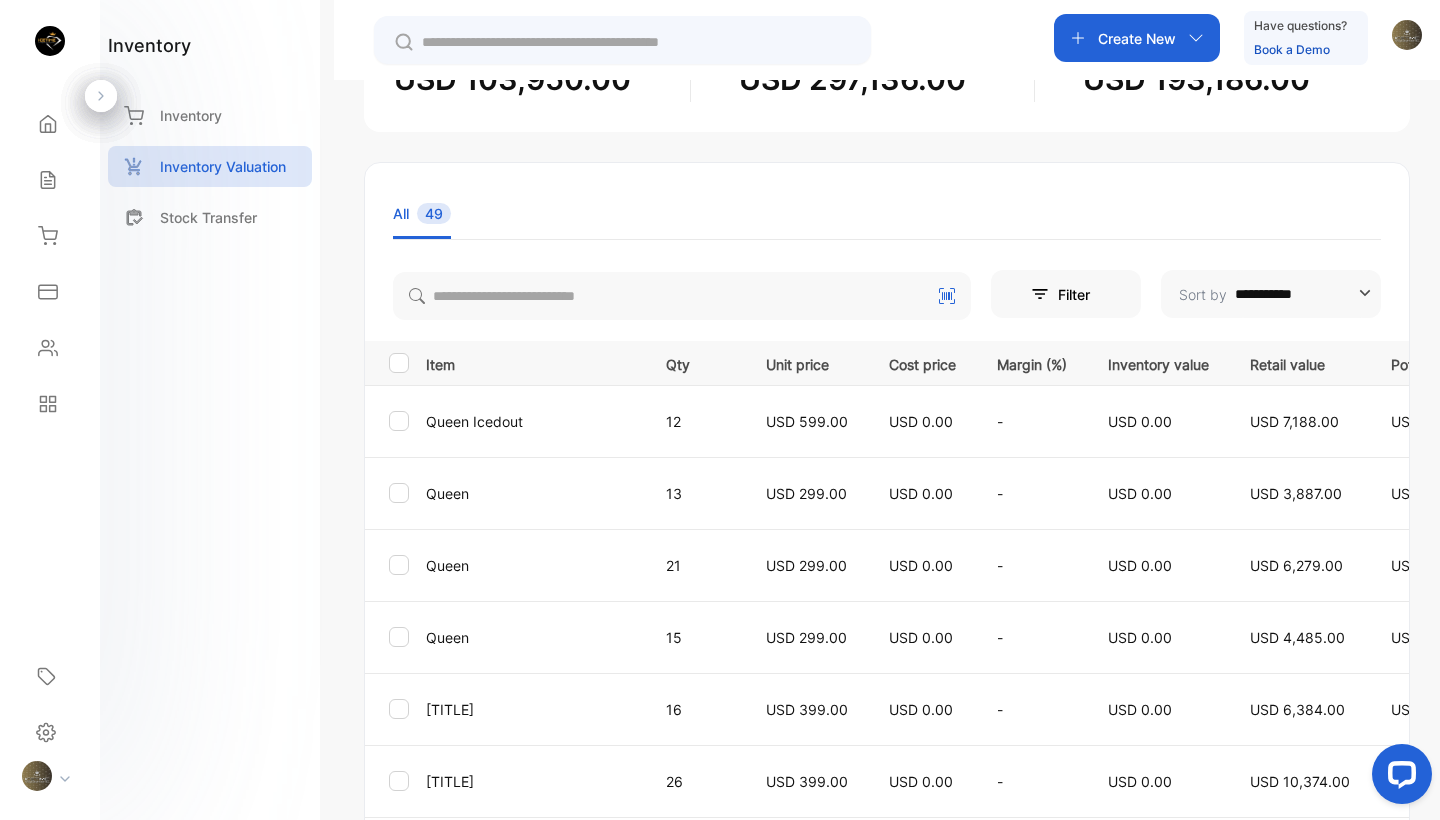 scroll, scrollTop: 197, scrollLeft: 0, axis: vertical 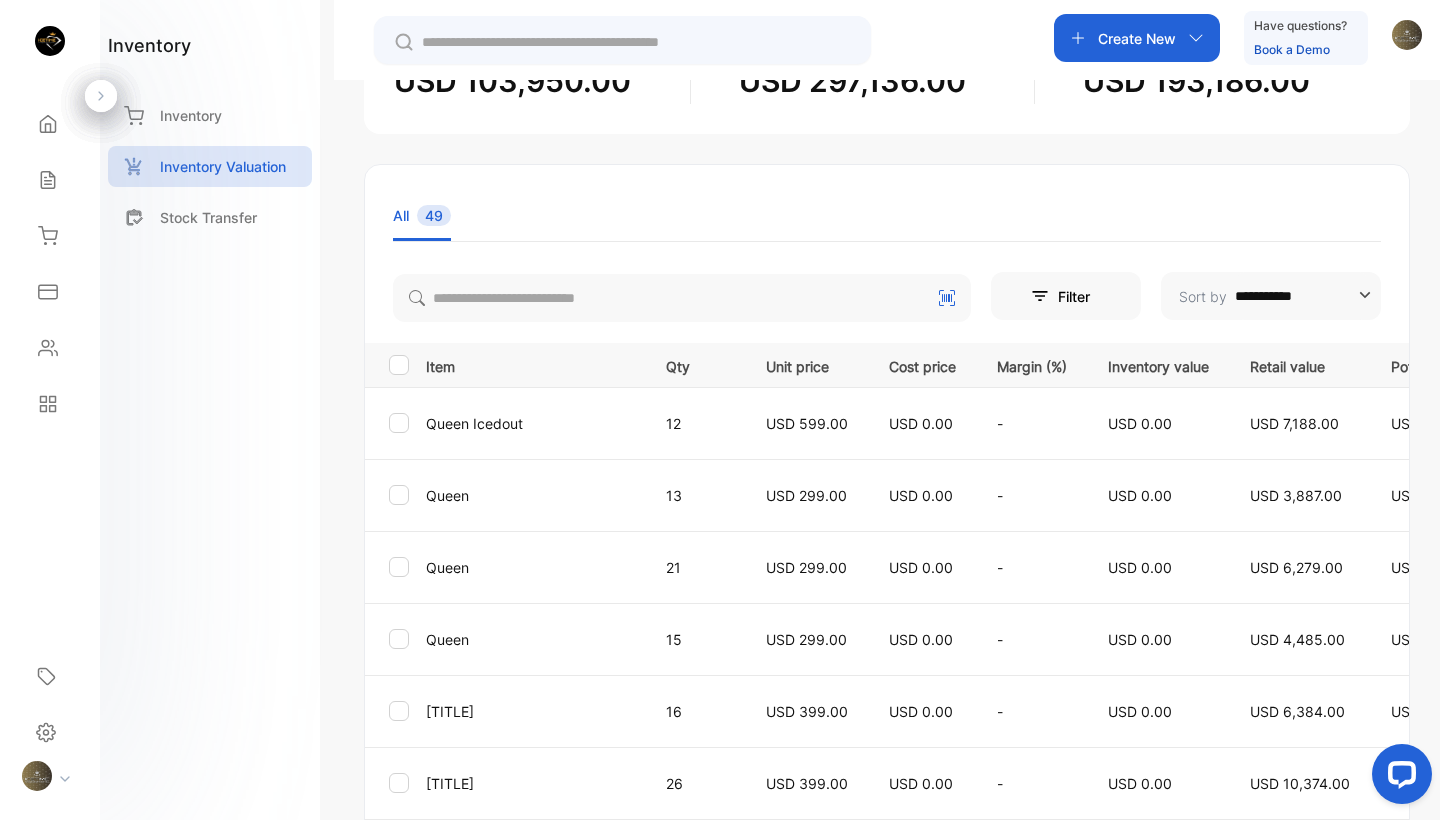 click on "Queen Icedout" at bounding box center [533, 423] 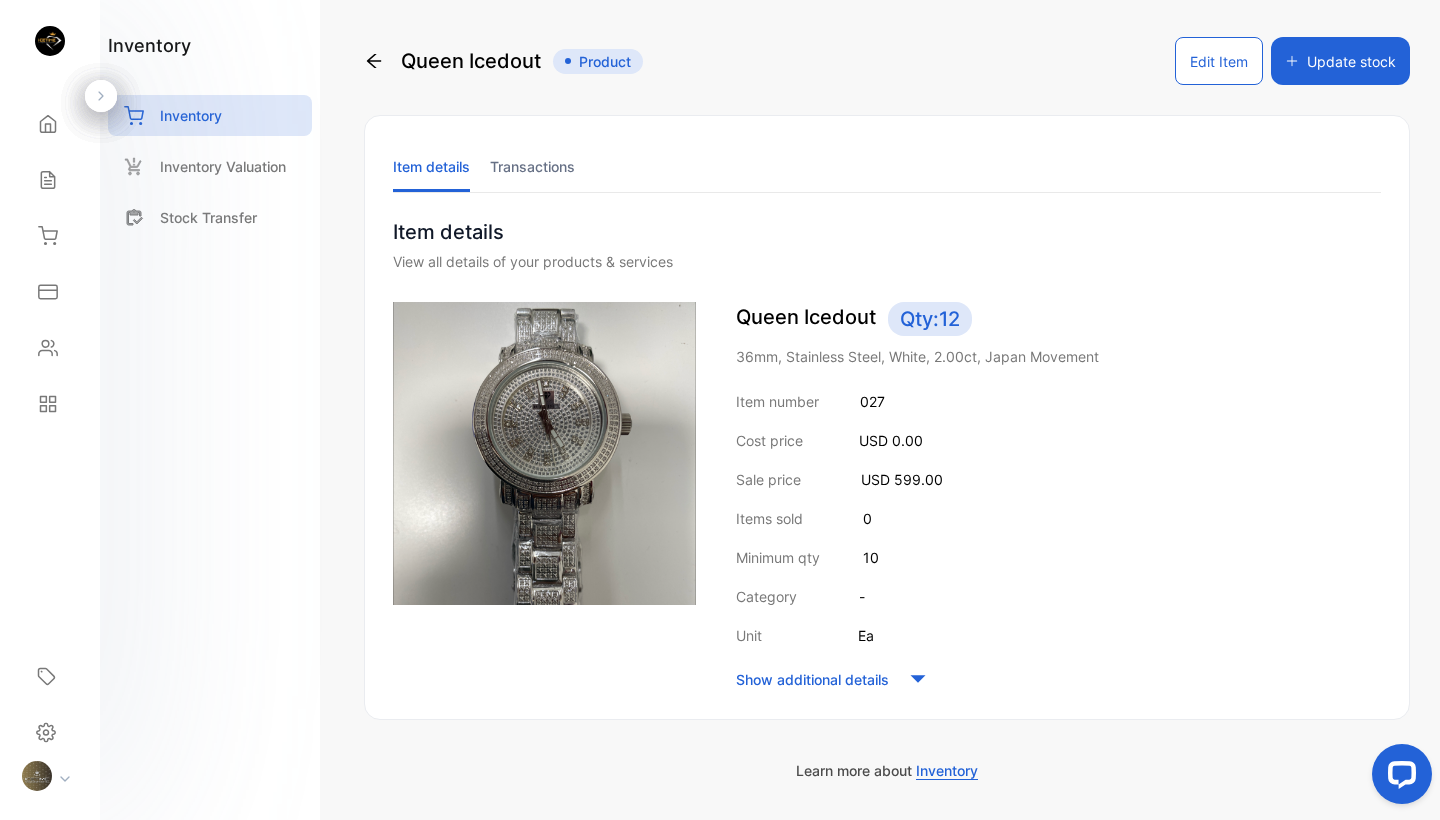 scroll, scrollTop: 0, scrollLeft: 0, axis: both 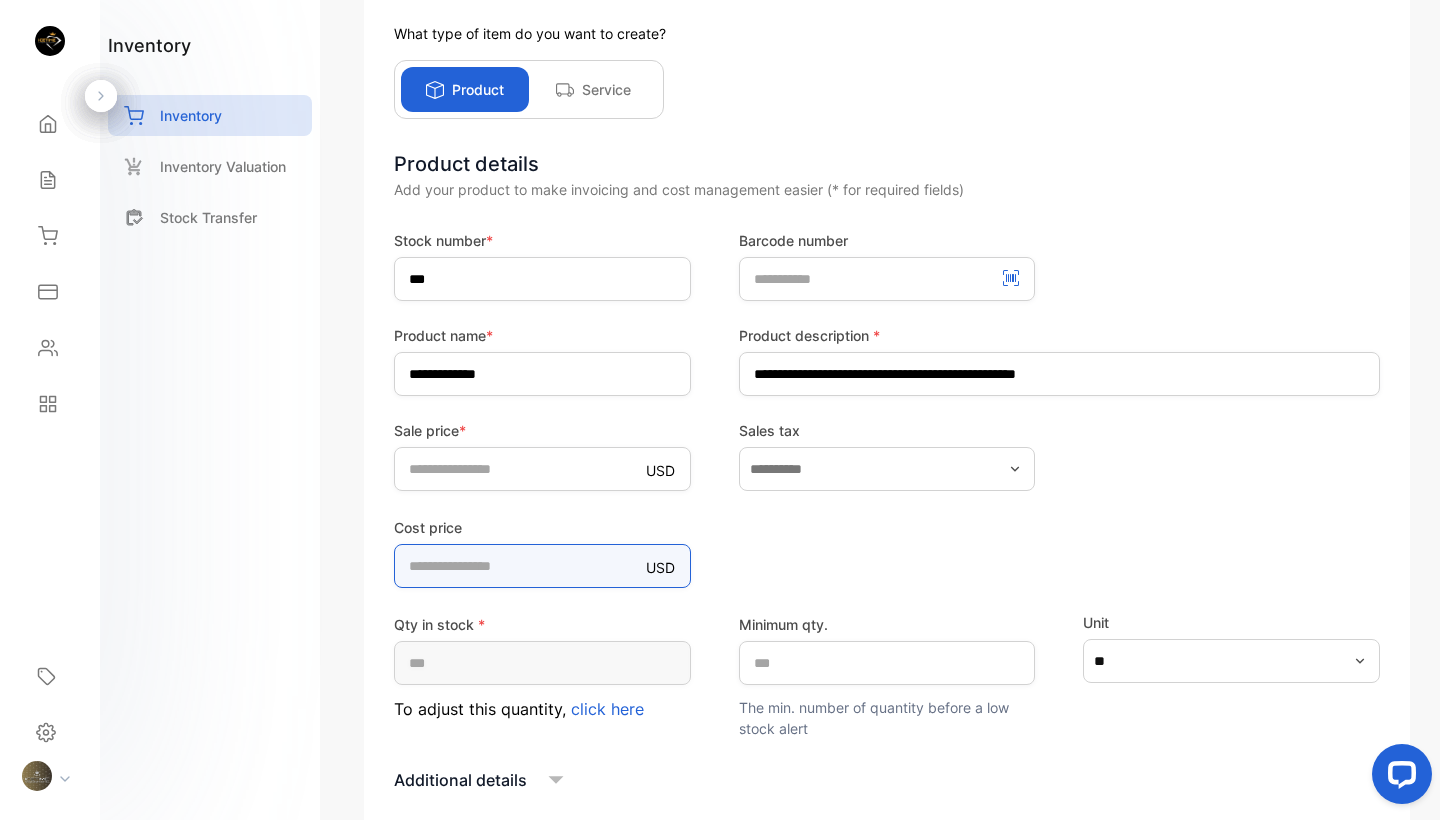 click on "*" at bounding box center (542, 566) 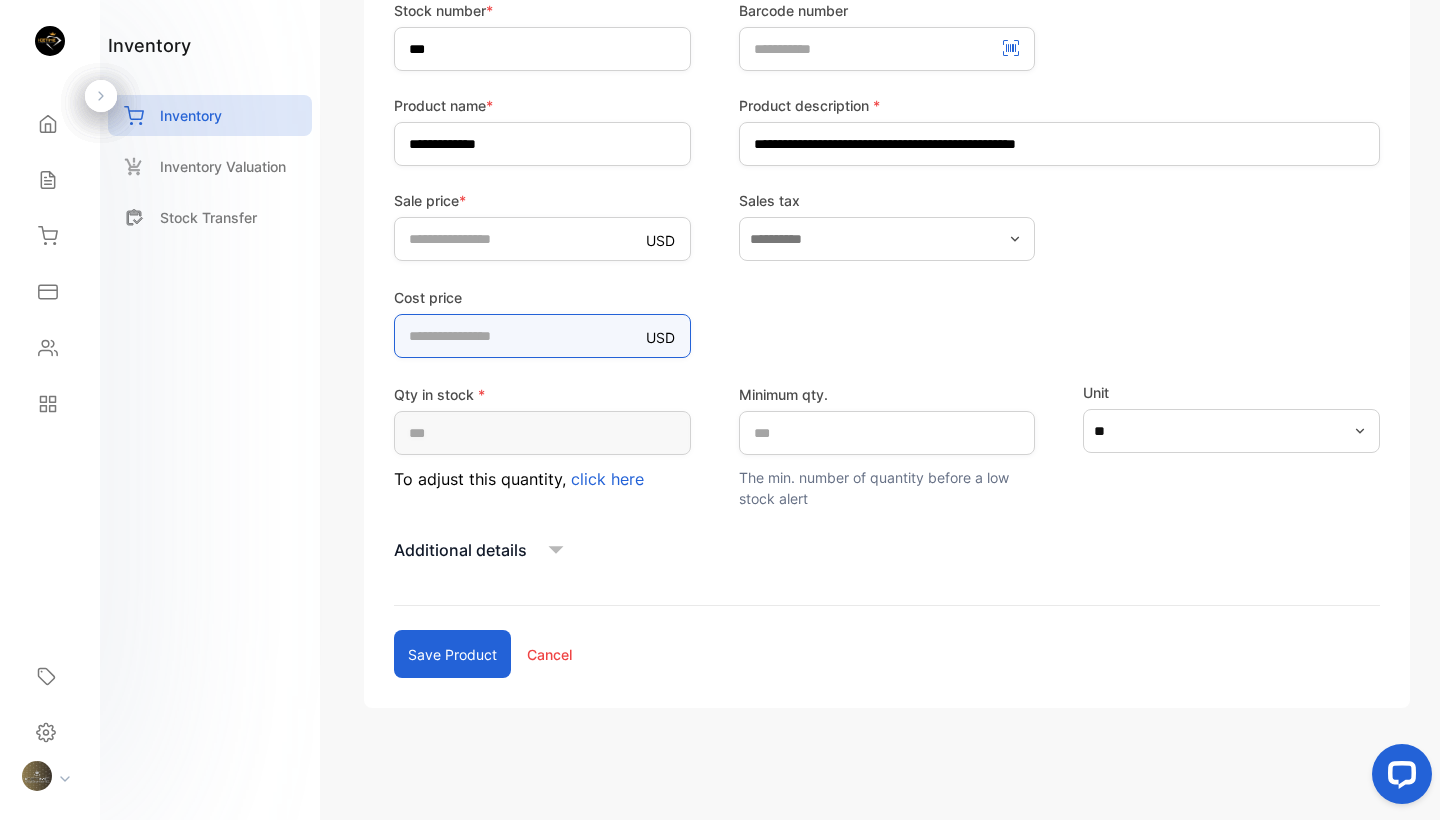 scroll, scrollTop: 352, scrollLeft: 0, axis: vertical 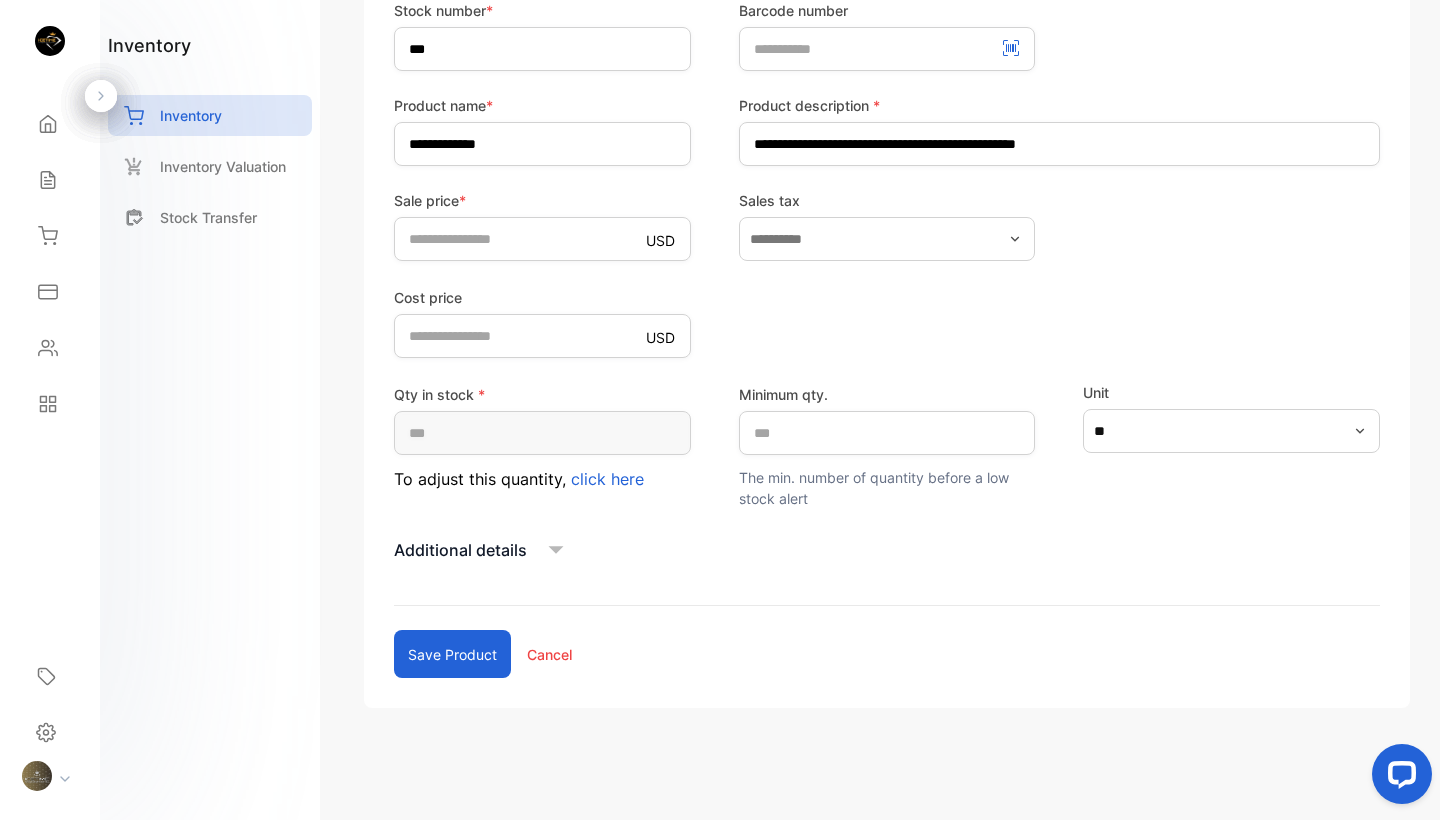 click on "Save product" at bounding box center [452, 654] 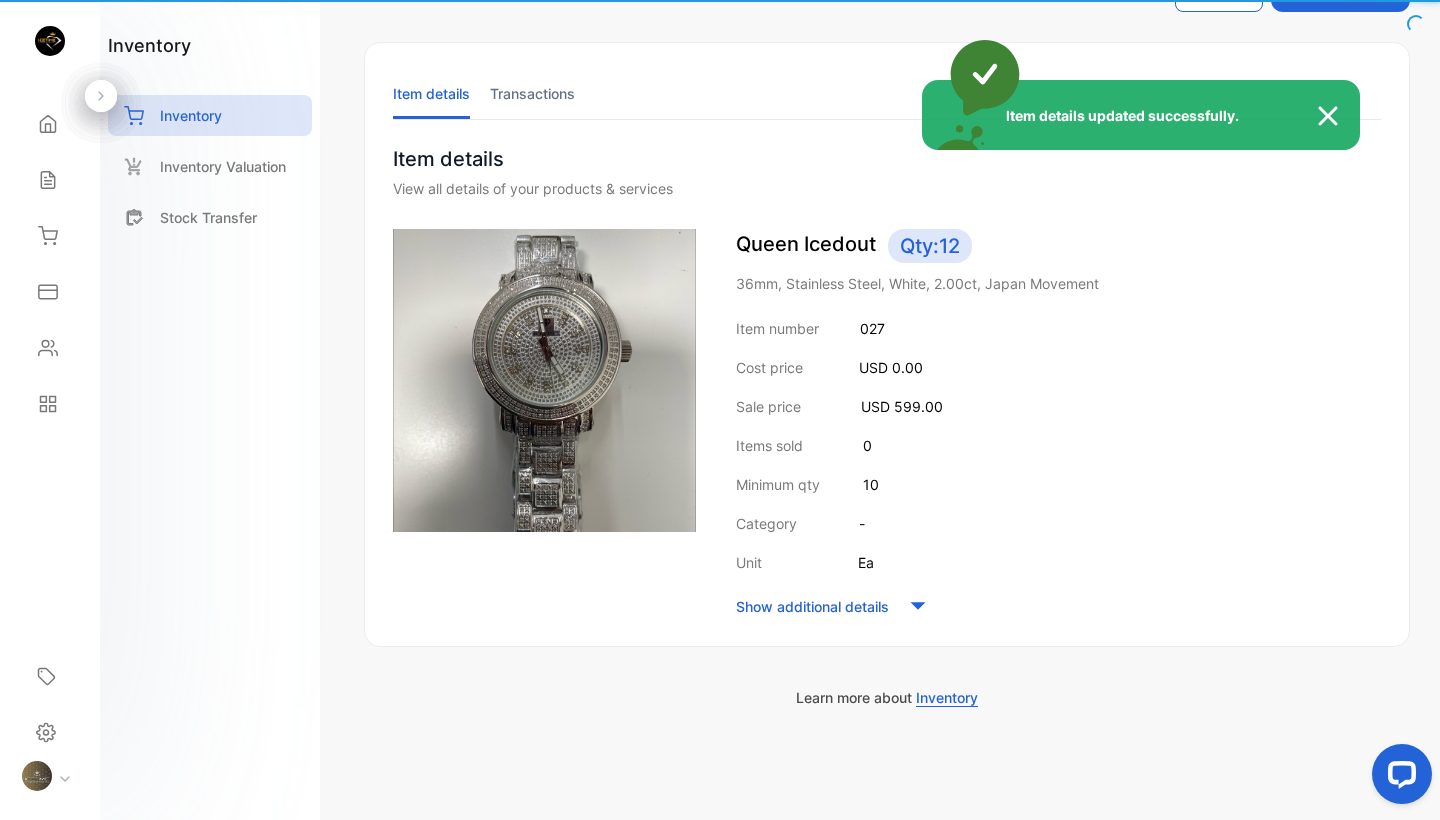 scroll, scrollTop: 73, scrollLeft: 0, axis: vertical 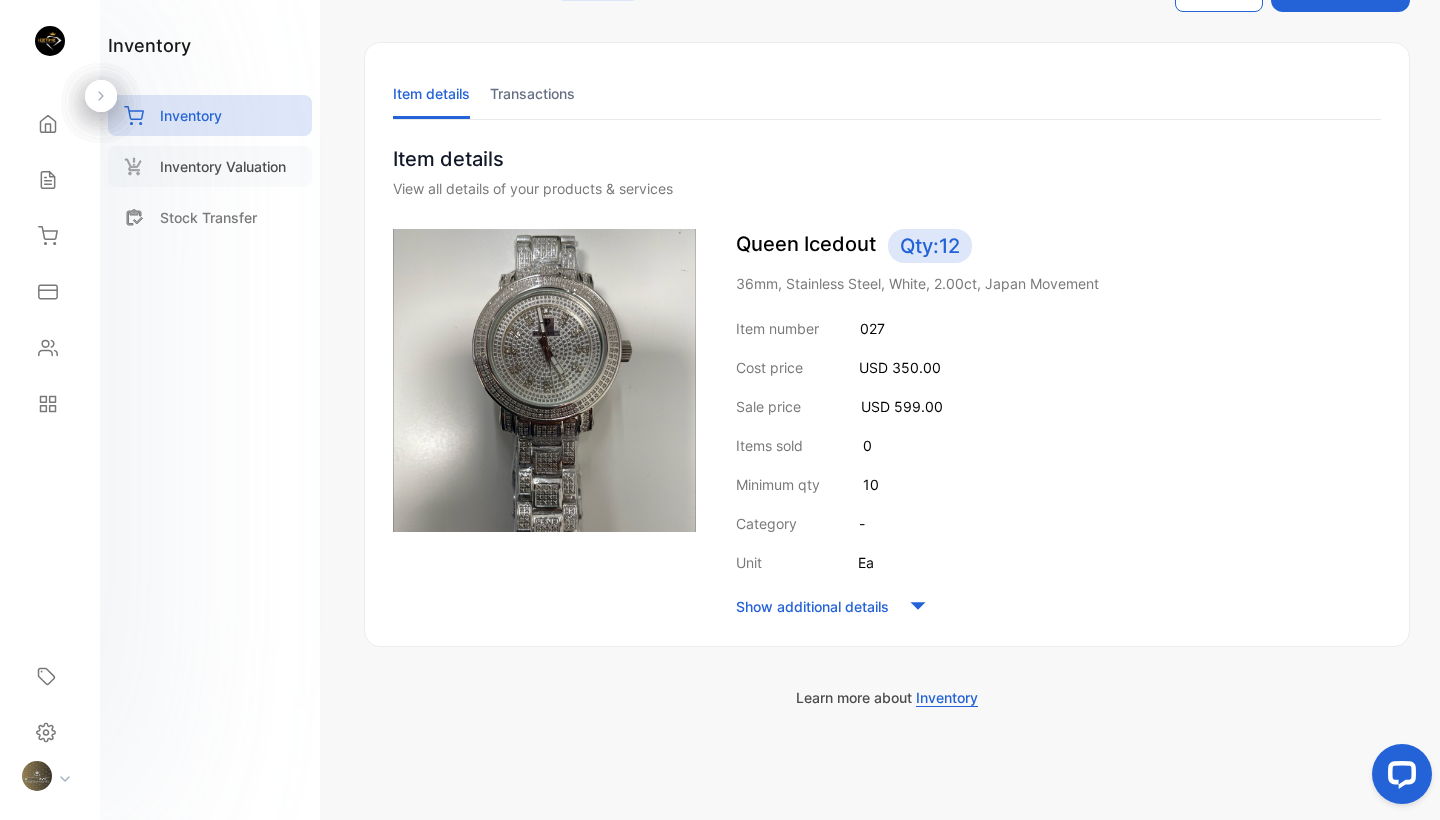 click on "Inventory Valuation" at bounding box center (223, 166) 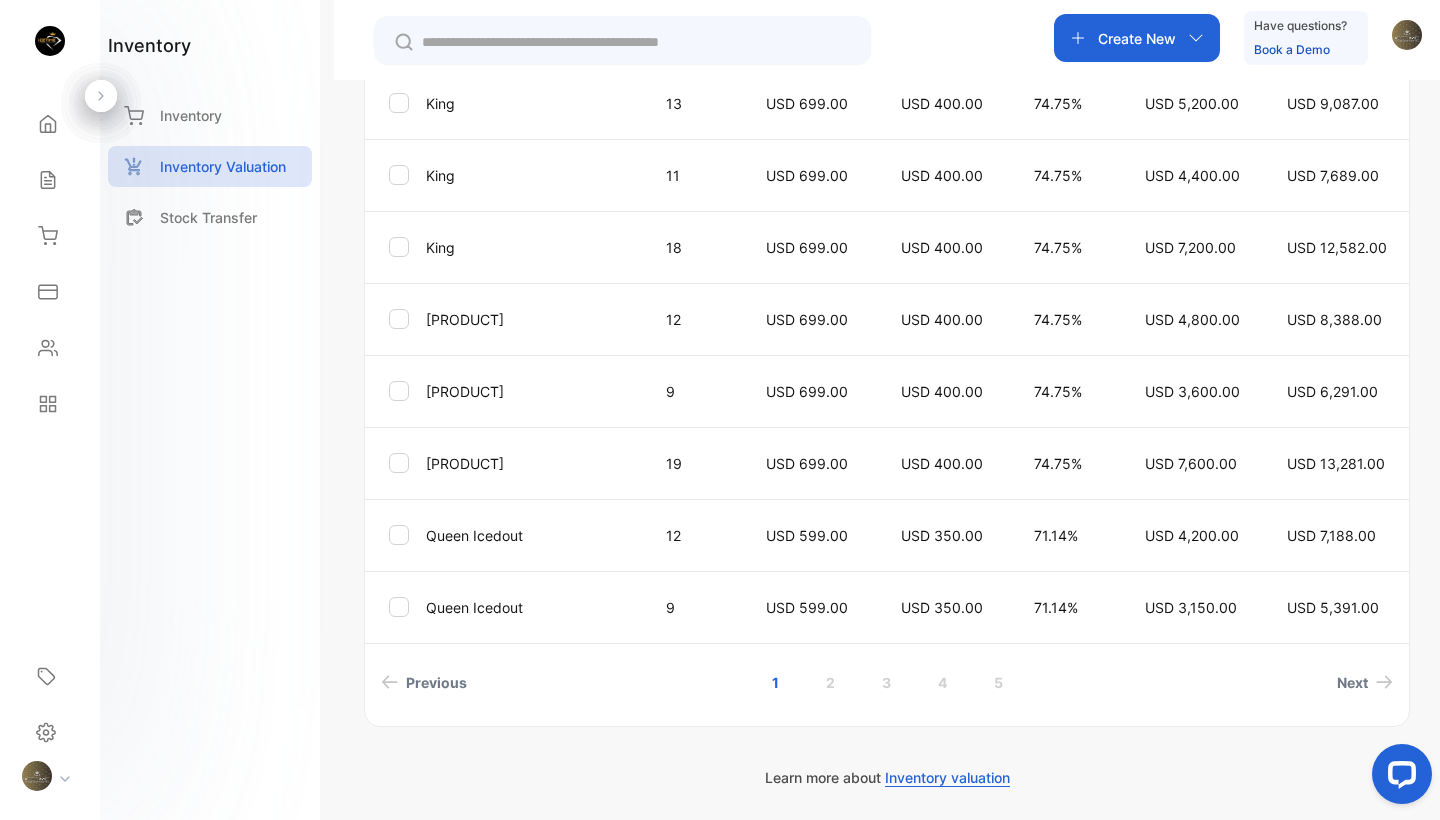 scroll, scrollTop: 667, scrollLeft: 0, axis: vertical 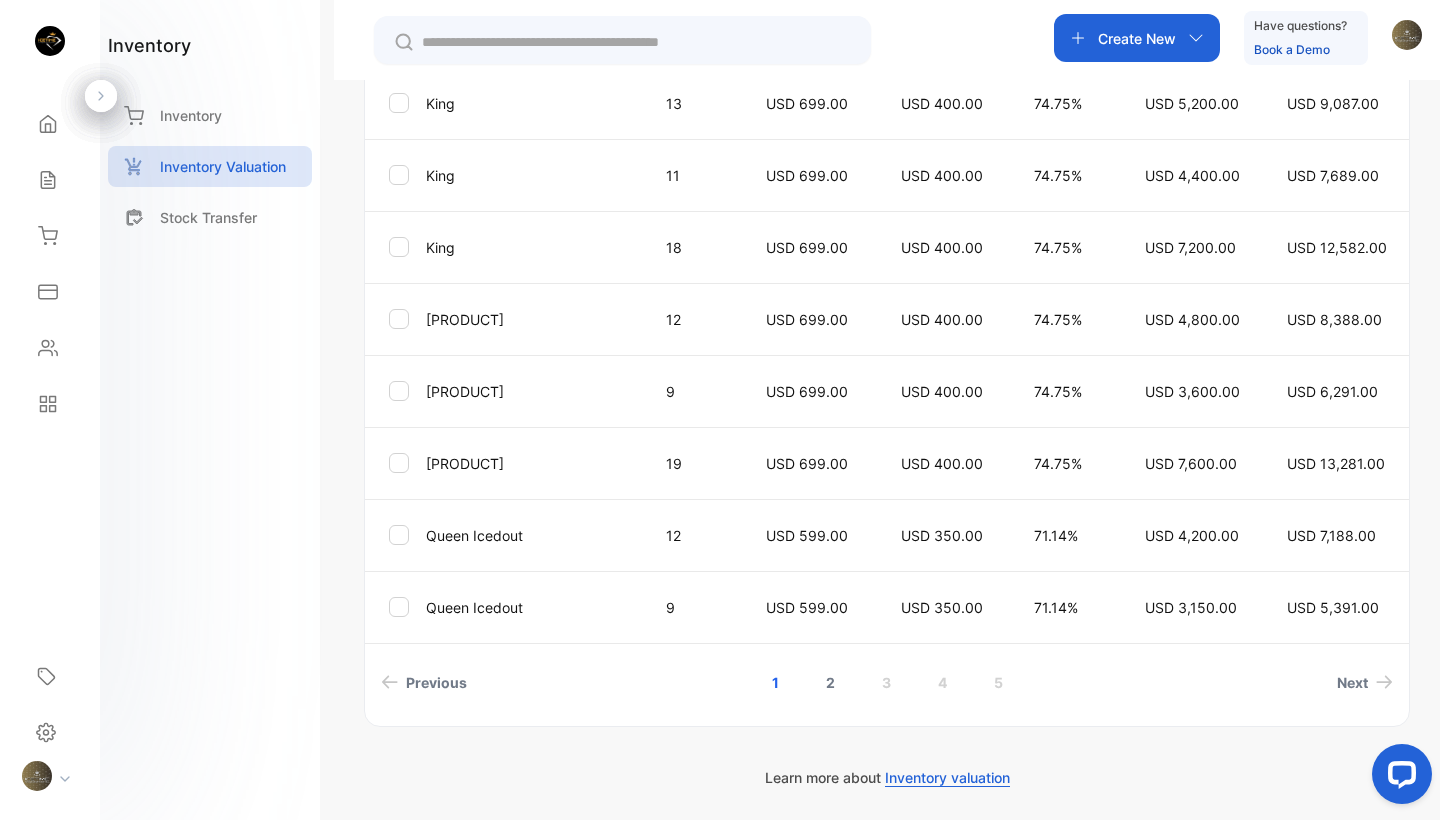 click on "2" at bounding box center [830, 682] 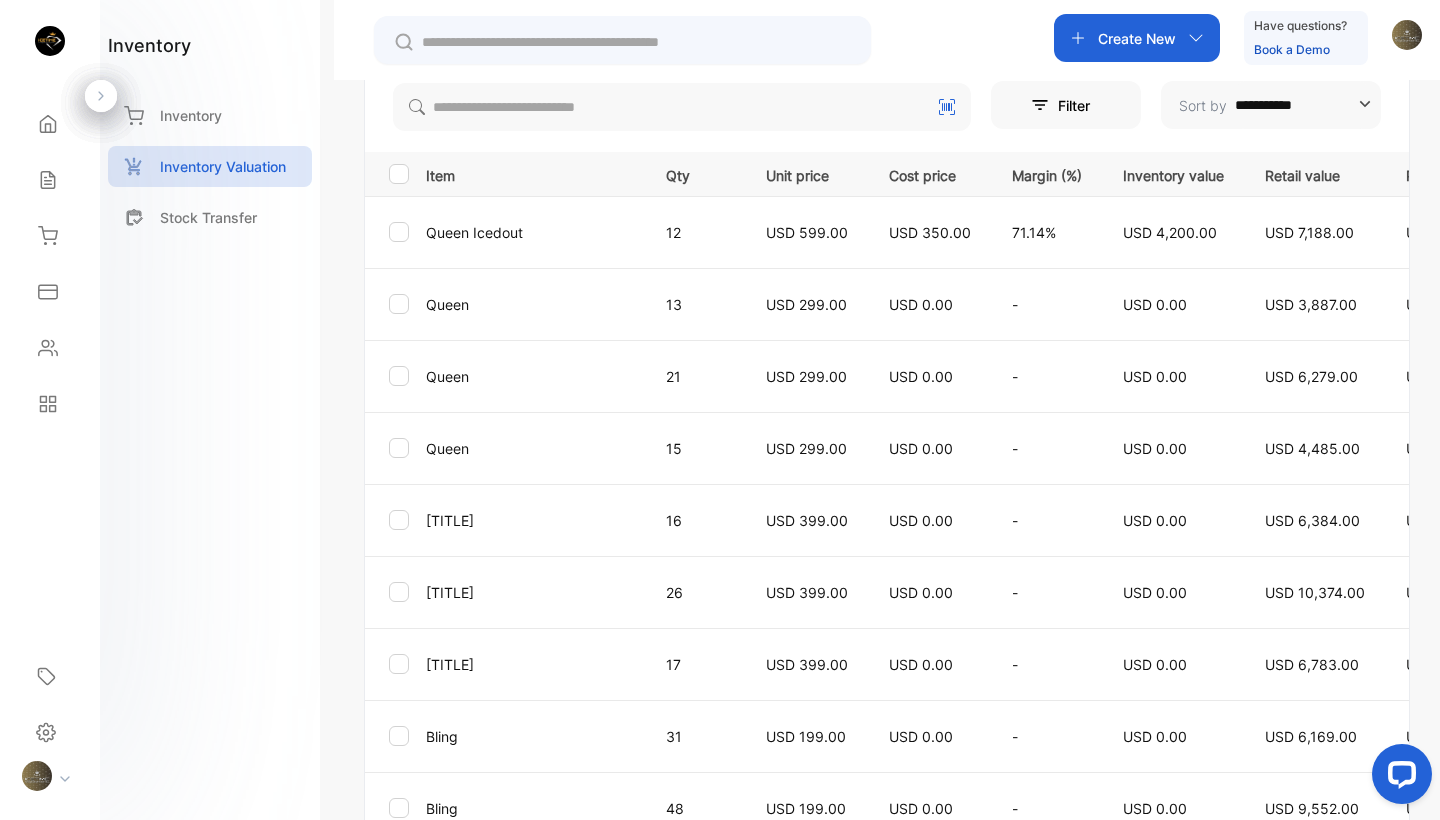 scroll, scrollTop: 384, scrollLeft: 0, axis: vertical 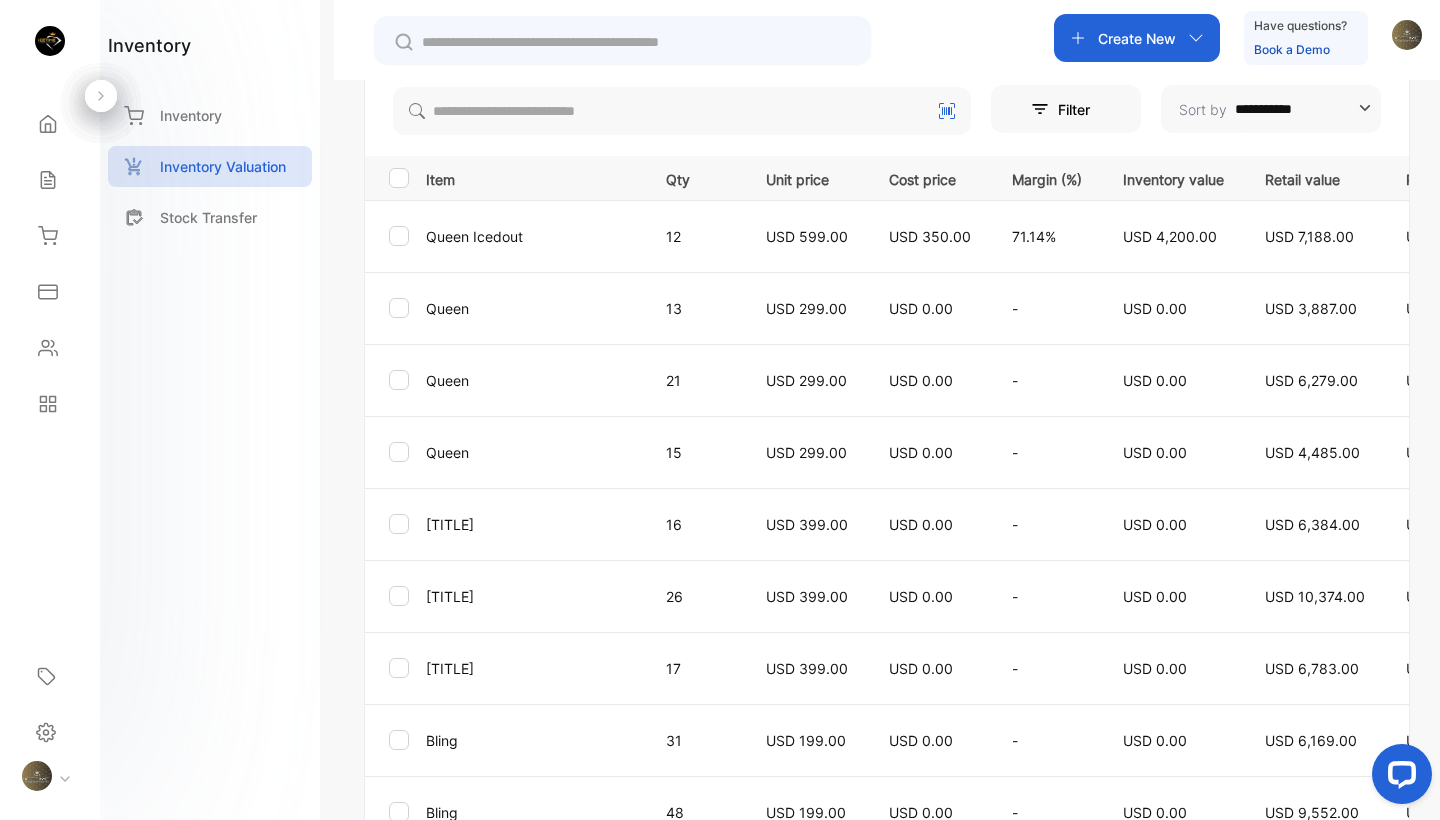 click on "USD 299.00" at bounding box center [806, 308] 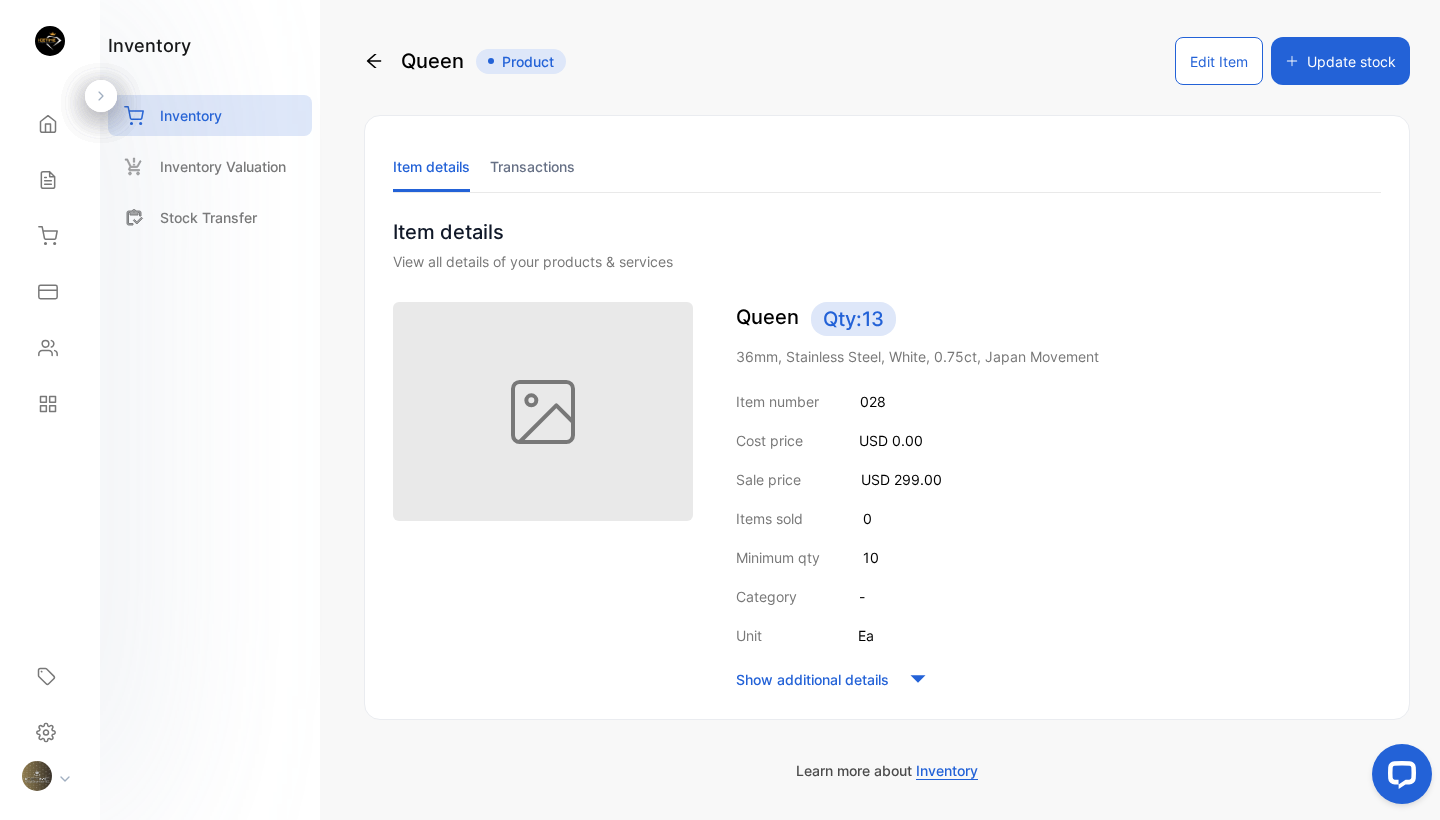 scroll, scrollTop: 0, scrollLeft: 0, axis: both 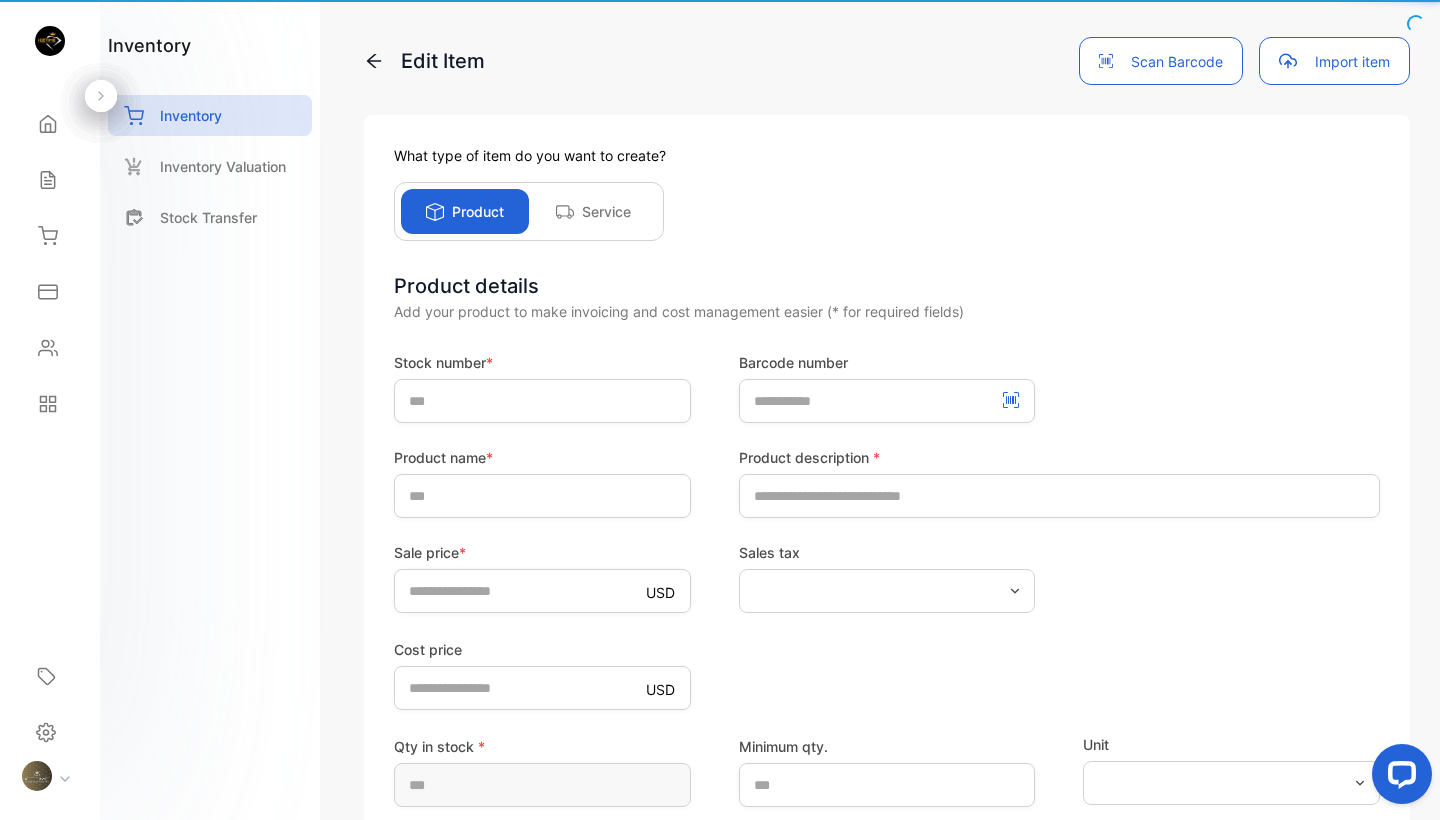 type on "***" 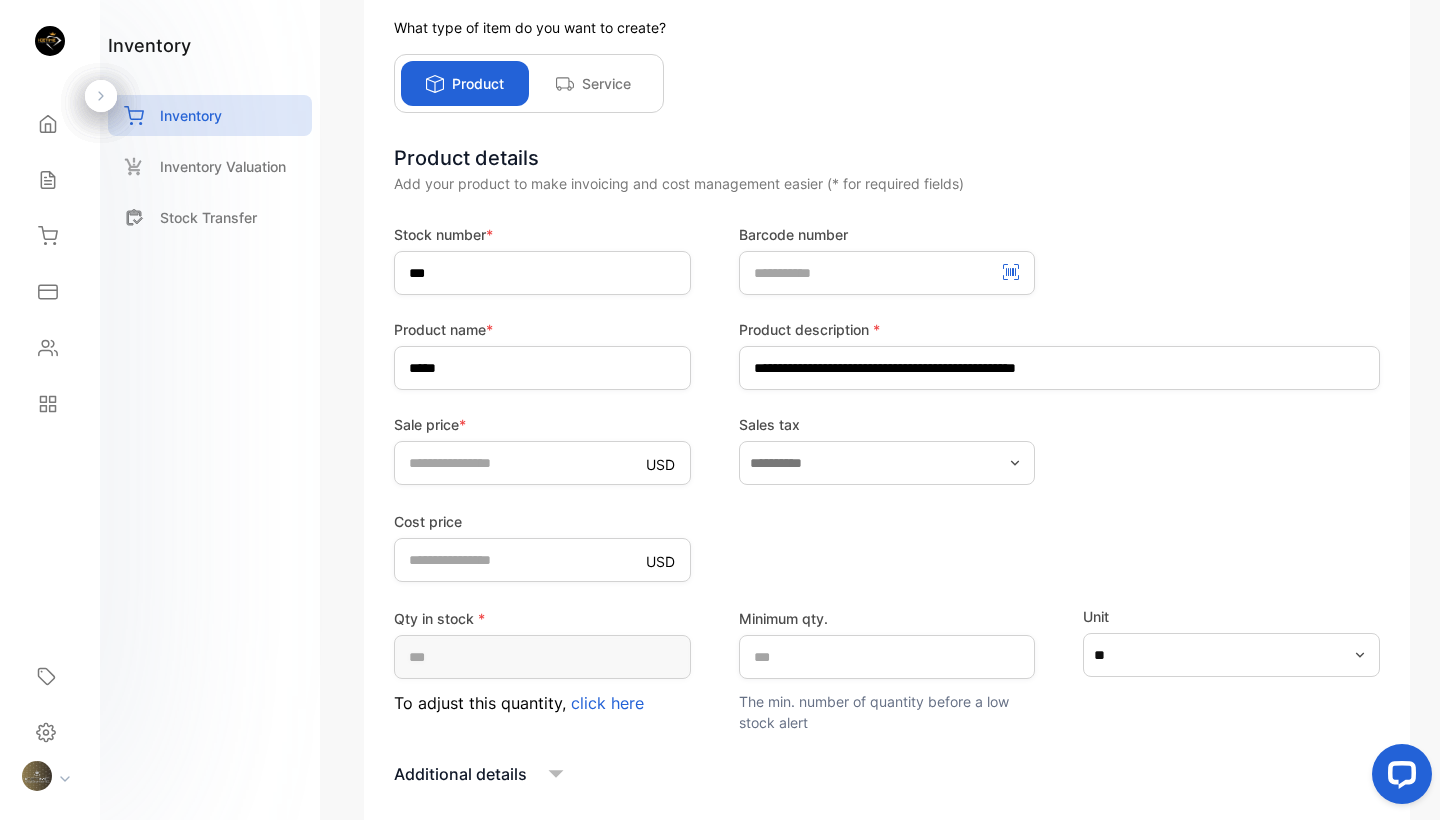 scroll, scrollTop: 140, scrollLeft: 0, axis: vertical 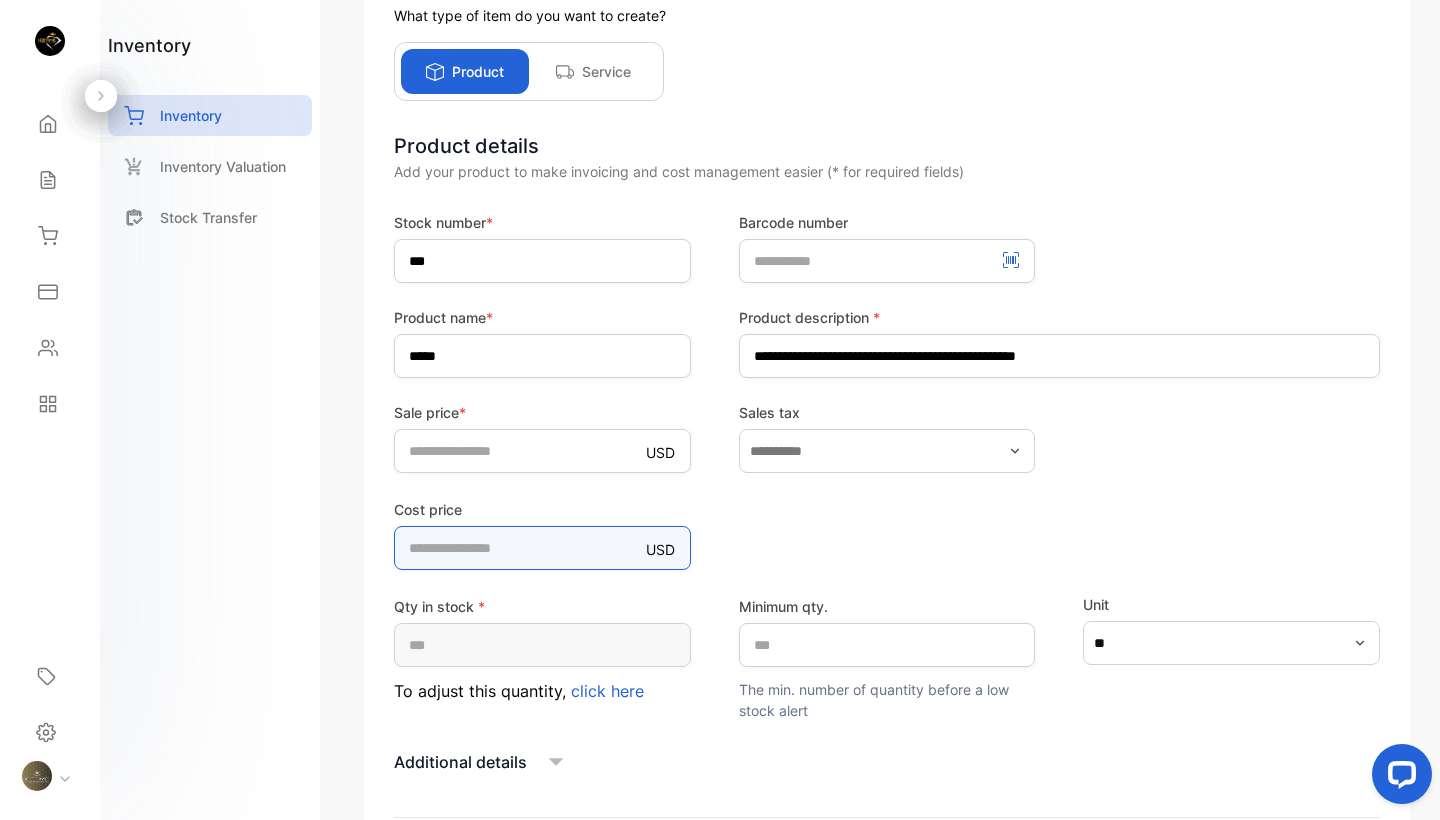 click on "*" at bounding box center (542, 548) 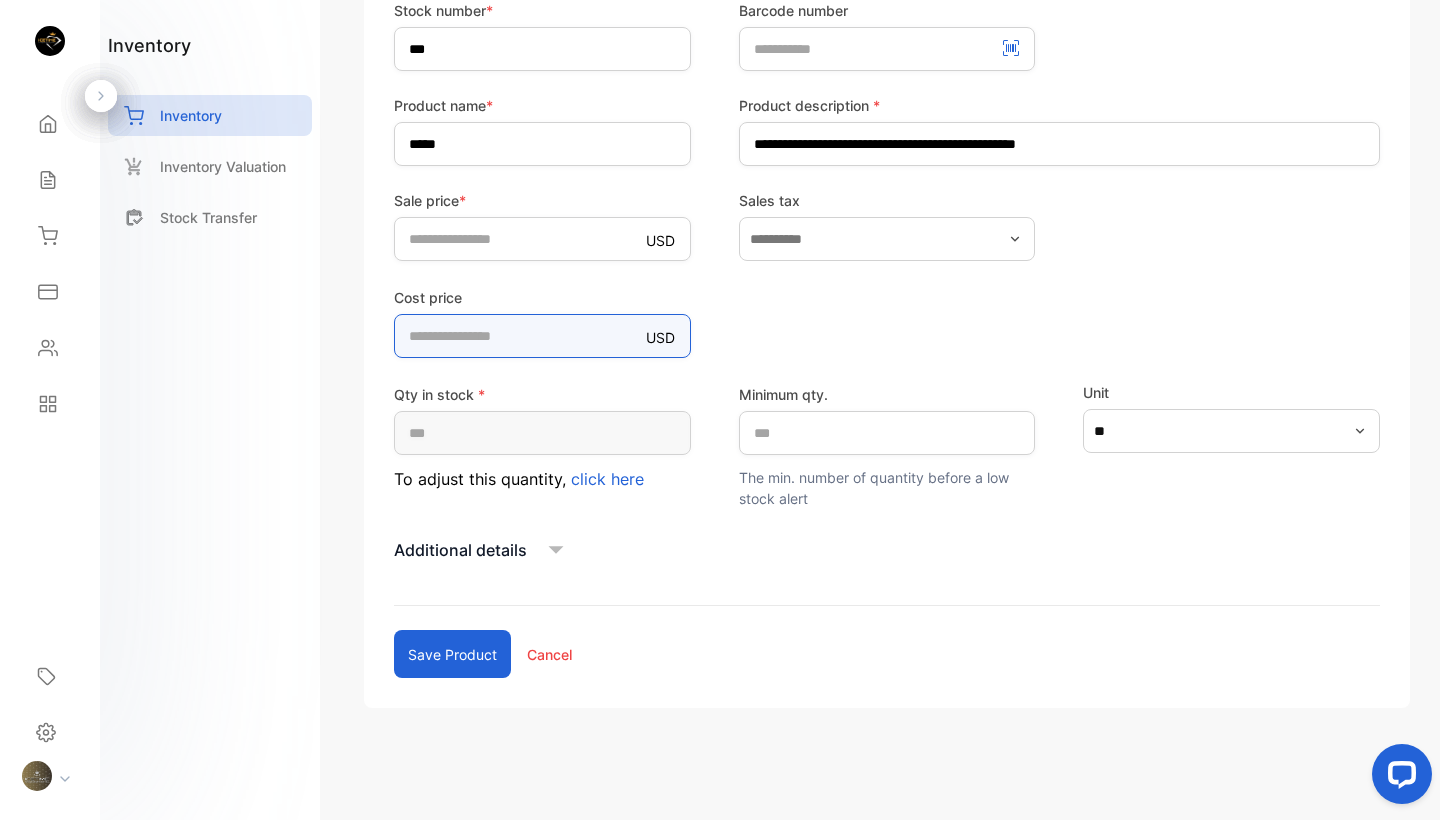 scroll, scrollTop: 352, scrollLeft: 0, axis: vertical 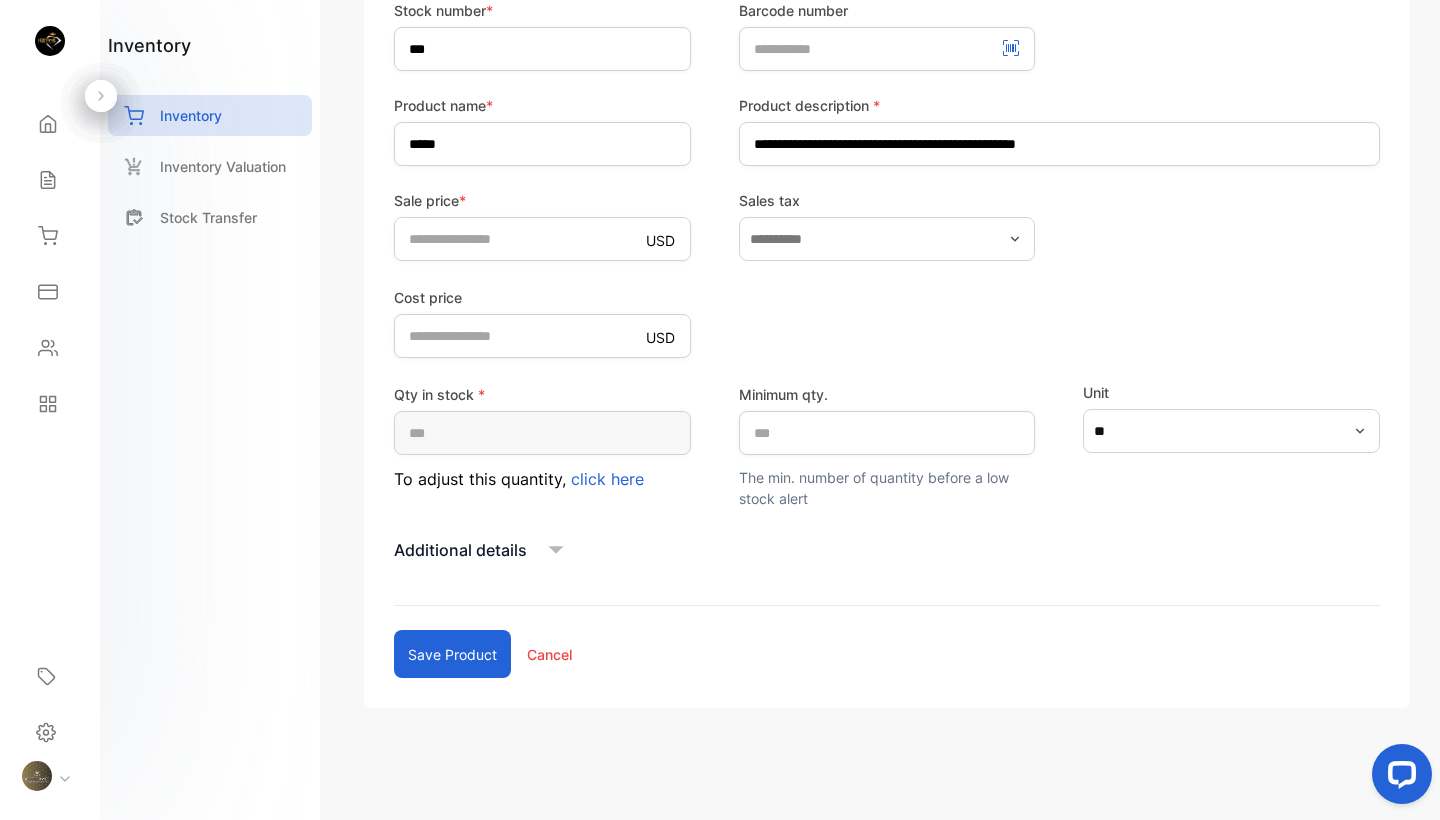 click on "Save product" at bounding box center [452, 654] 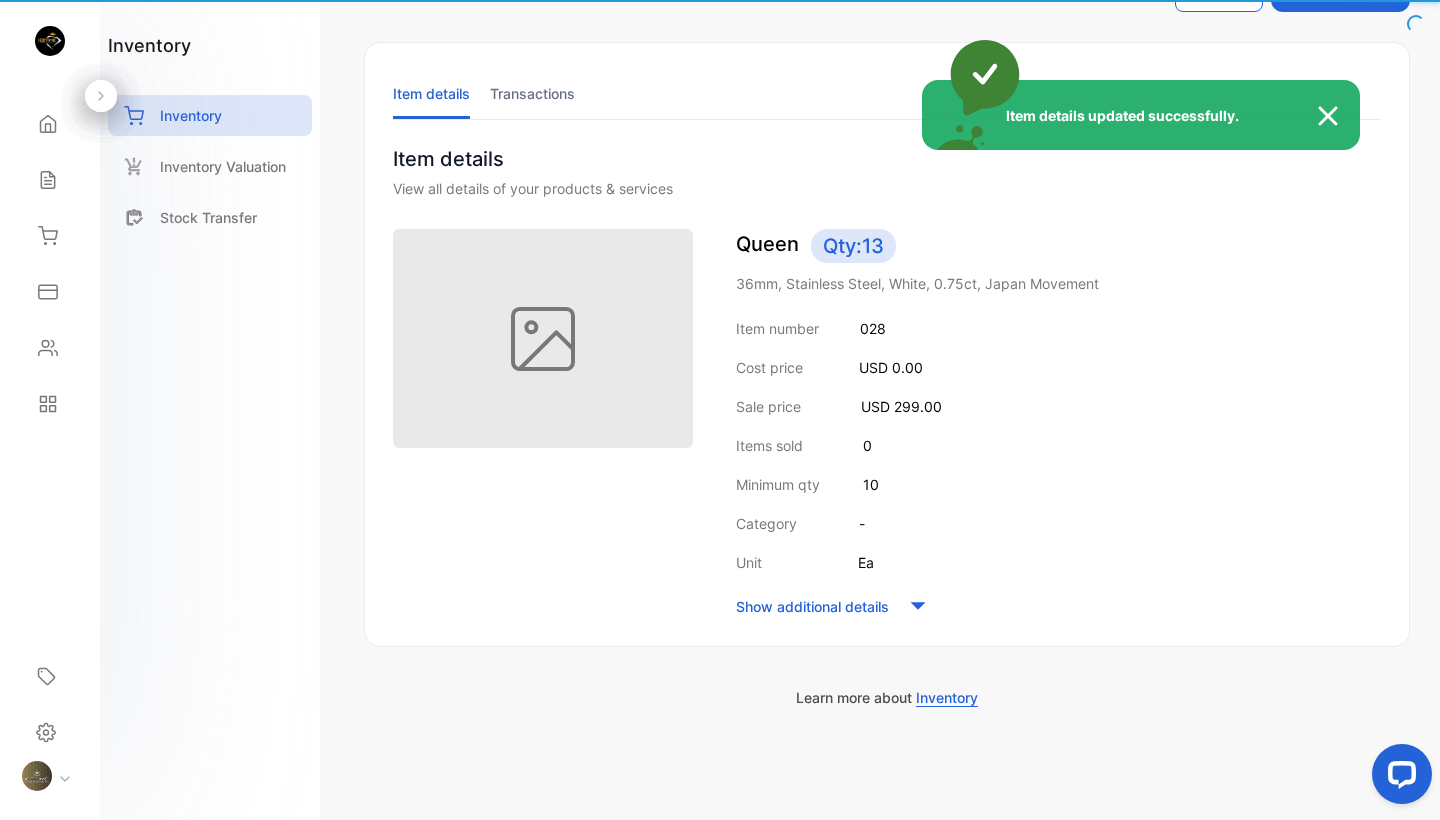 scroll, scrollTop: 73, scrollLeft: 0, axis: vertical 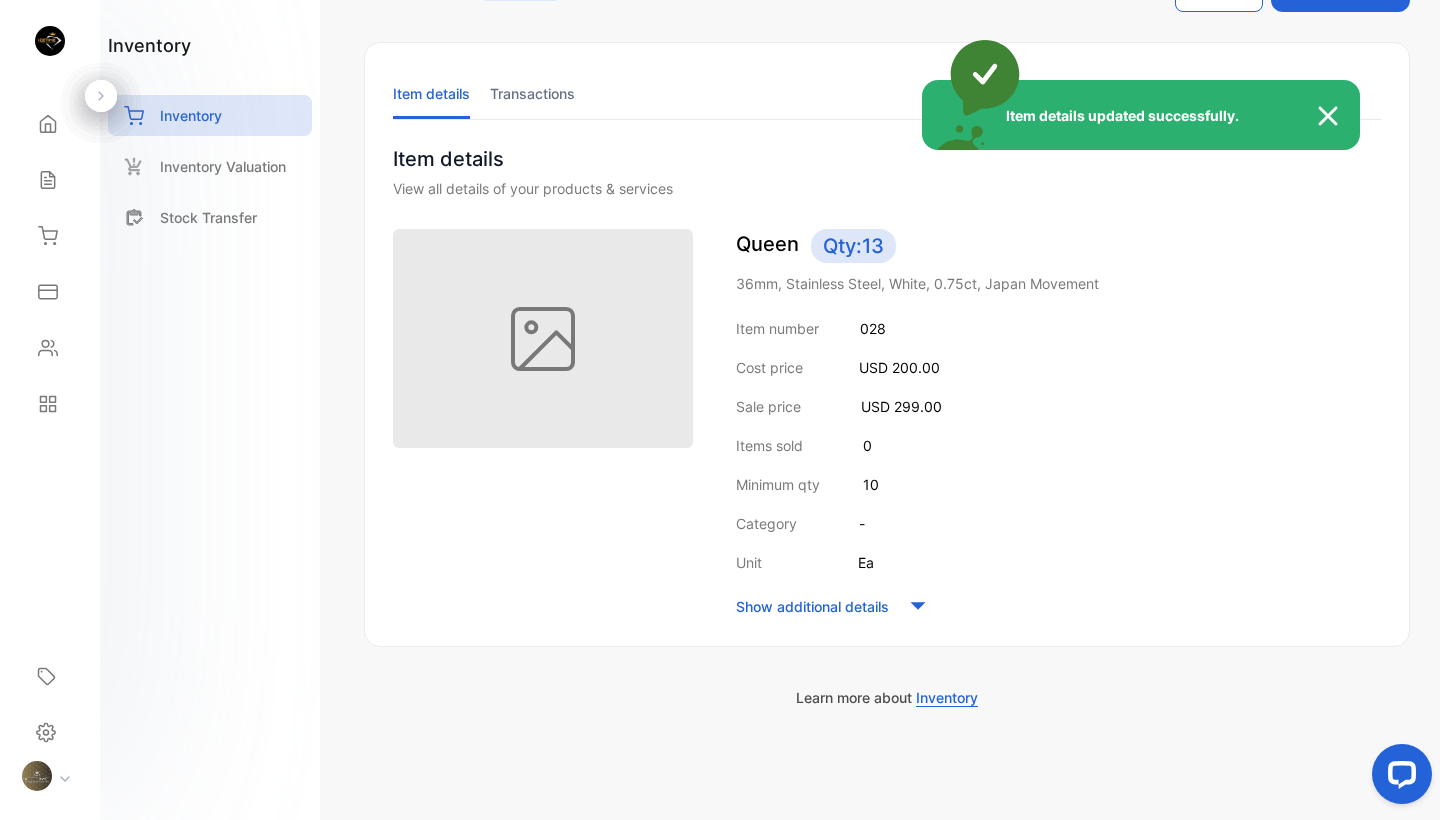 click on "Item details updated successfully." at bounding box center (720, 410) 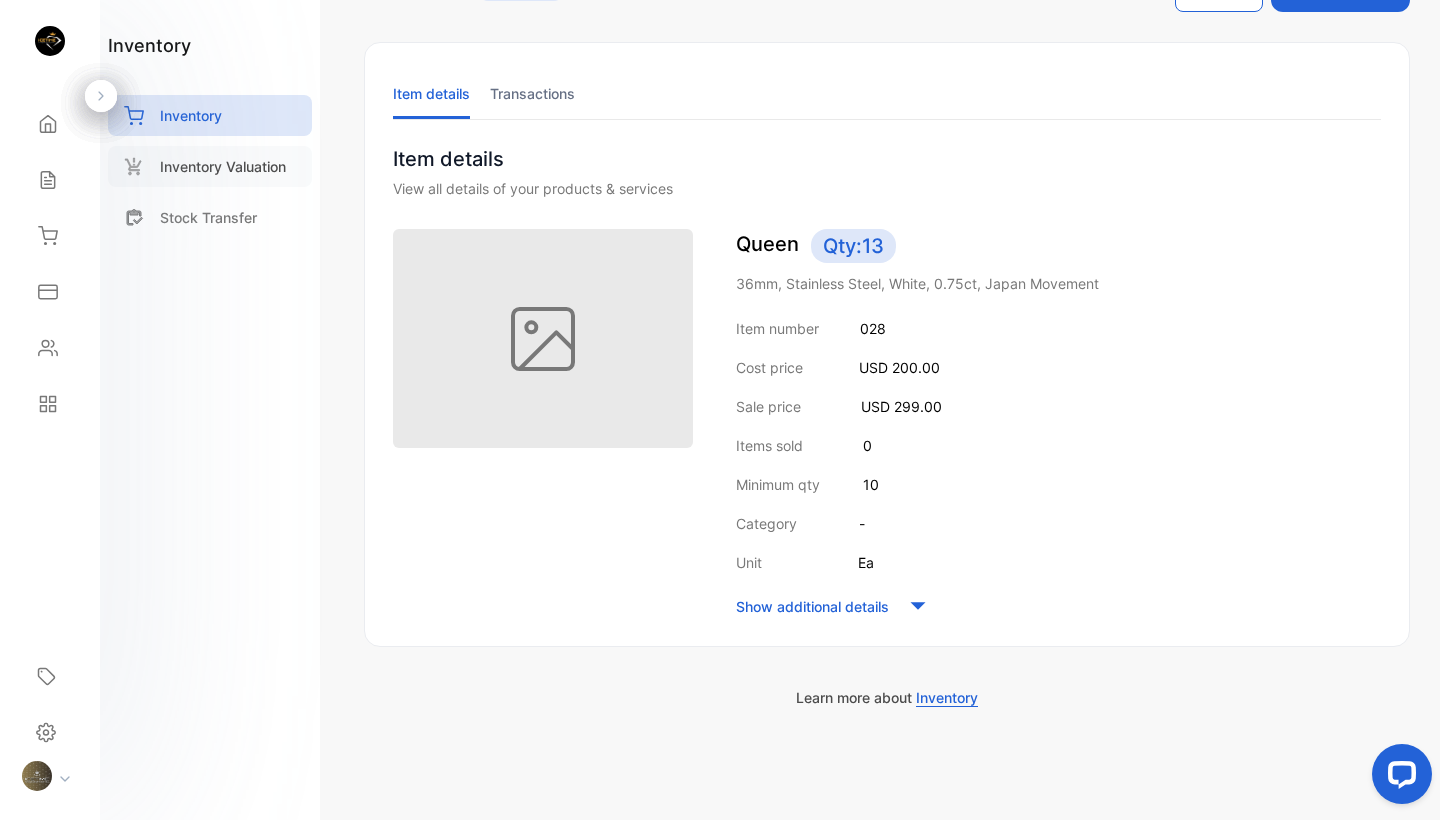 click on "Inventory Valuation" at bounding box center (223, 166) 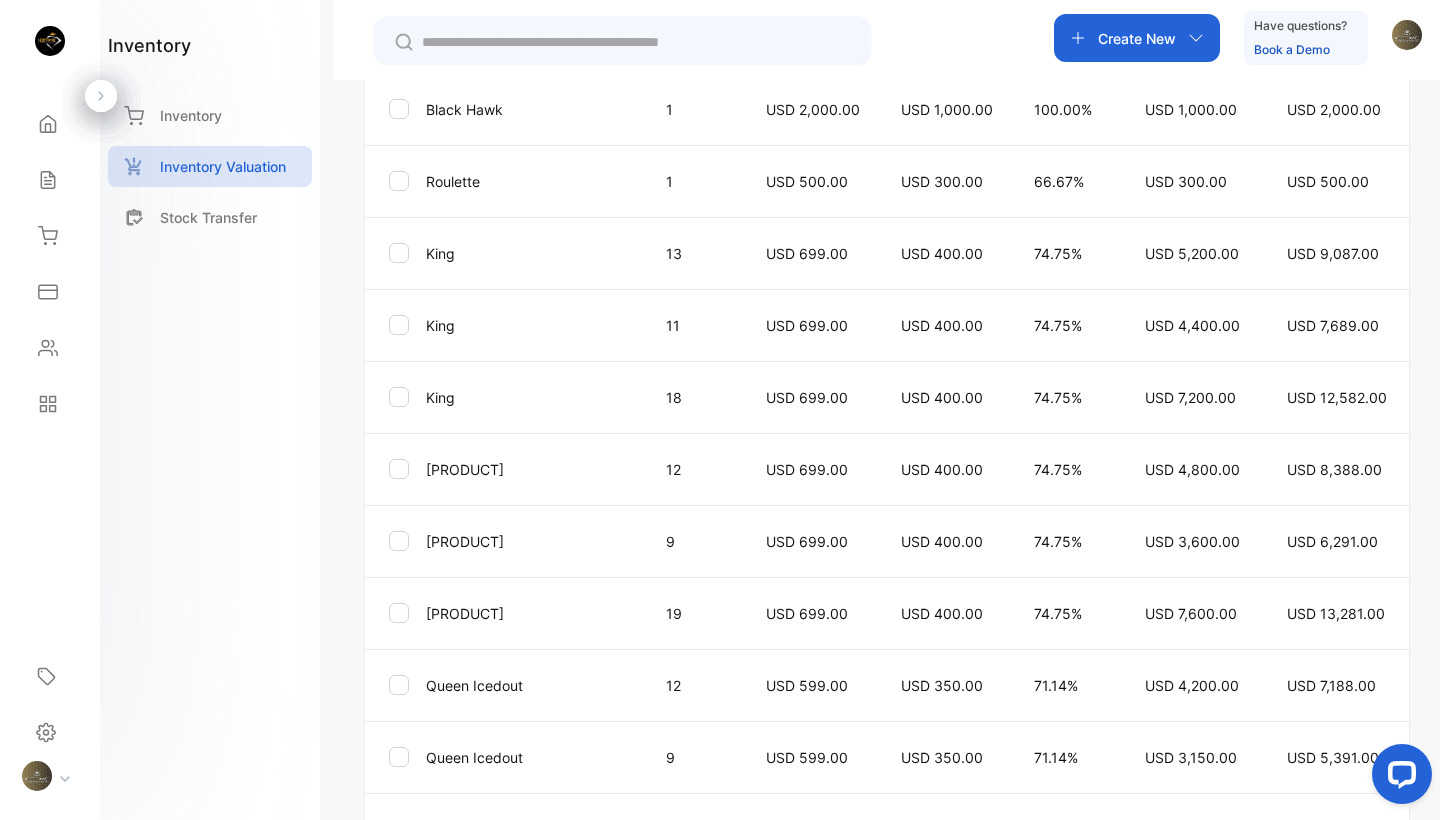 scroll, scrollTop: 551, scrollLeft: 0, axis: vertical 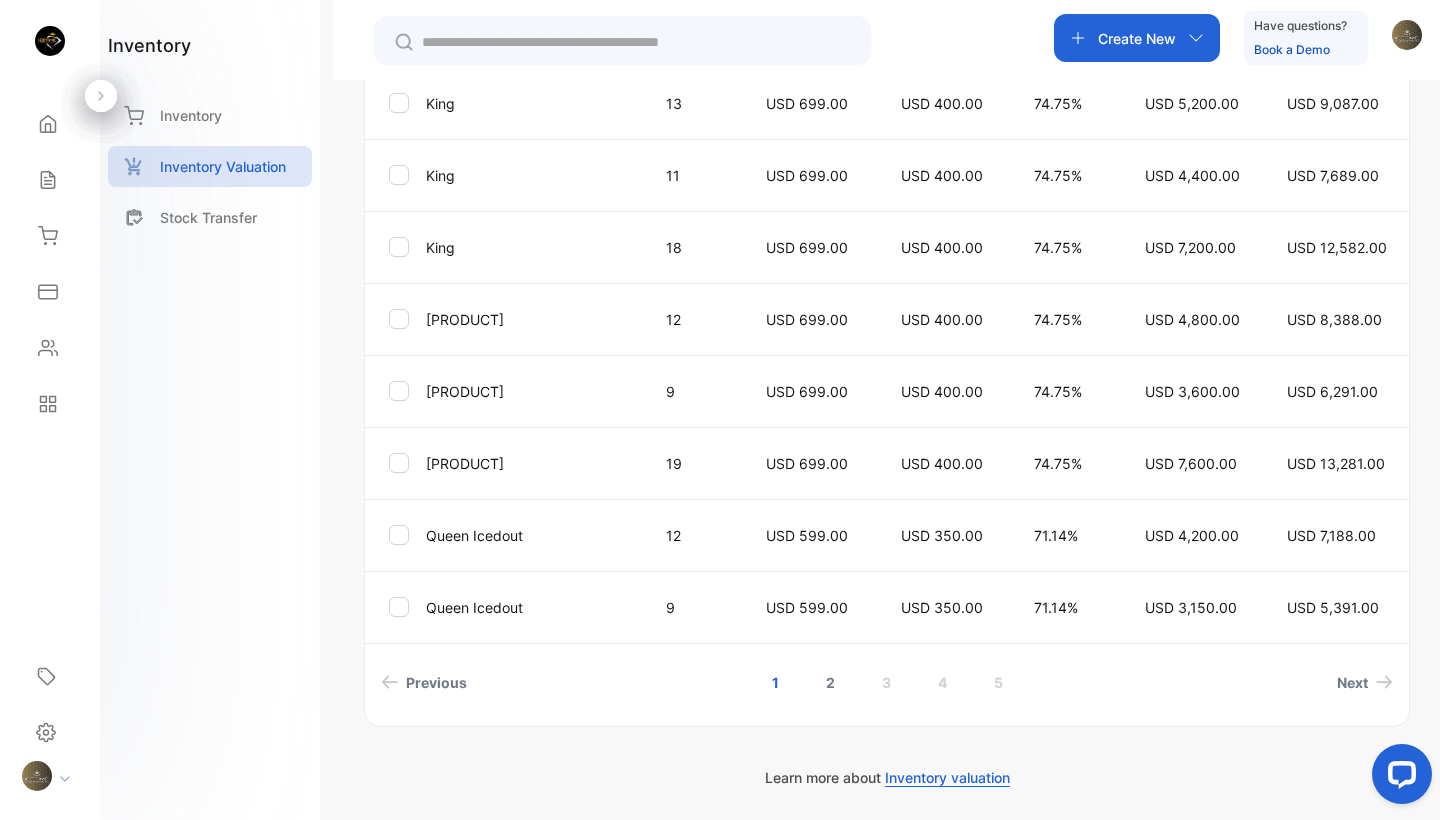 click on "2" at bounding box center (830, 682) 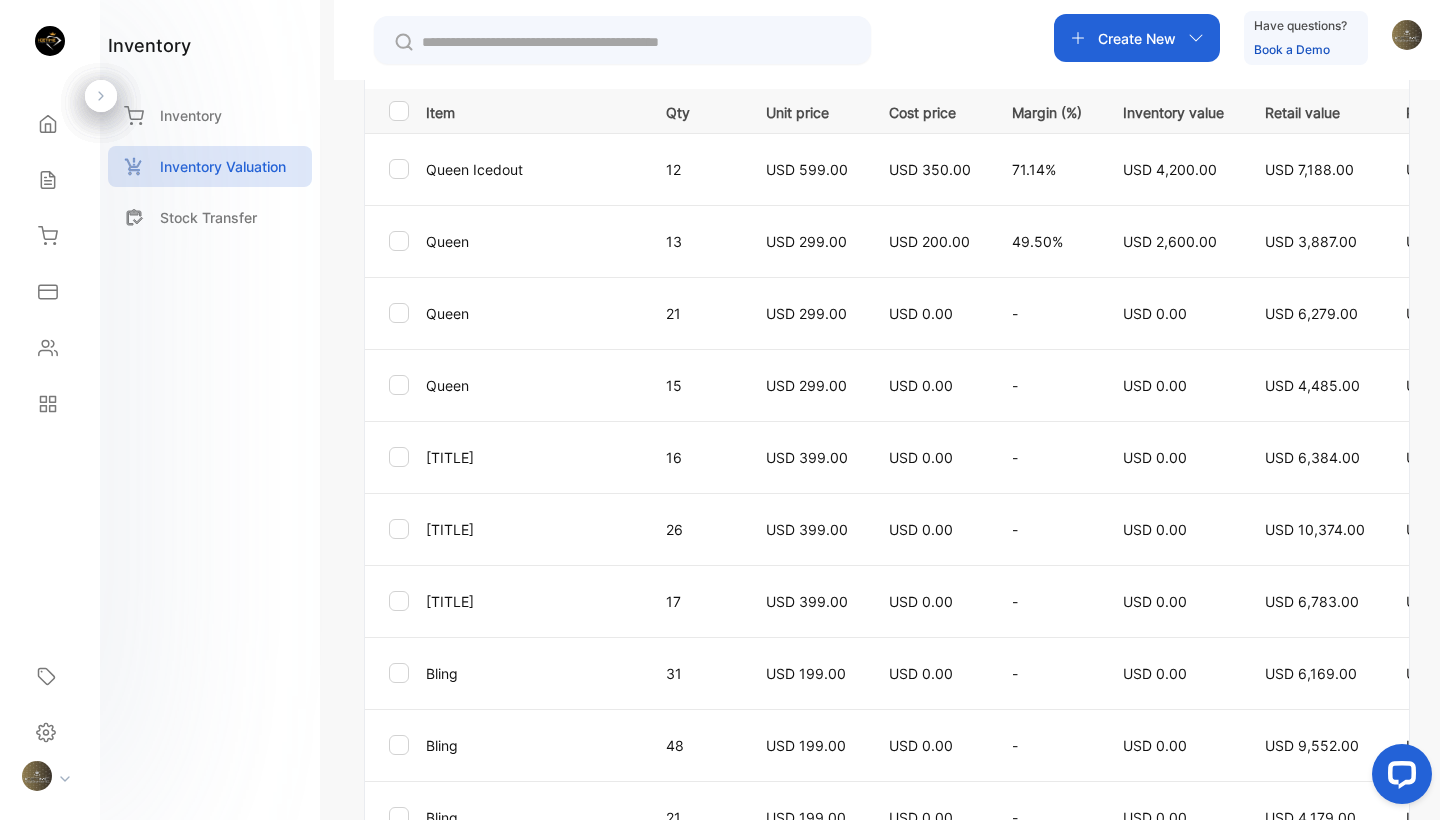 scroll, scrollTop: 444, scrollLeft: 0, axis: vertical 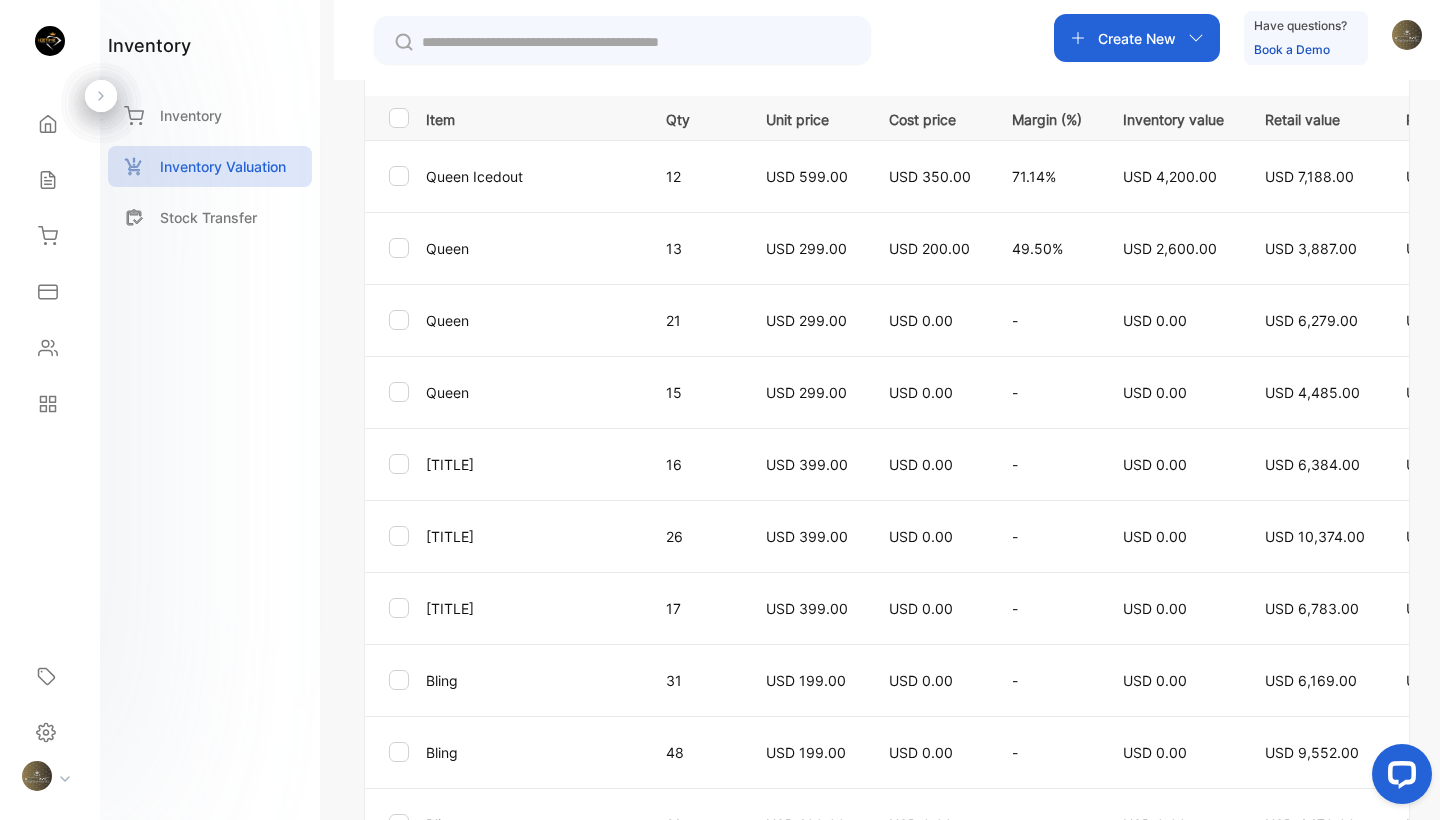 click on "USD 299.00" at bounding box center [806, 320] 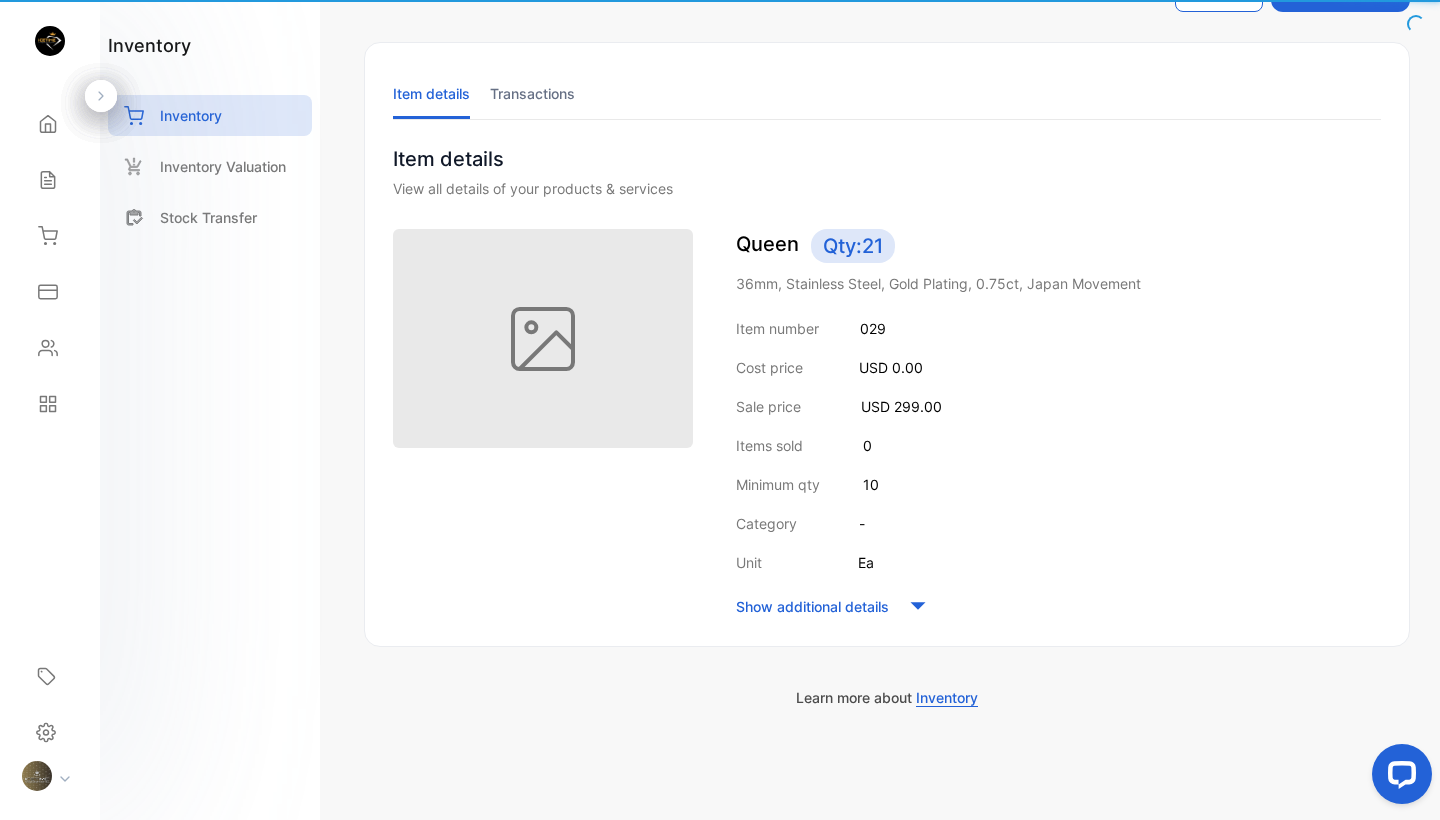 scroll, scrollTop: 73, scrollLeft: 0, axis: vertical 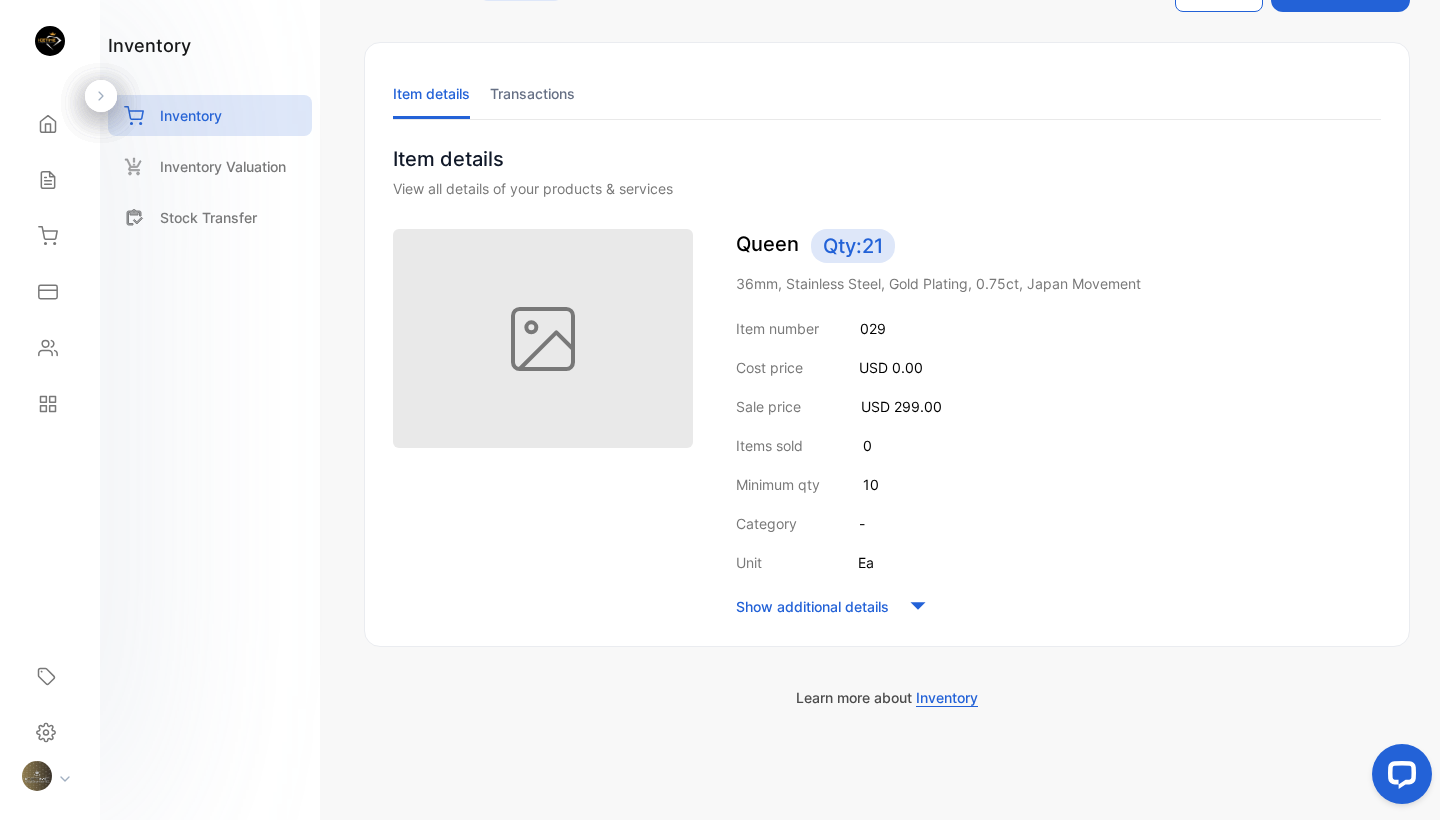 click on "Edit Item" at bounding box center [1219, -12] 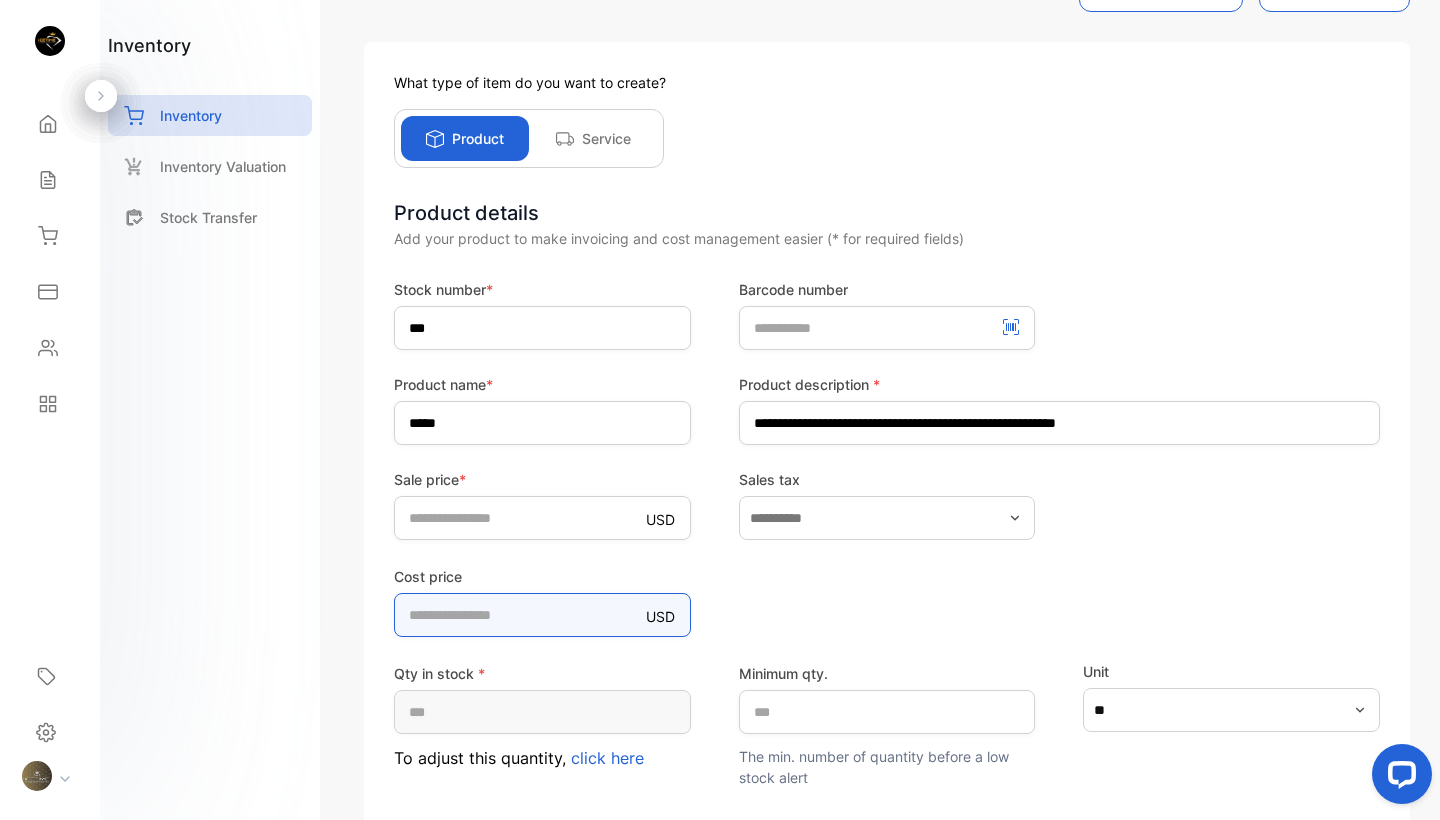 click on "*" at bounding box center [542, 615] 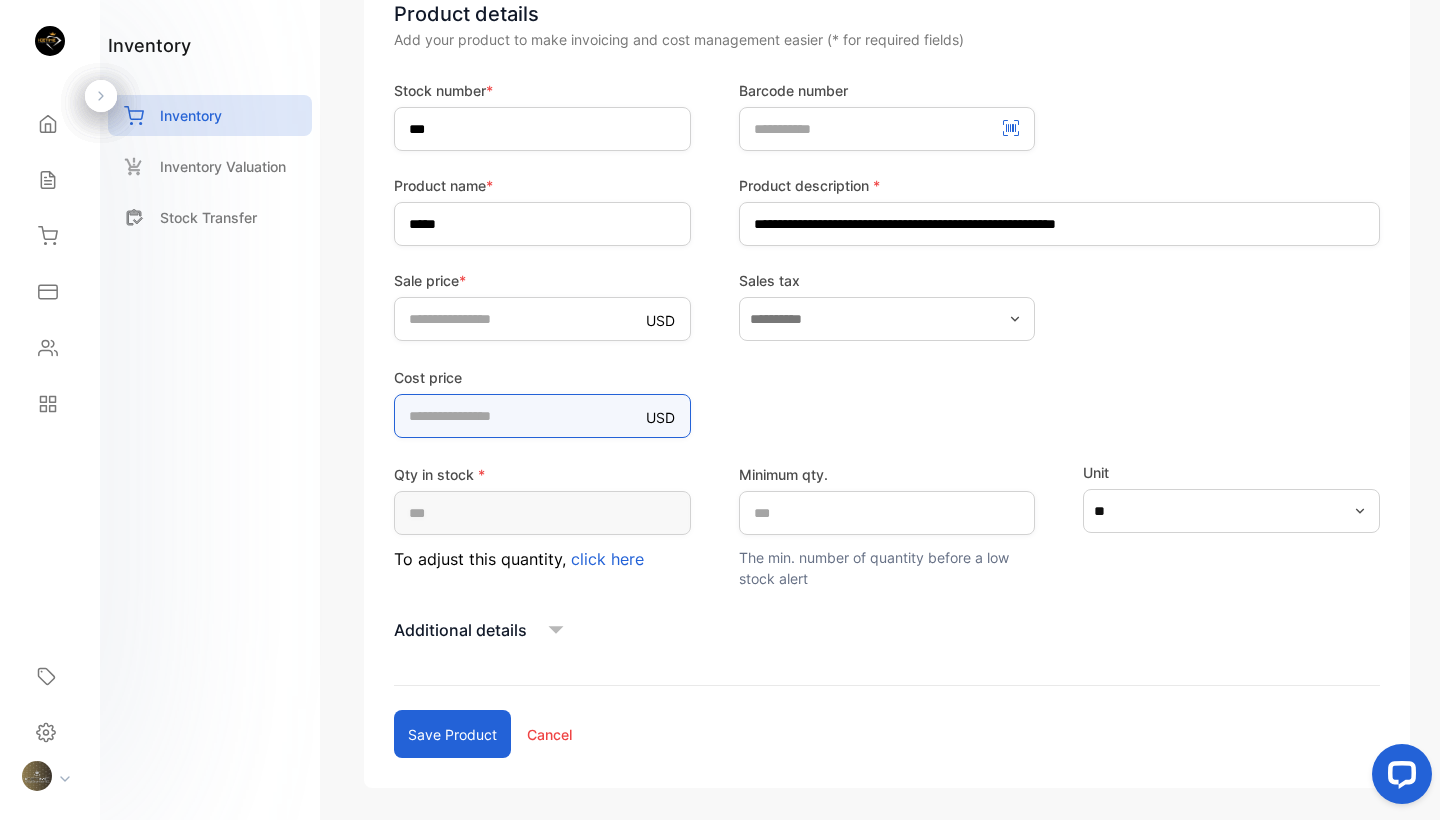 scroll, scrollTop: 281, scrollLeft: 0, axis: vertical 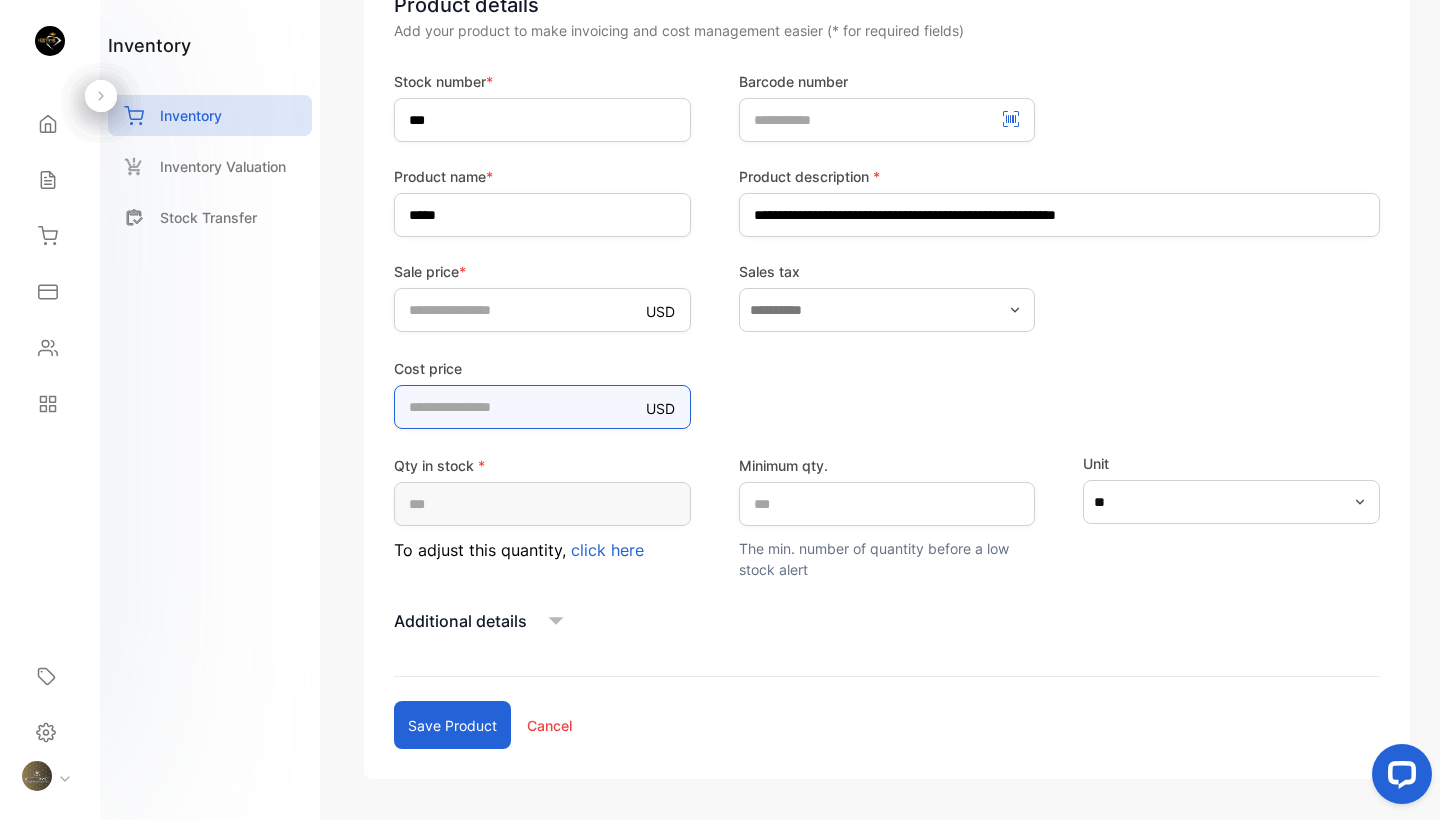 type on "***" 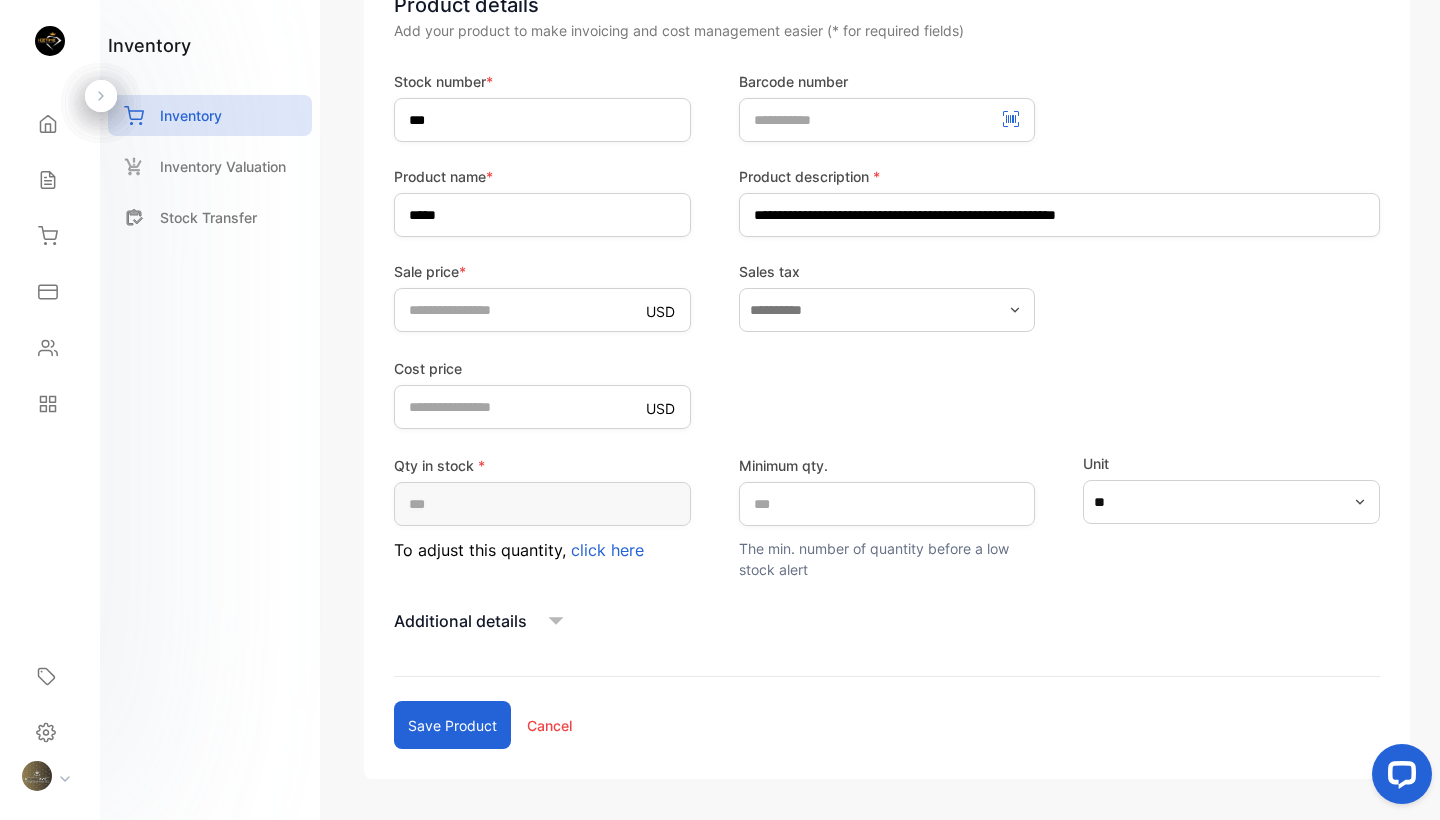 click on "Save product" at bounding box center (452, 725) 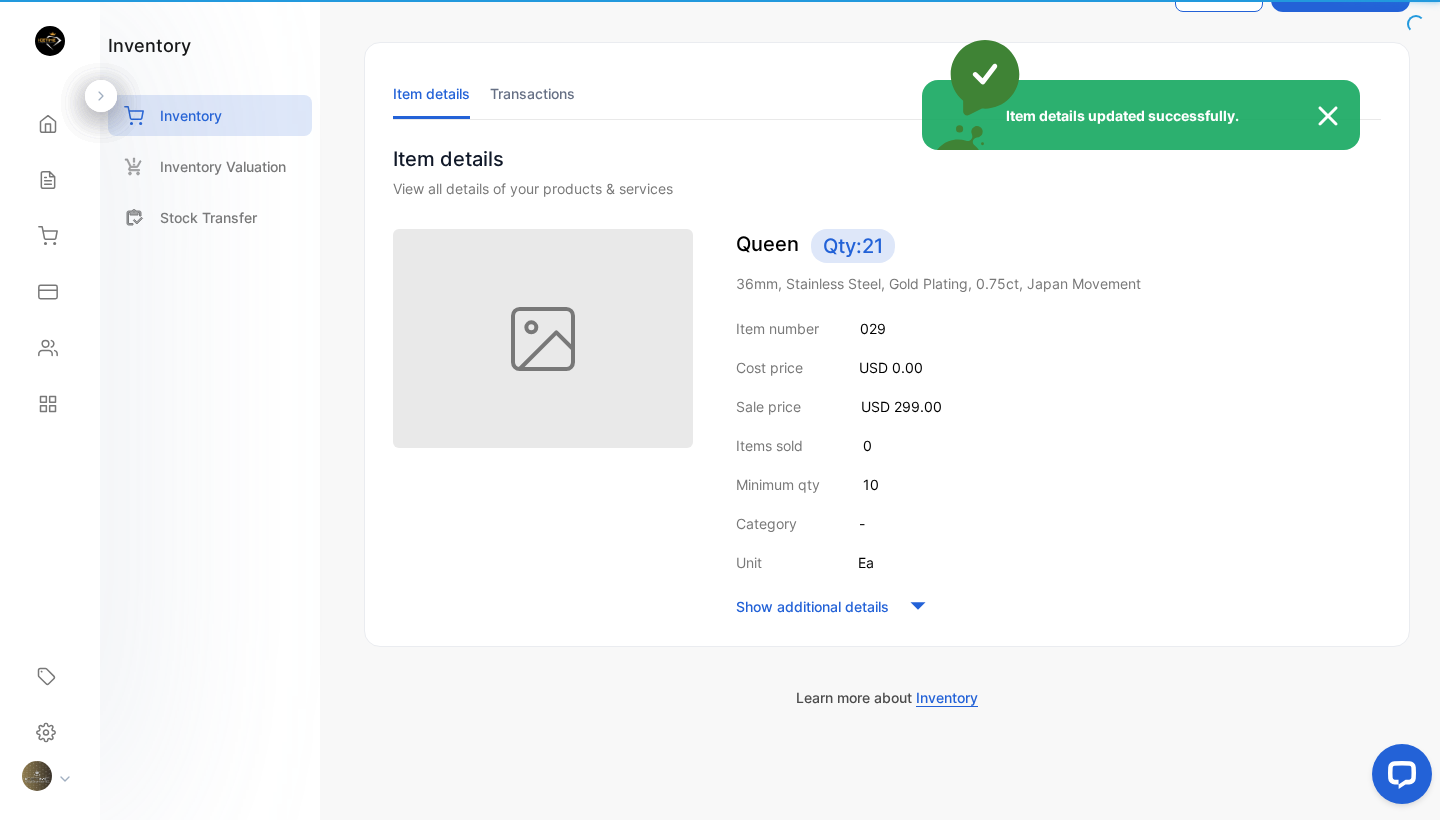 scroll, scrollTop: 73, scrollLeft: 0, axis: vertical 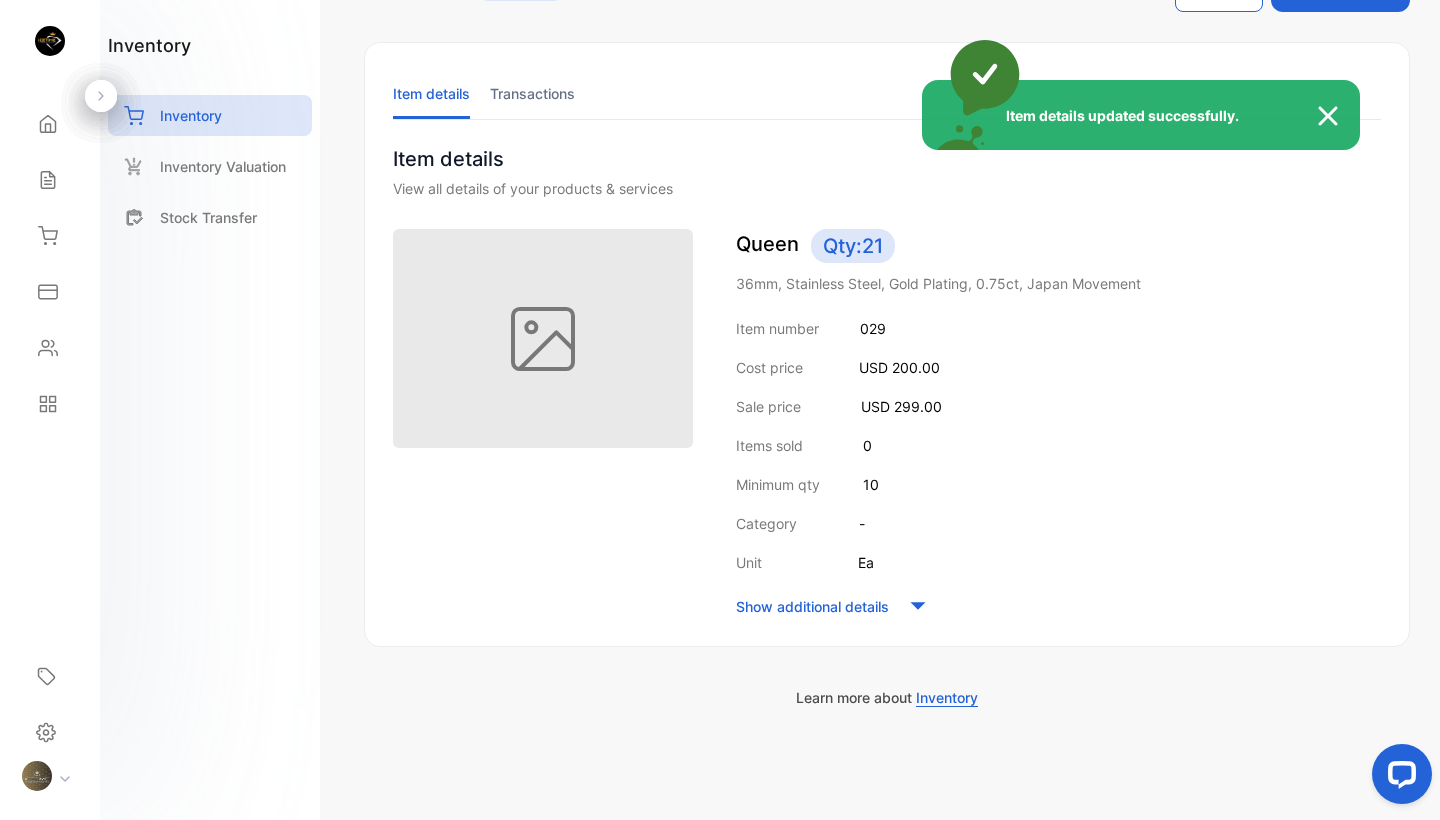 click on "Item details updated successfully." at bounding box center (720, 410) 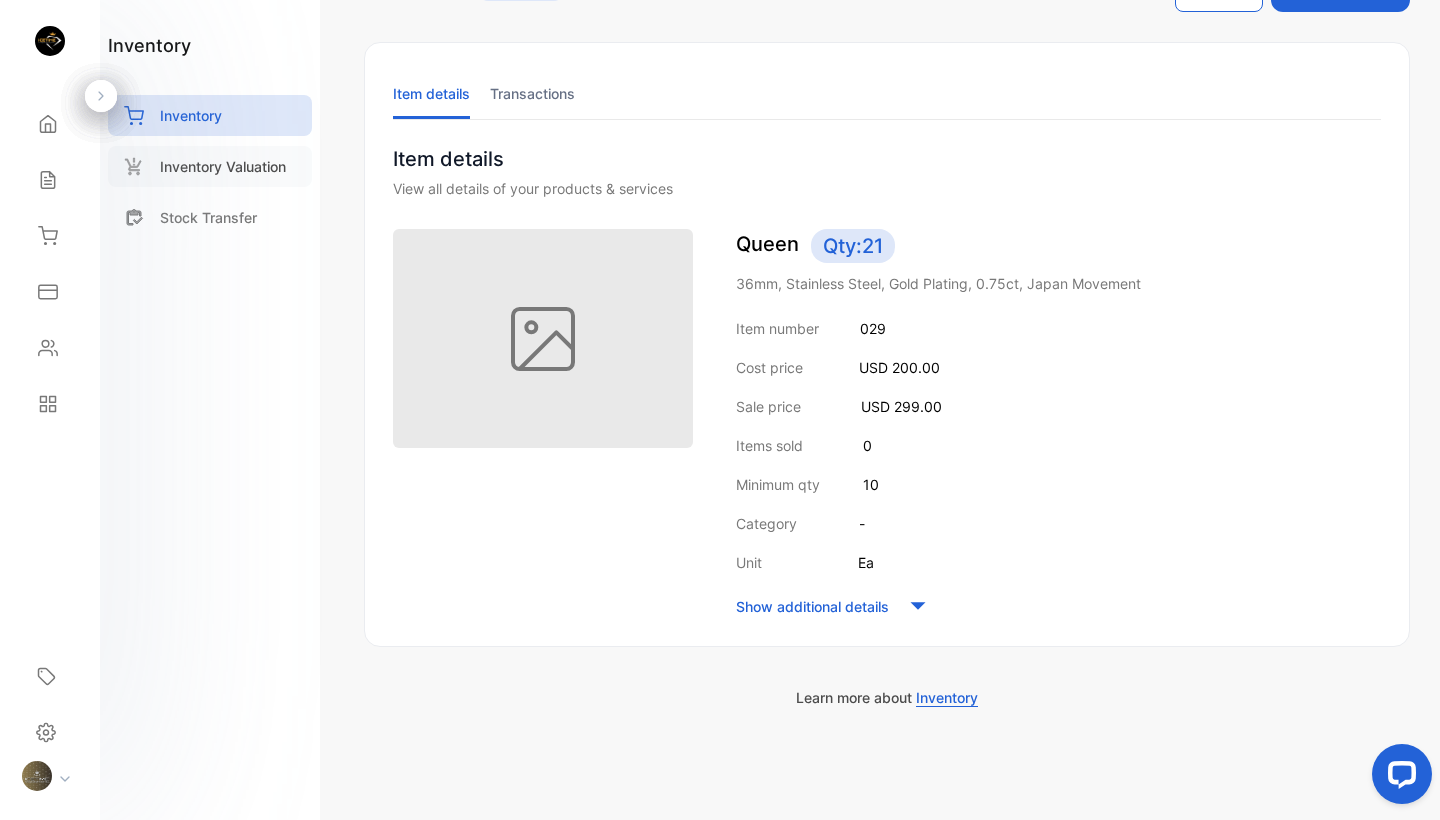 click on "Inventory Valuation" at bounding box center [223, 166] 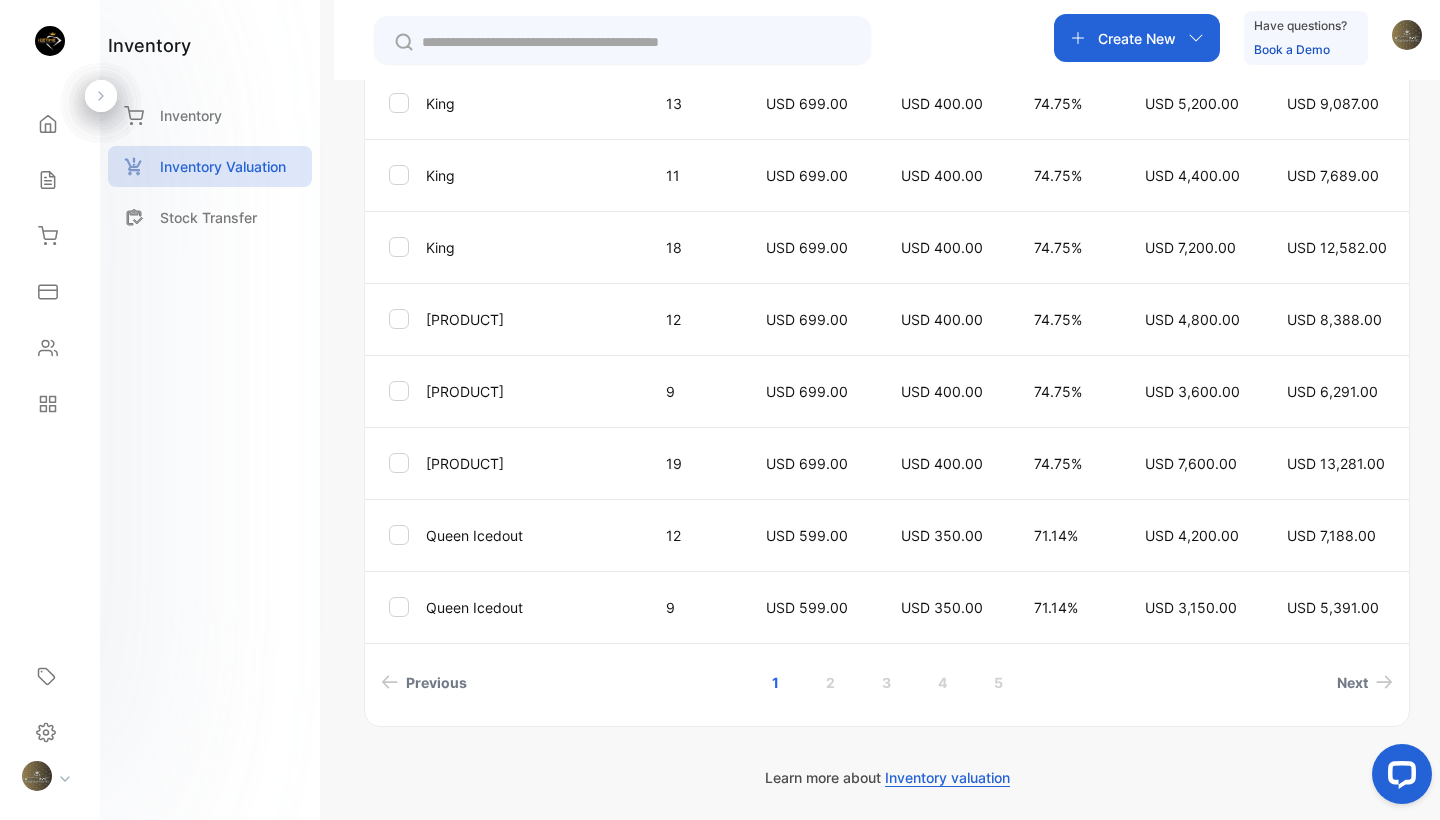 scroll, scrollTop: 667, scrollLeft: 0, axis: vertical 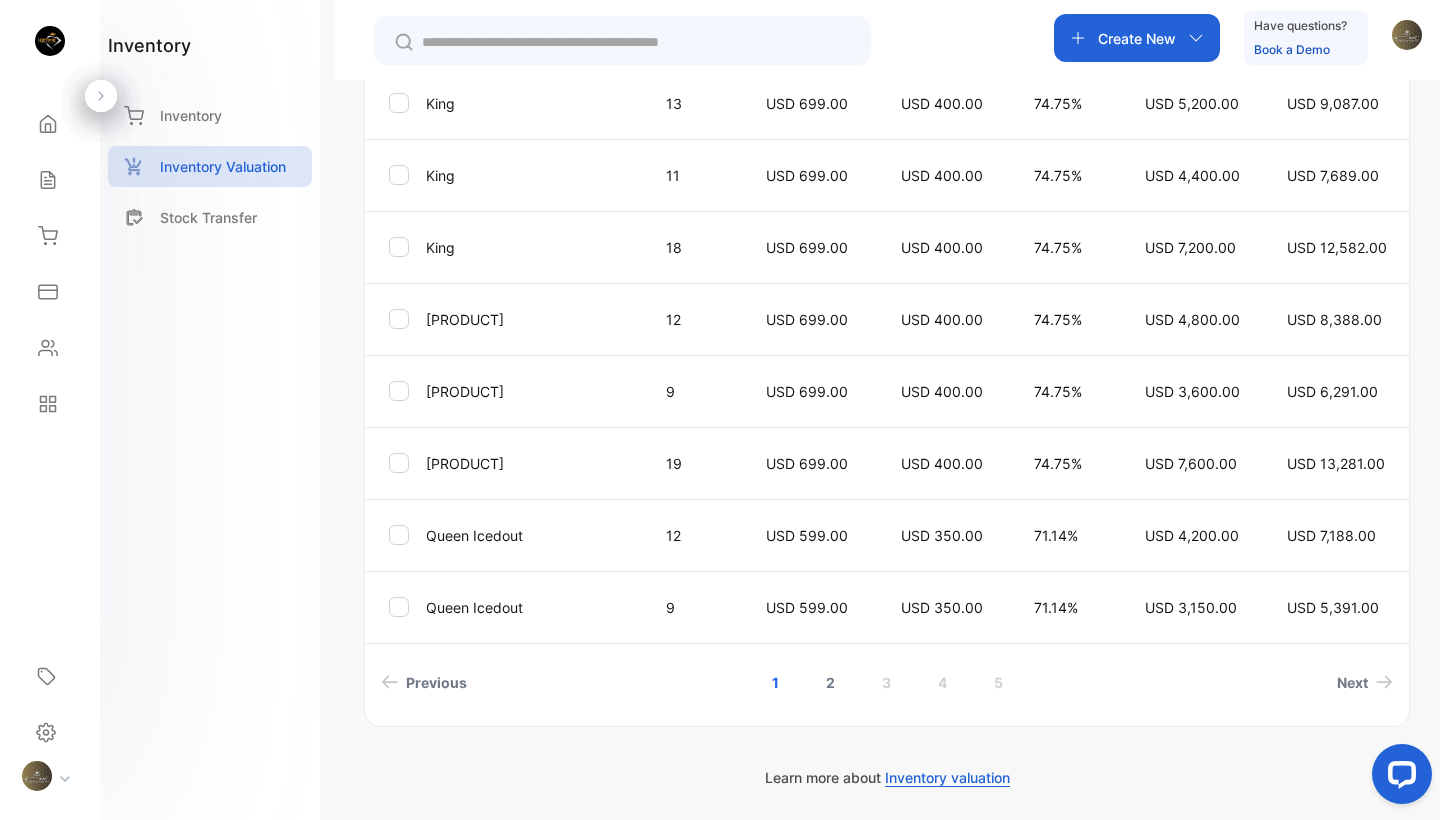 click on "2" at bounding box center [830, 682] 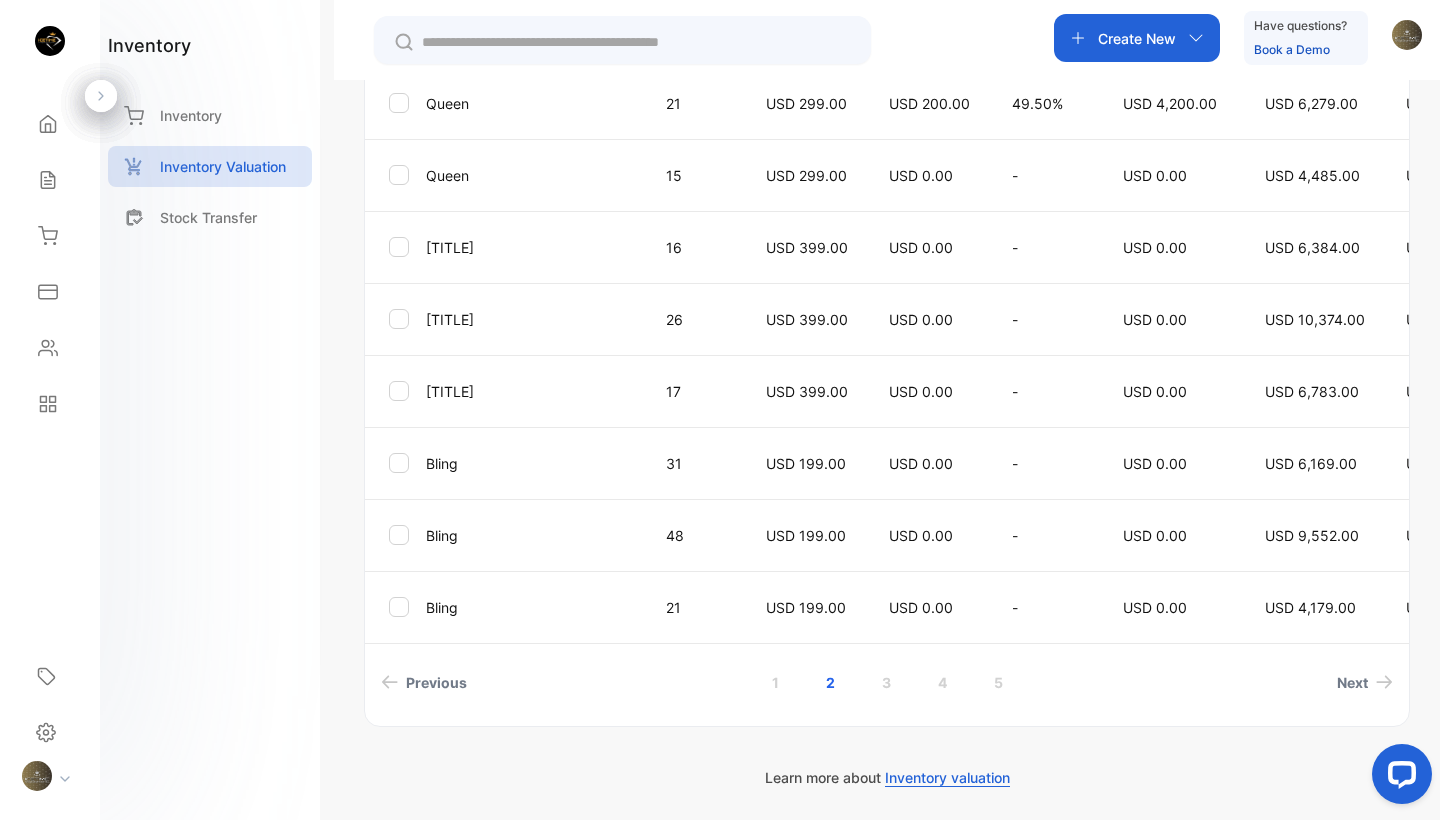 scroll, scrollTop: 667, scrollLeft: 0, axis: vertical 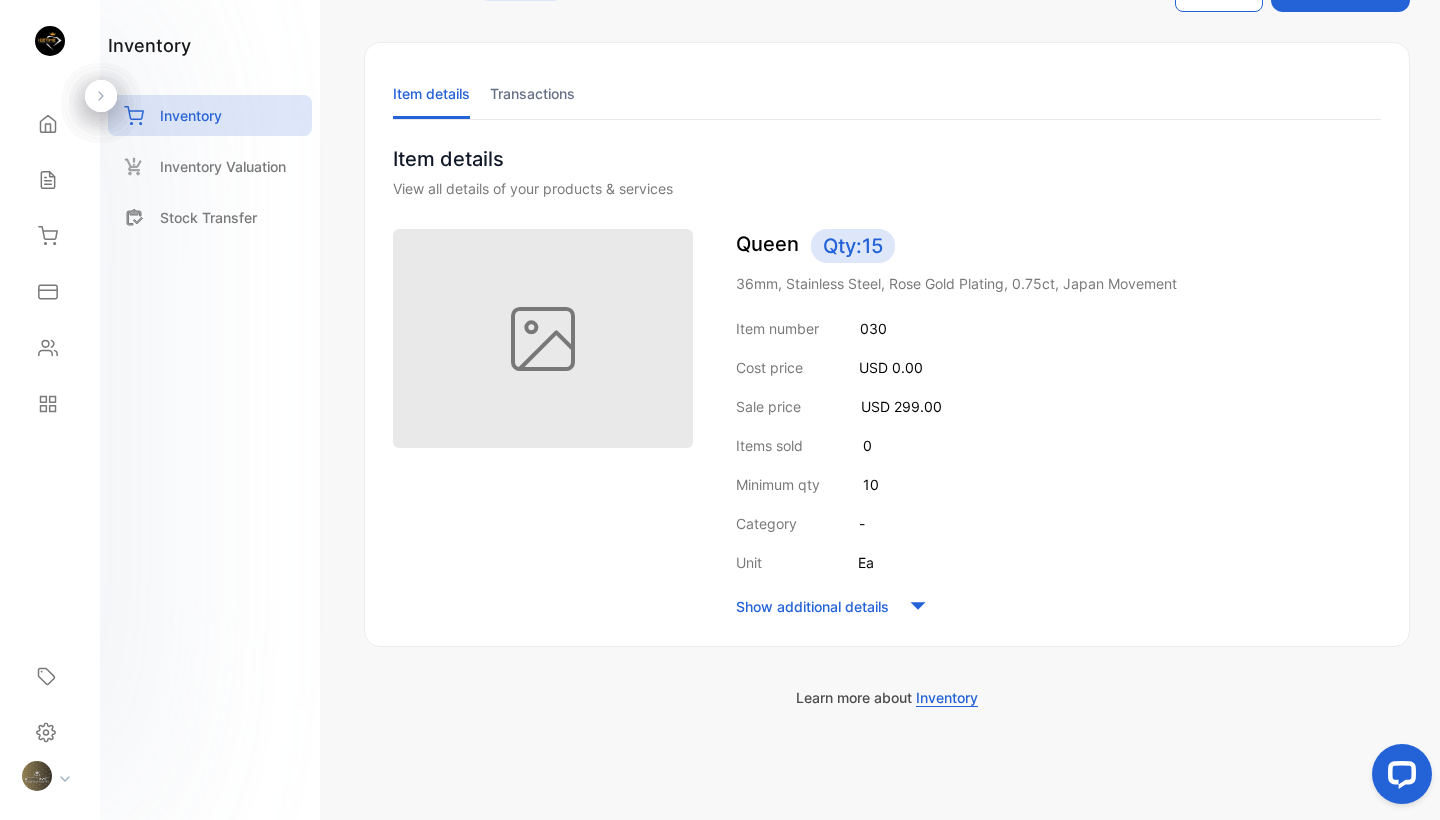 click on "Edit Item" at bounding box center (1219, -12) 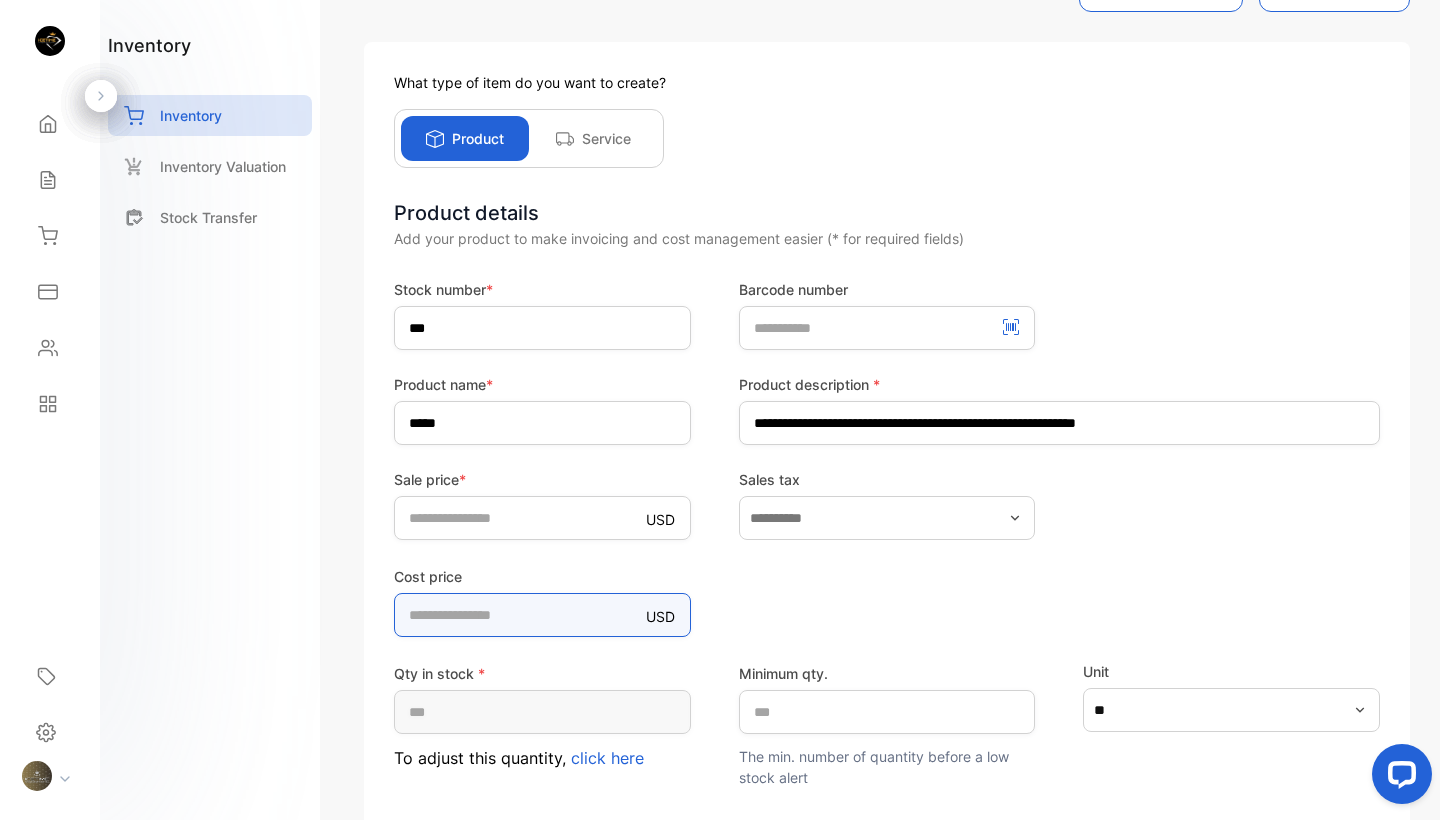 click on "*" at bounding box center (542, 615) 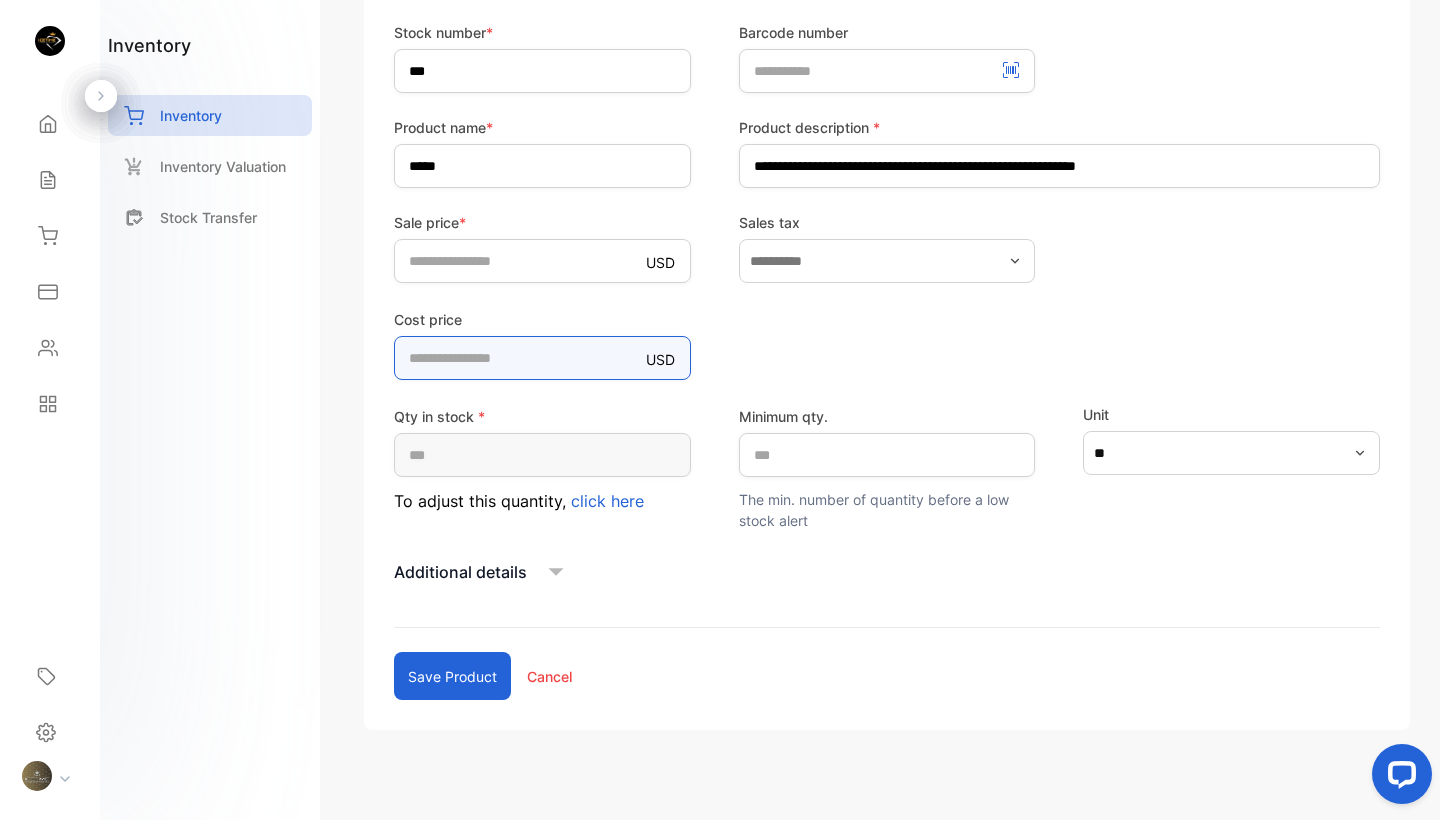 scroll, scrollTop: 335, scrollLeft: 0, axis: vertical 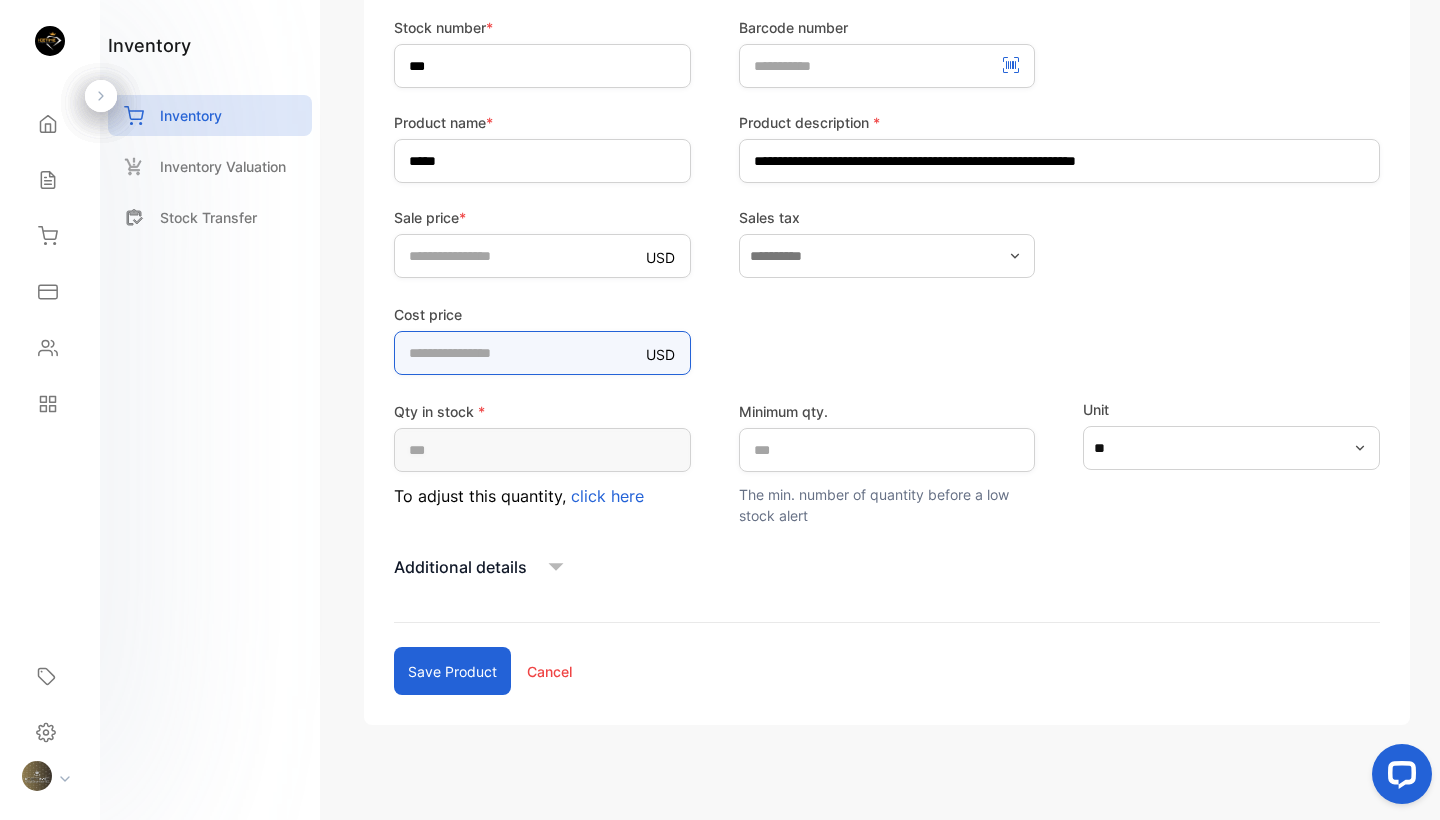 type on "***" 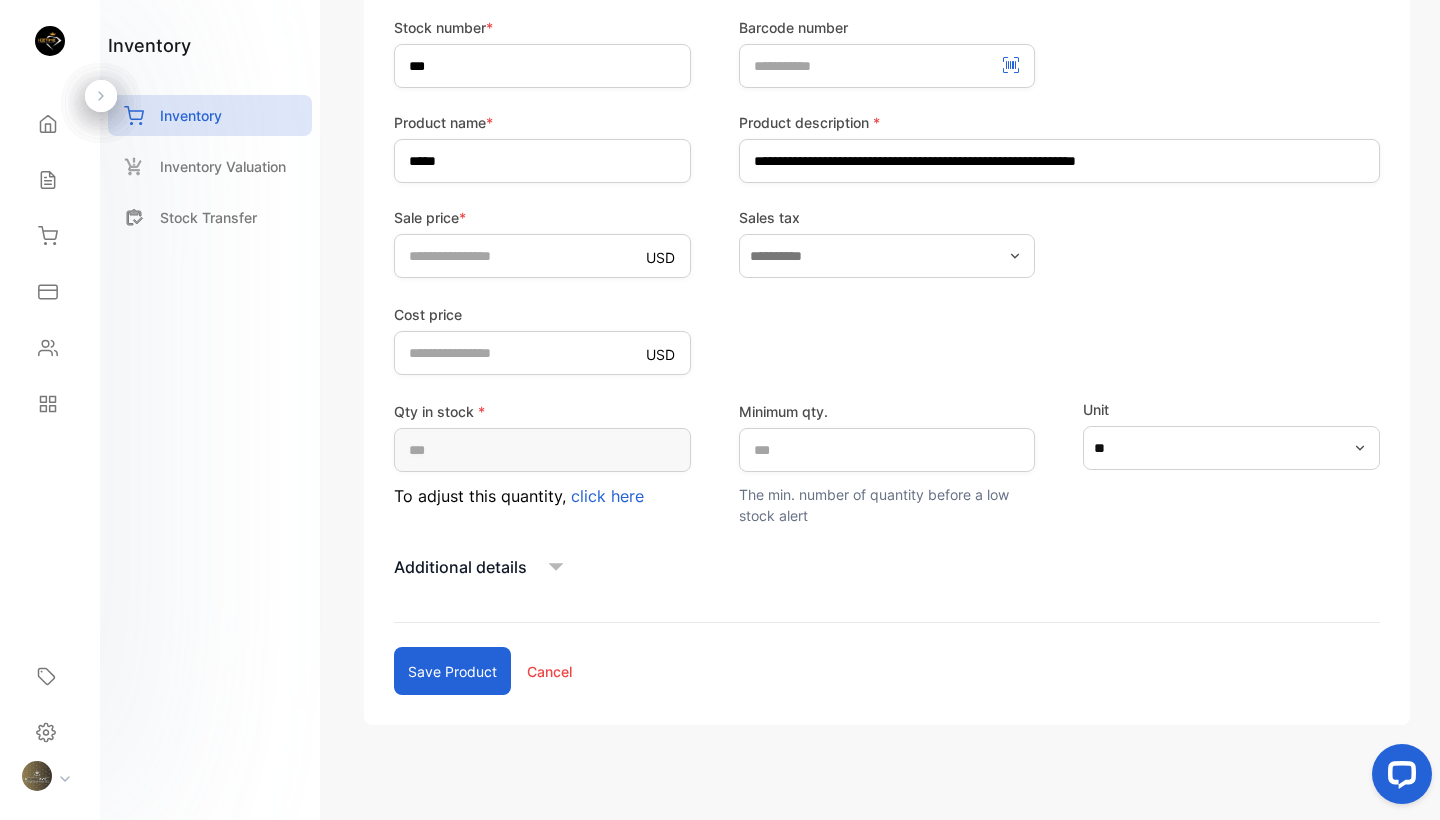 click on "Save product" at bounding box center (452, 671) 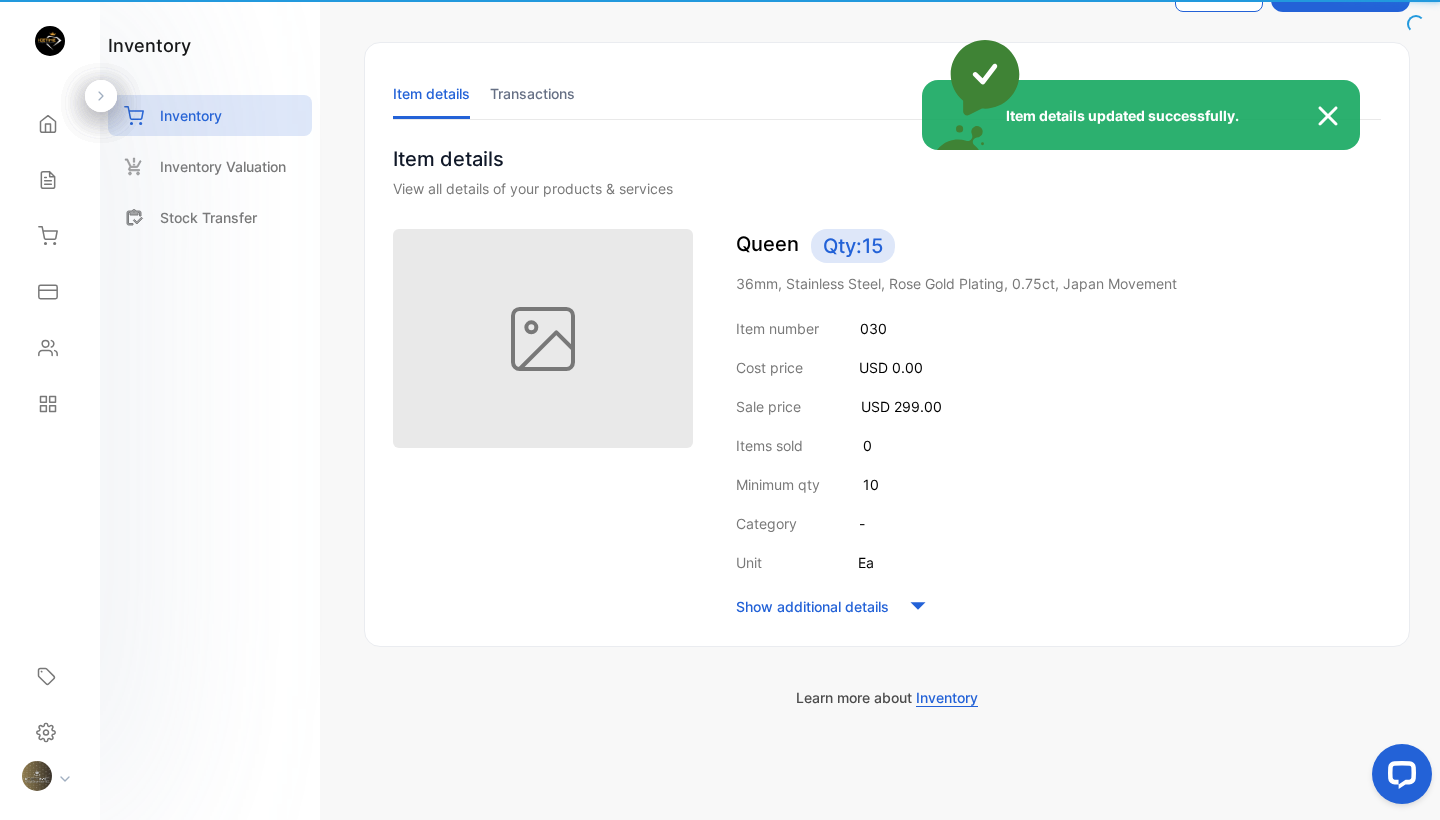 scroll, scrollTop: 73, scrollLeft: 0, axis: vertical 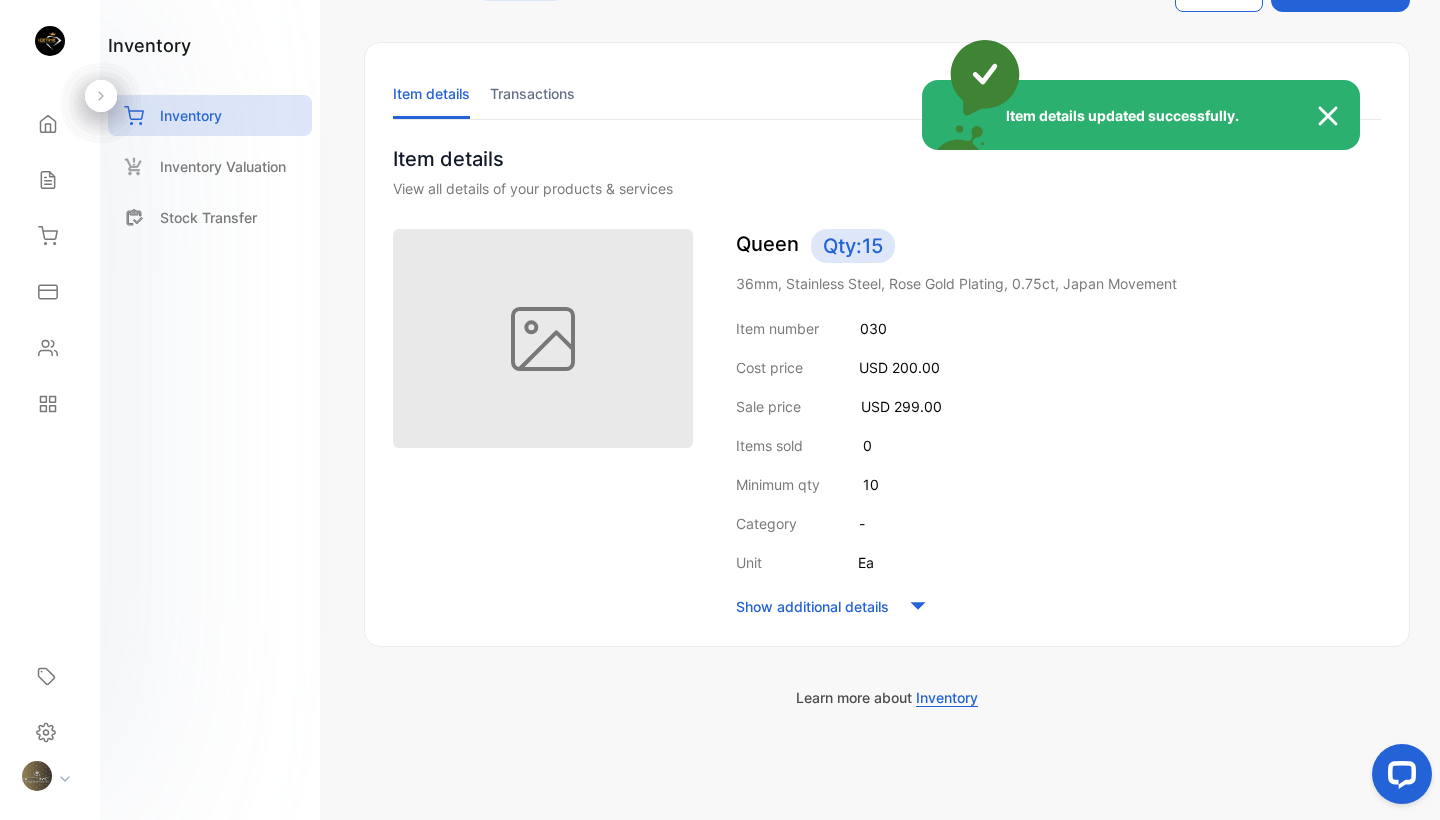 click on "Item details updated successfully." at bounding box center [720, 410] 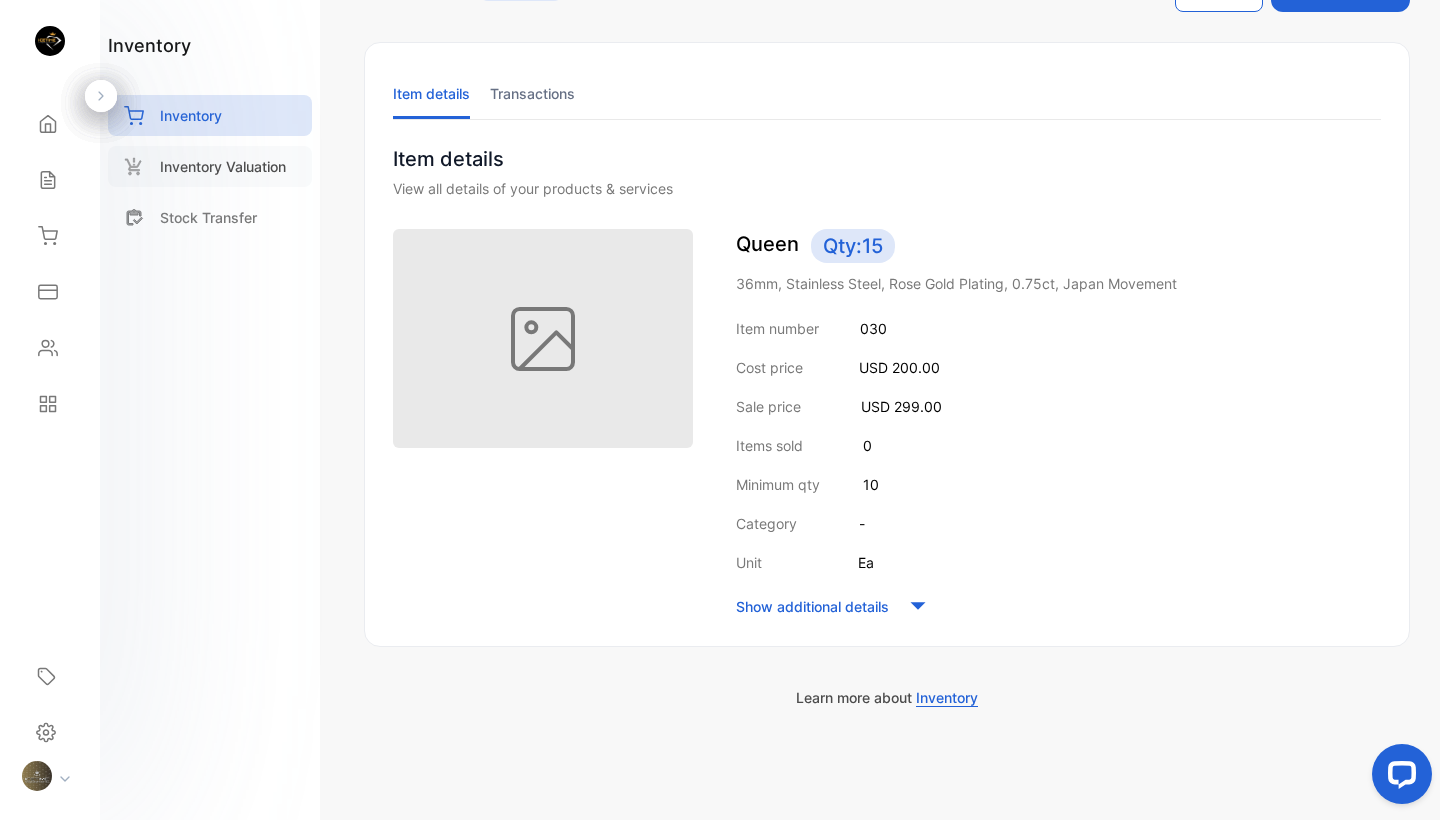 click on "Inventory Valuation" at bounding box center [223, 166] 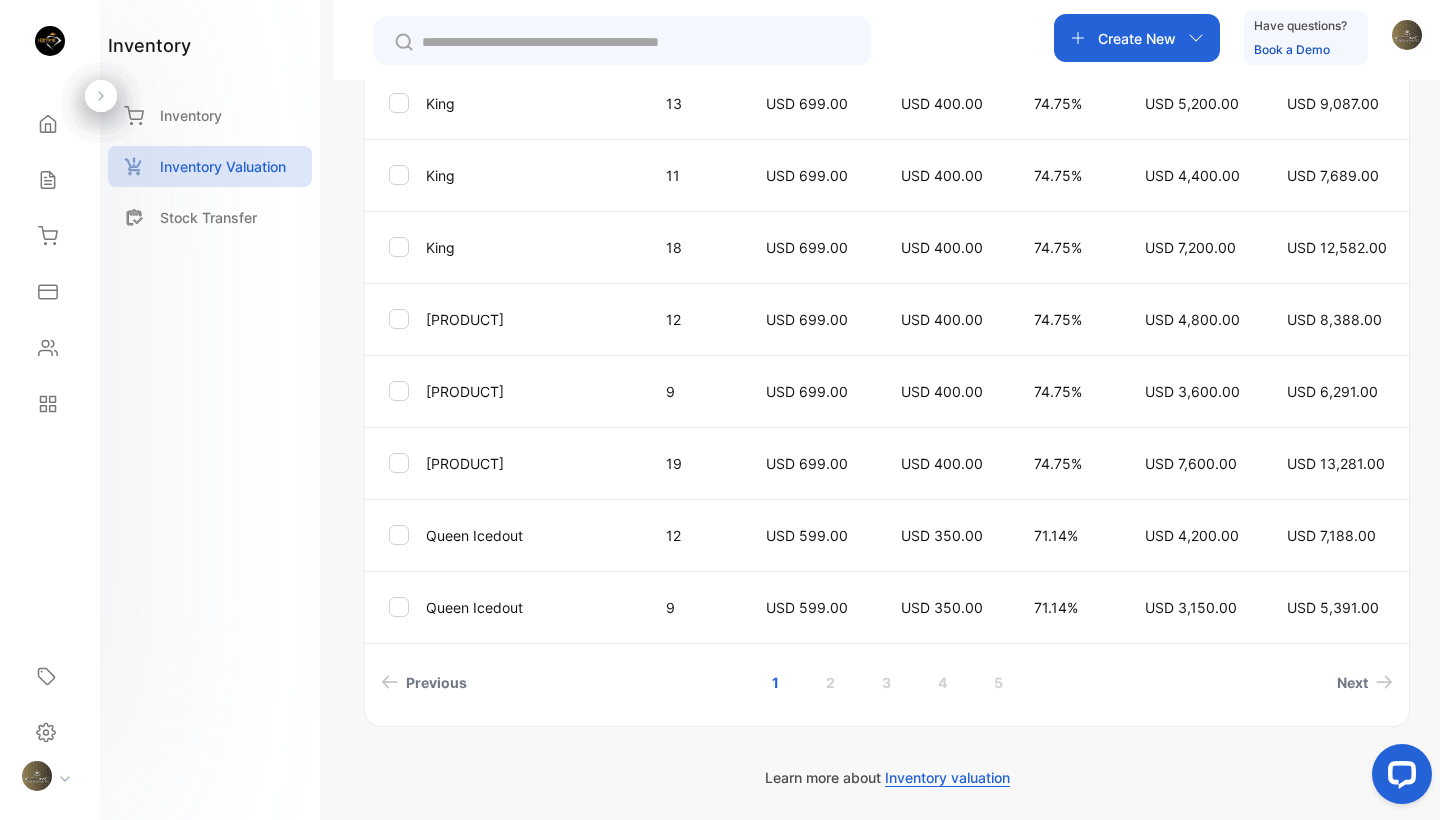 scroll, scrollTop: 667, scrollLeft: 0, axis: vertical 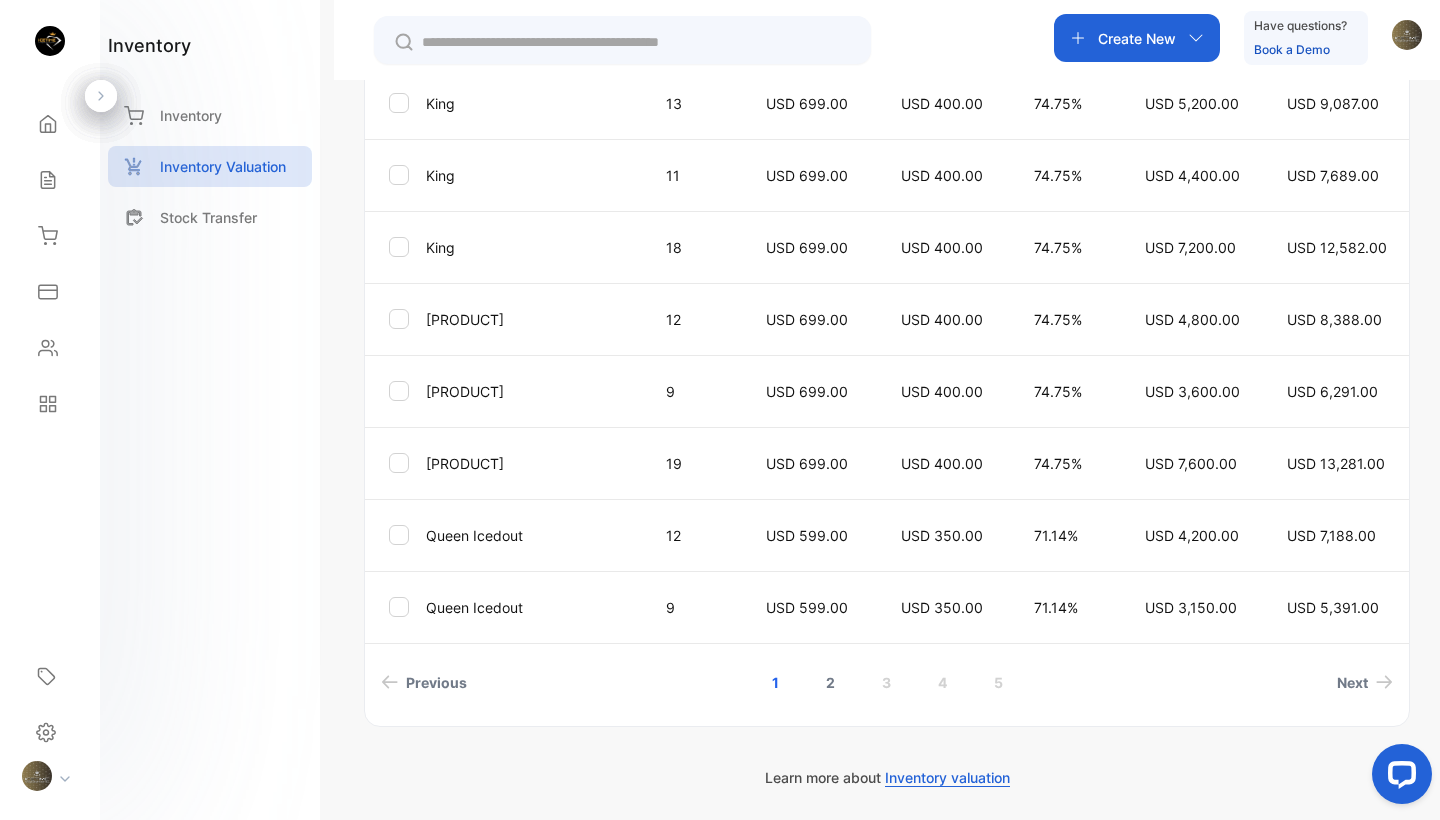 click on "2" at bounding box center (830, 682) 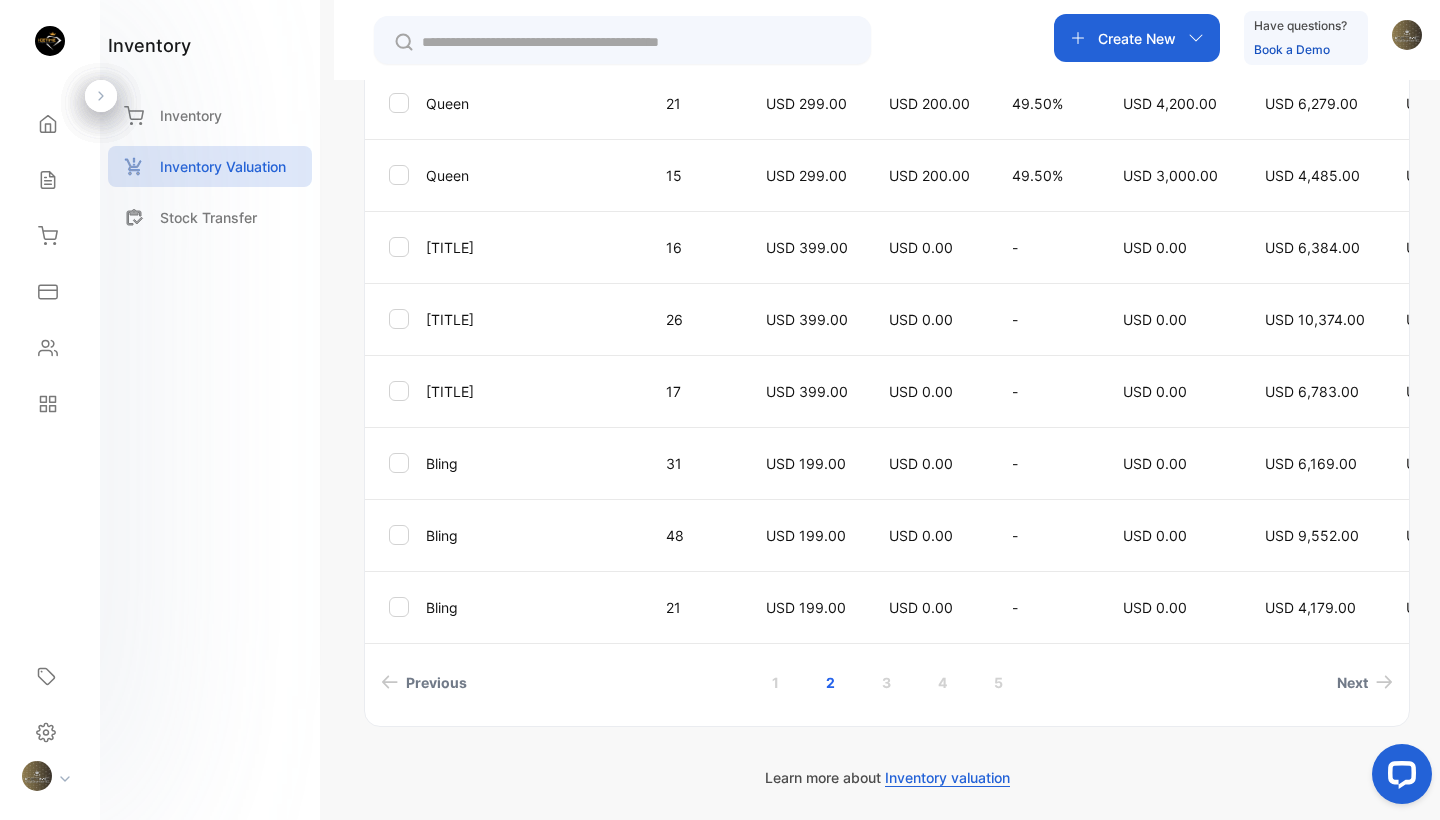 click on "USD 399.00" at bounding box center [807, 247] 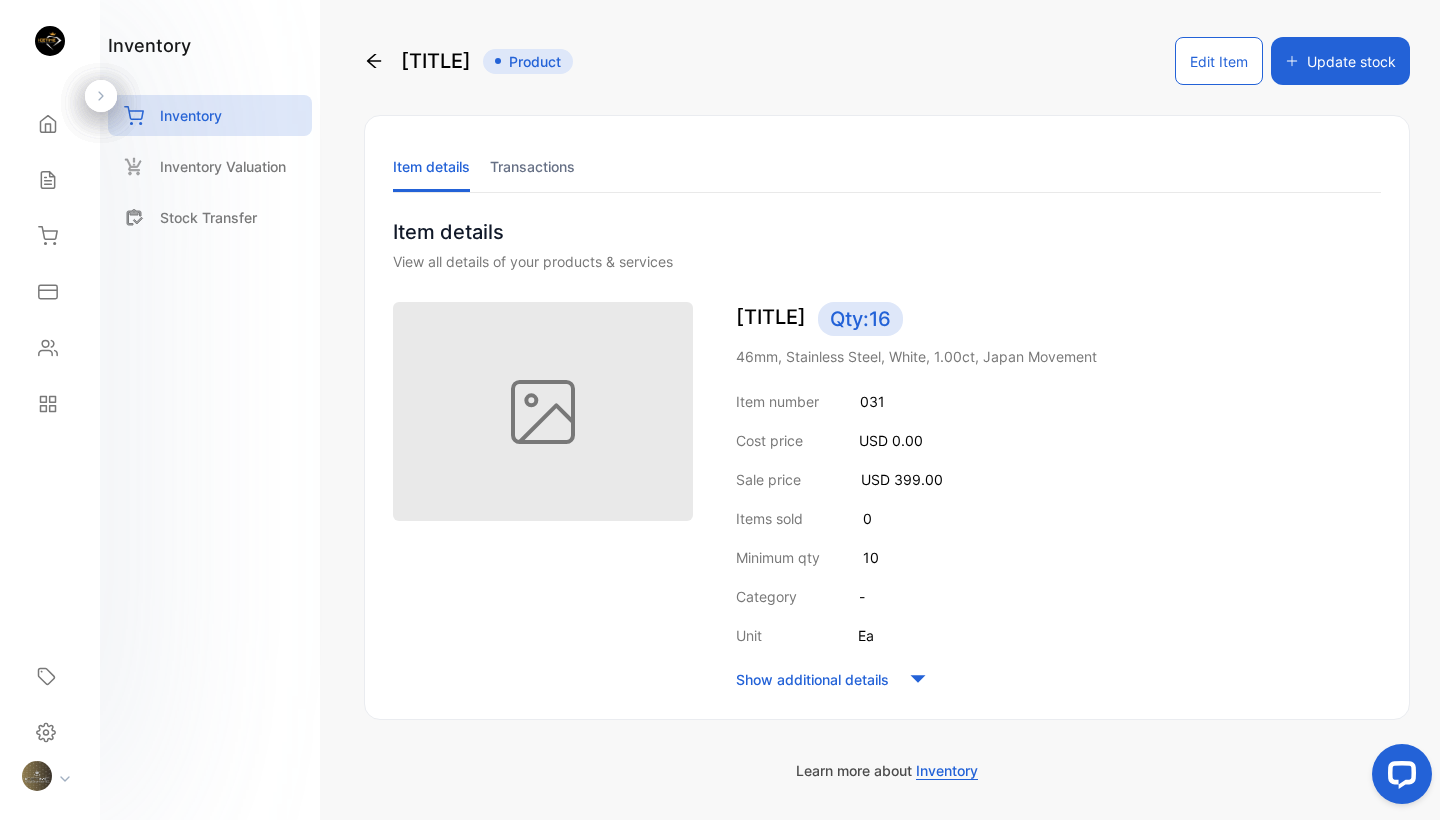 scroll, scrollTop: 0, scrollLeft: 0, axis: both 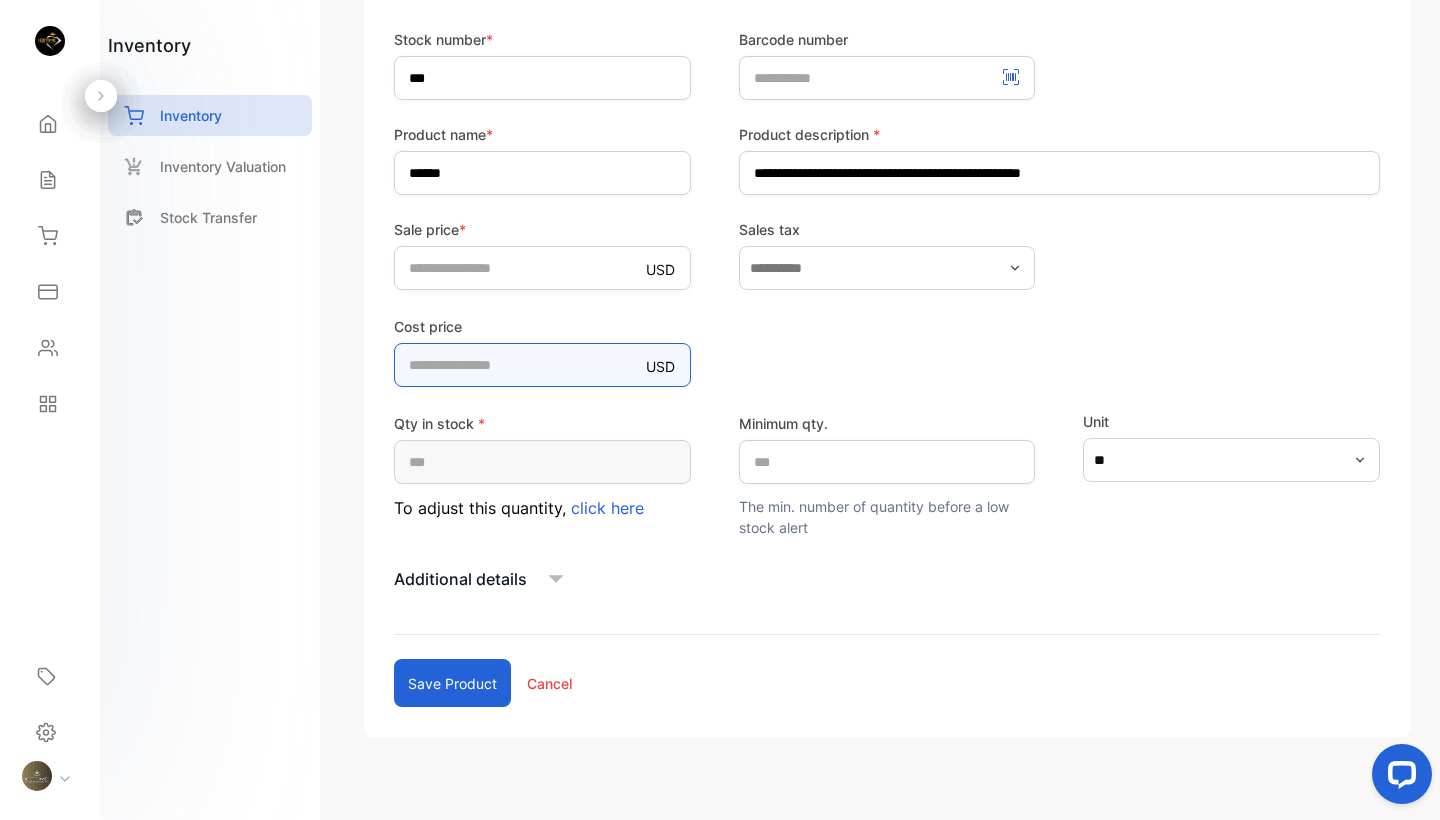 click on "*" at bounding box center [542, 365] 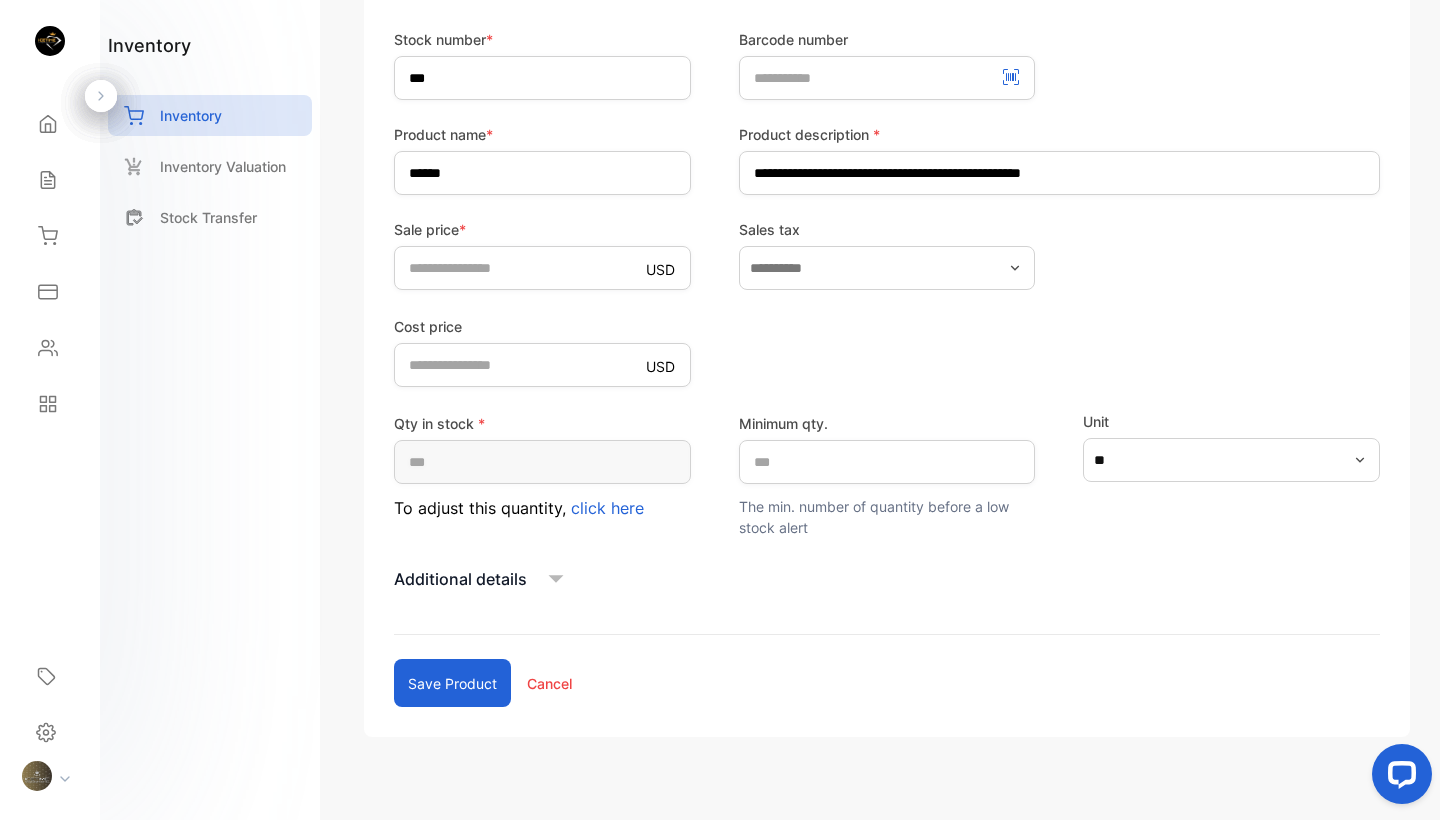 click on "Save product" at bounding box center (452, 683) 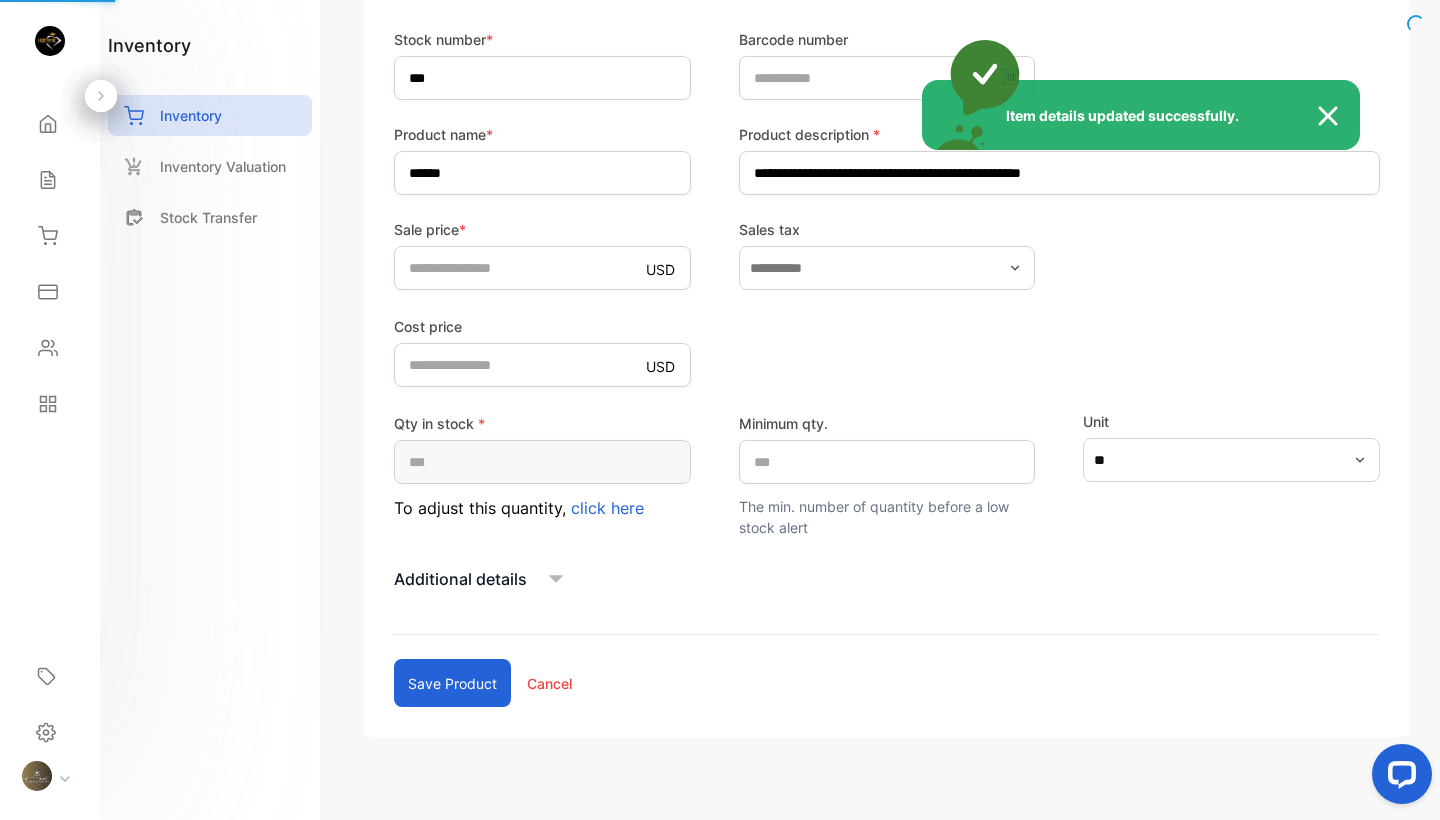 scroll, scrollTop: 73, scrollLeft: 0, axis: vertical 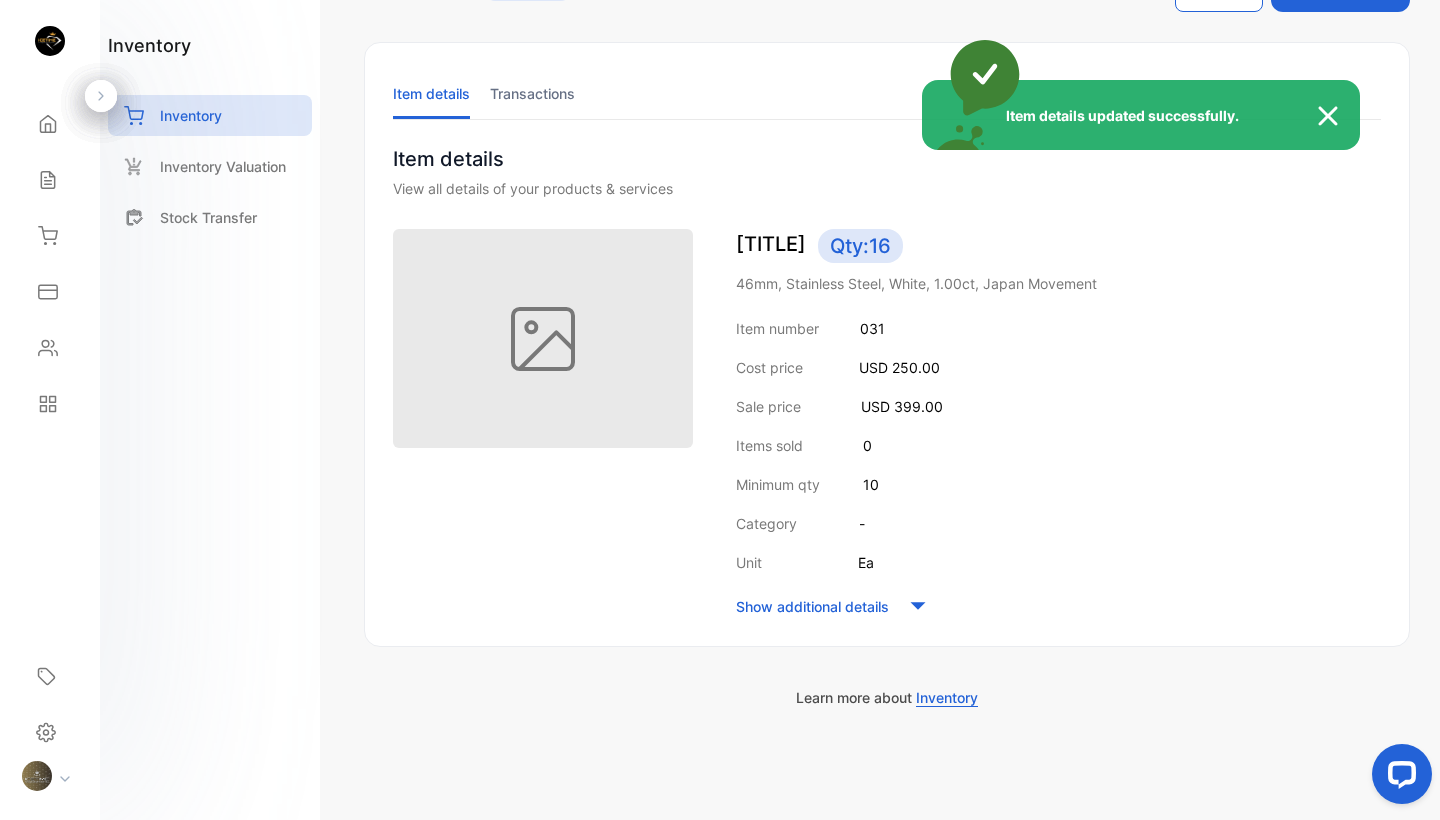 click on "Item details updated successfully." at bounding box center (720, 410) 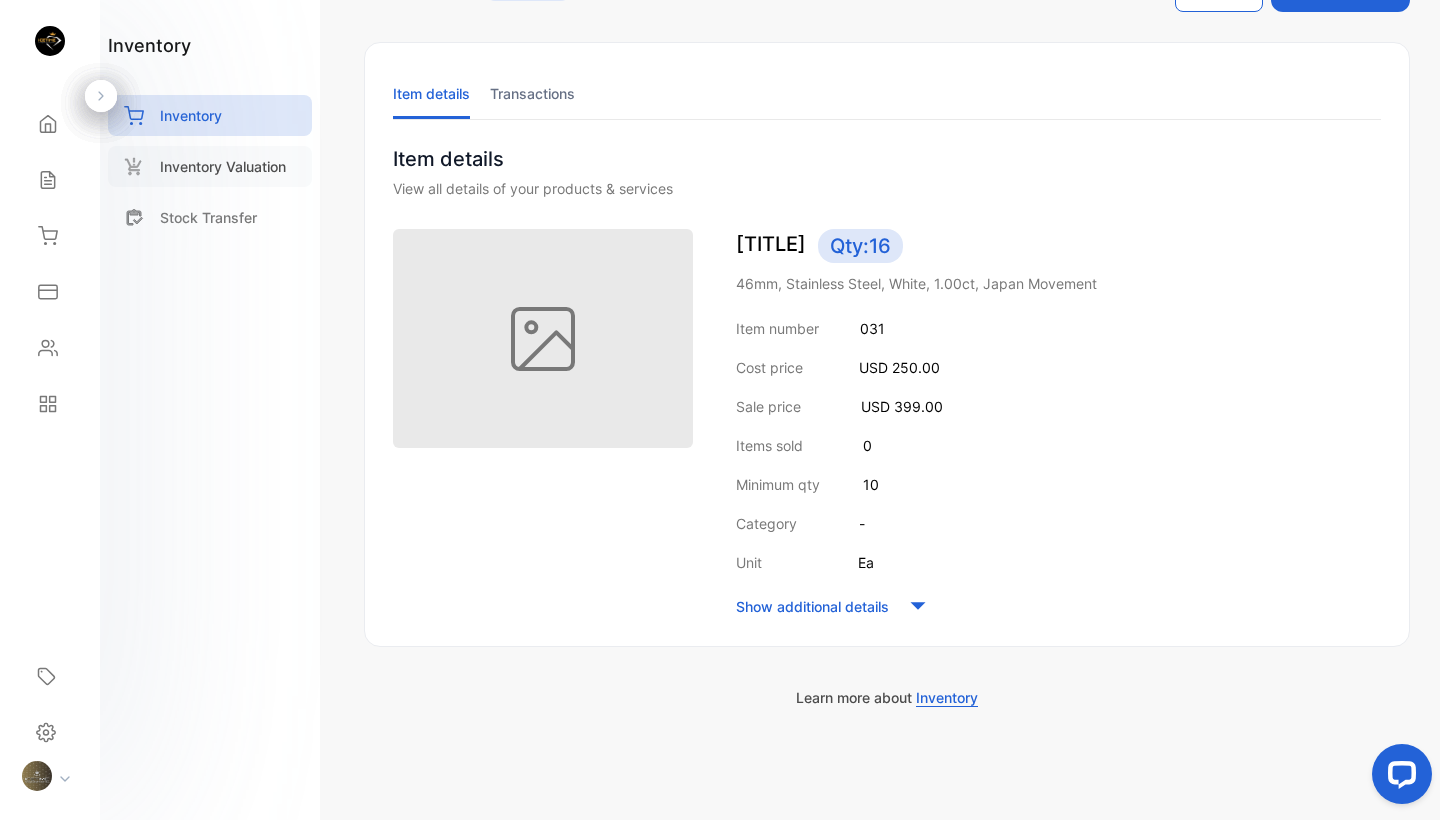 click on "Inventory Valuation" at bounding box center [223, 166] 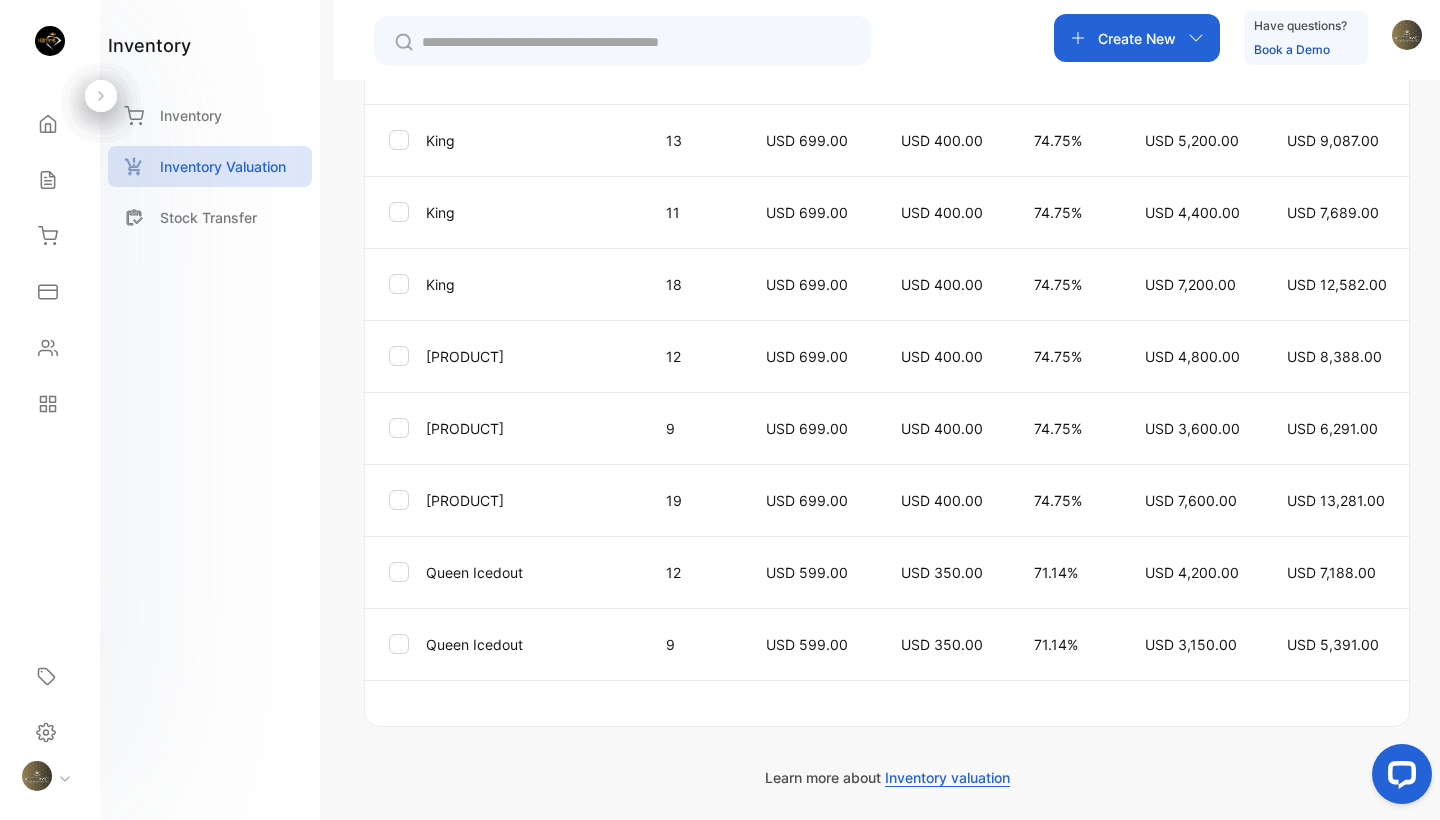 scroll, scrollTop: 630, scrollLeft: 0, axis: vertical 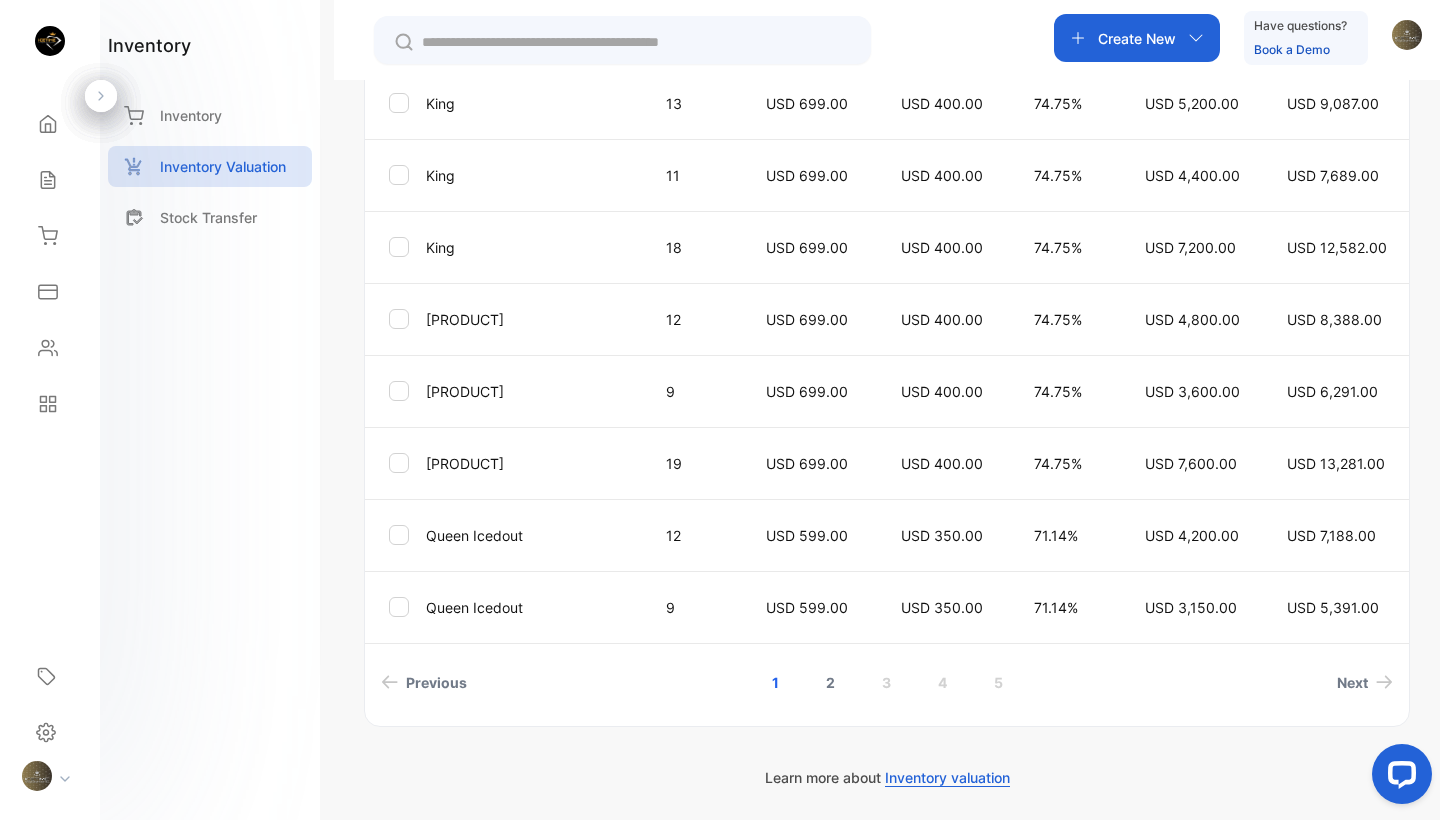 click on "2" at bounding box center (830, 682) 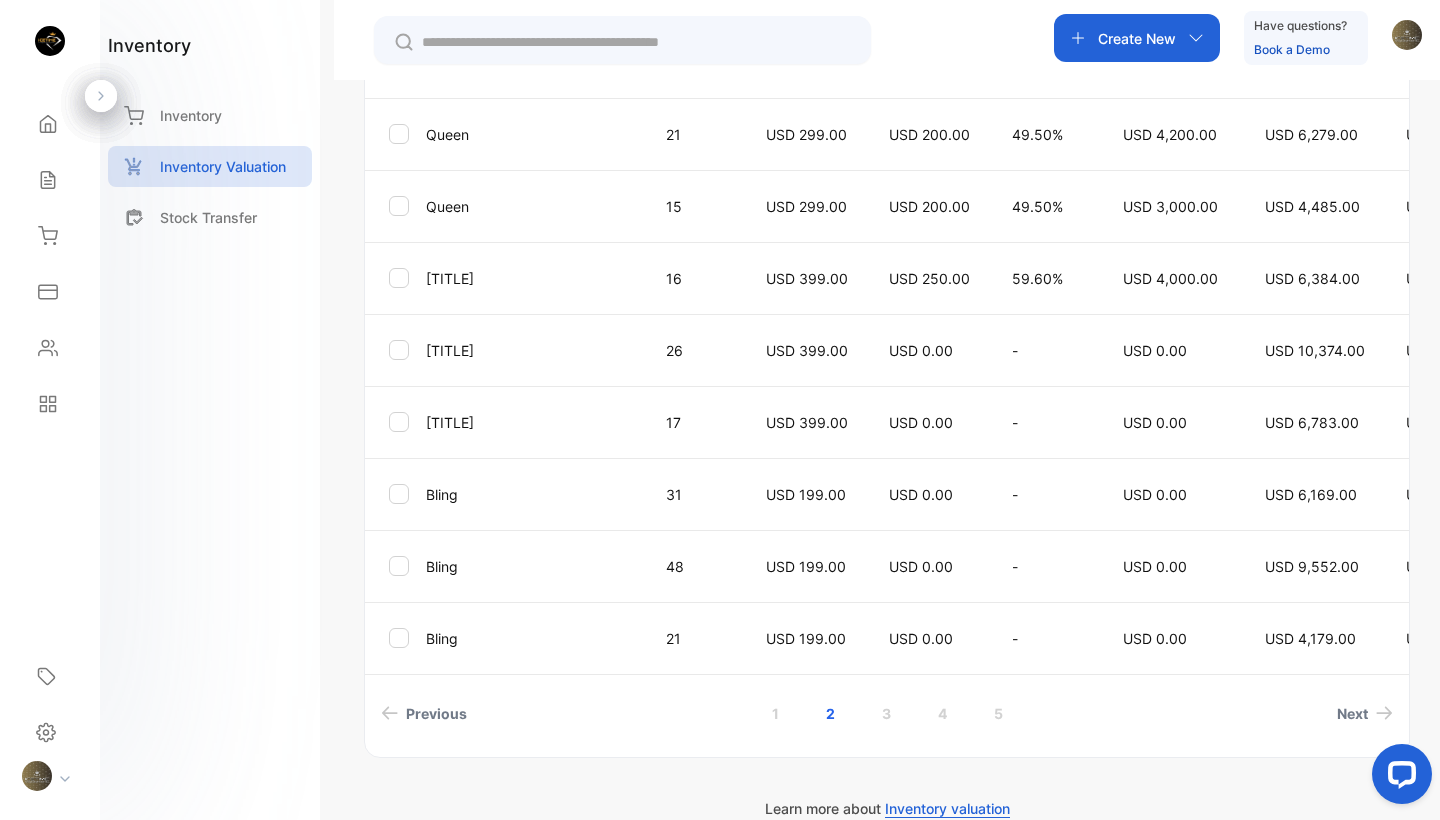 click on "USD 399.00" at bounding box center (807, 350) 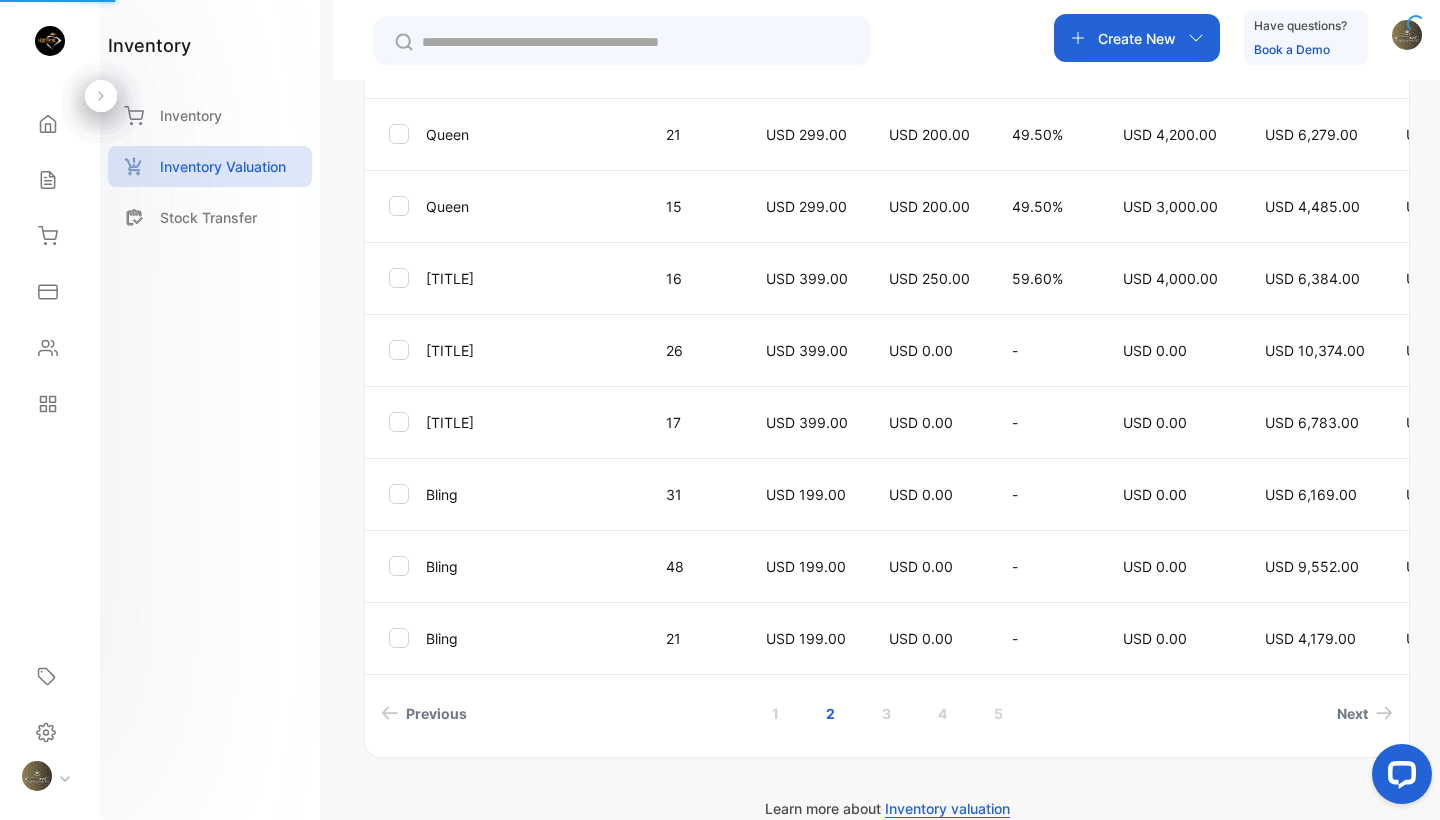 scroll, scrollTop: 73, scrollLeft: 0, axis: vertical 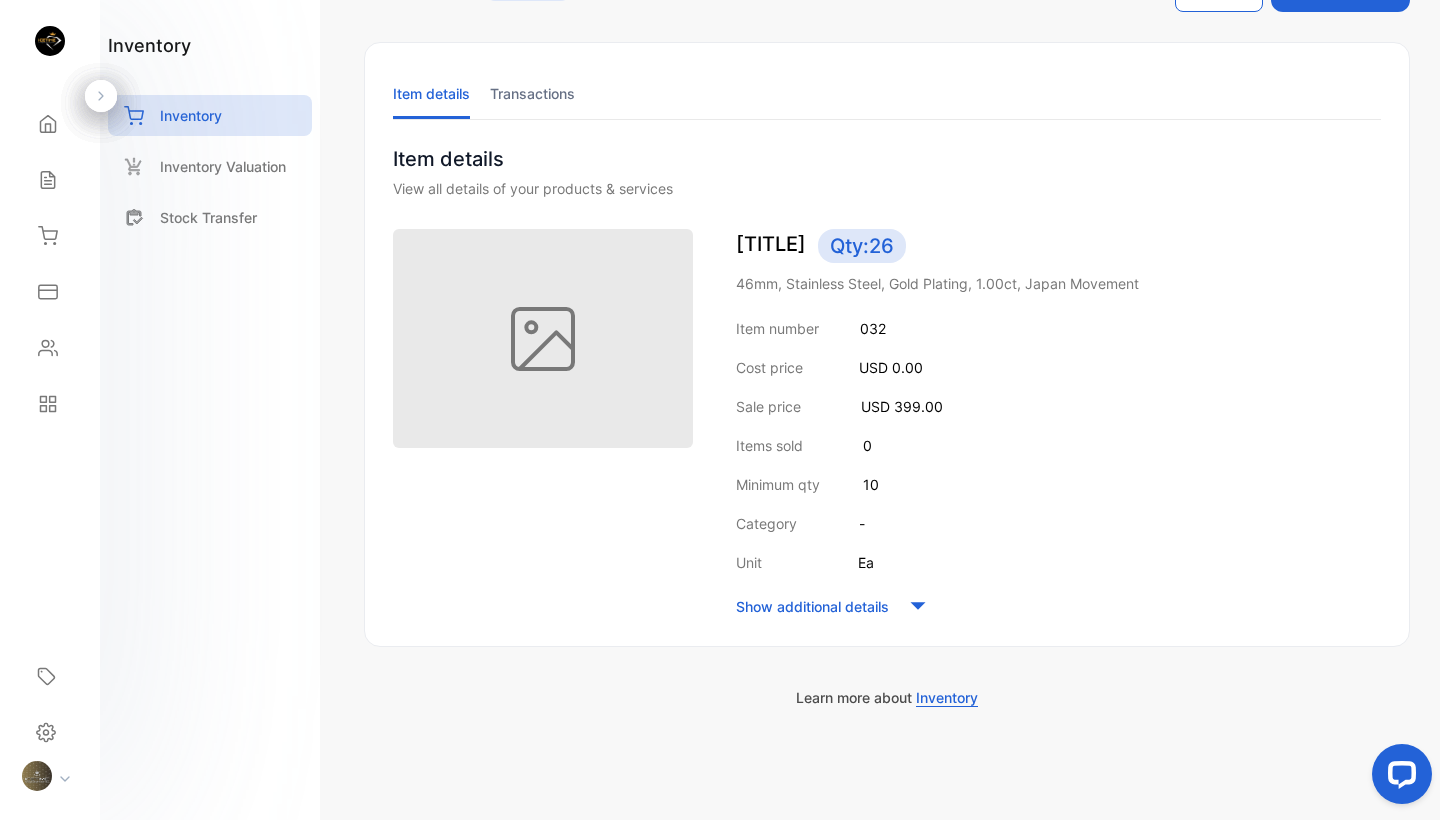 click on "Edit Item" at bounding box center (1219, -12) 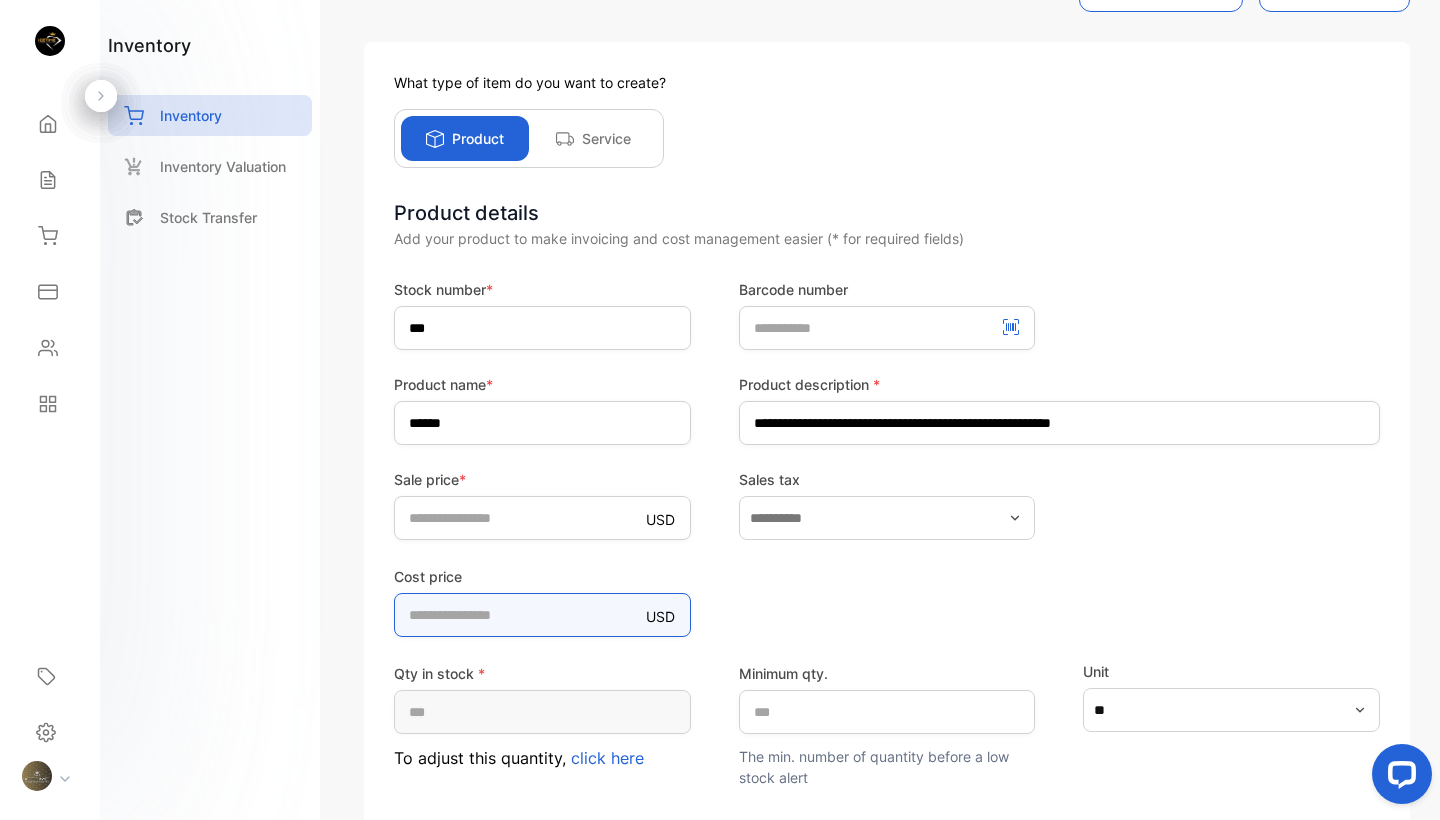 click on "*" at bounding box center (542, 615) 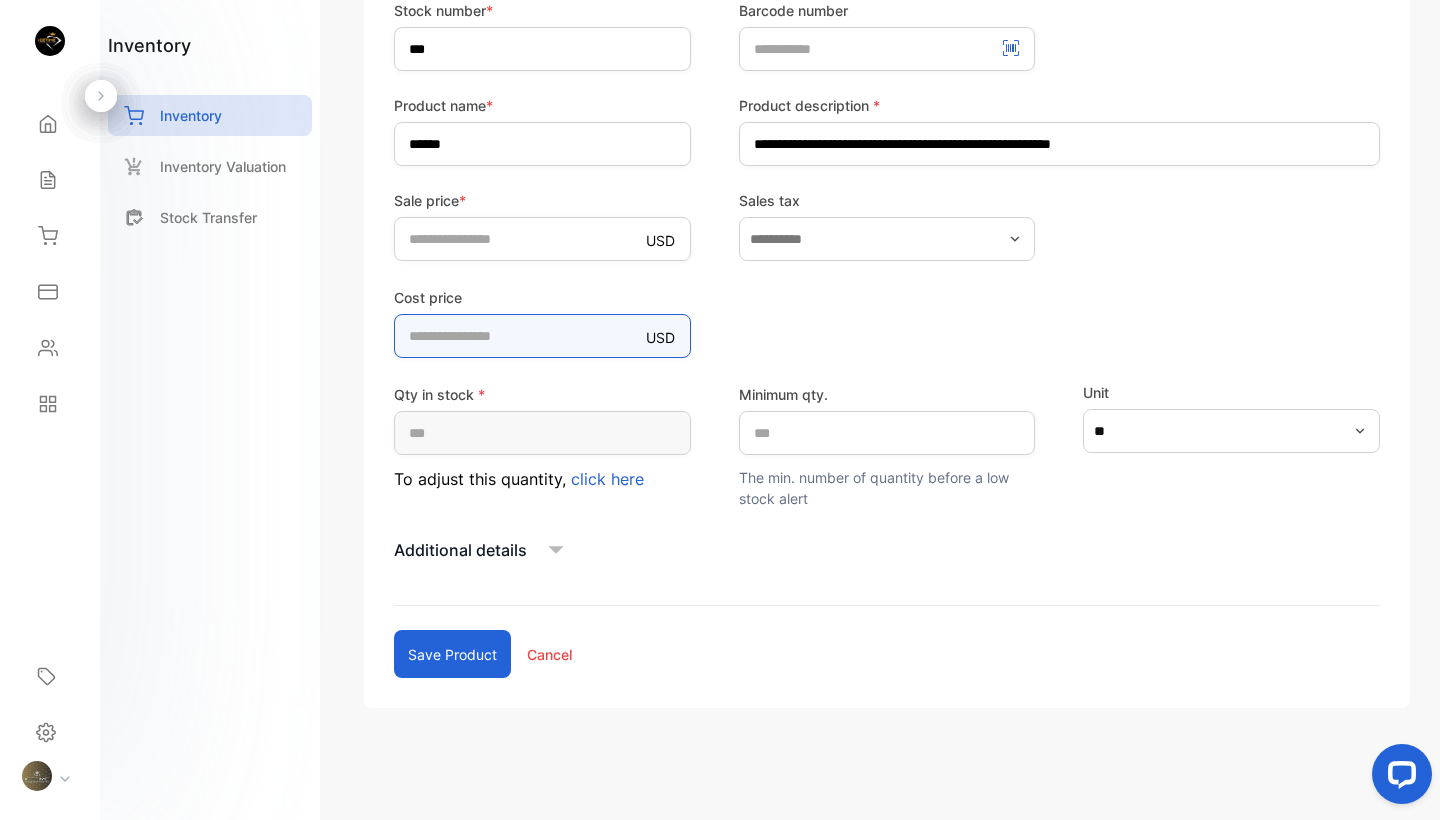 scroll, scrollTop: 352, scrollLeft: 0, axis: vertical 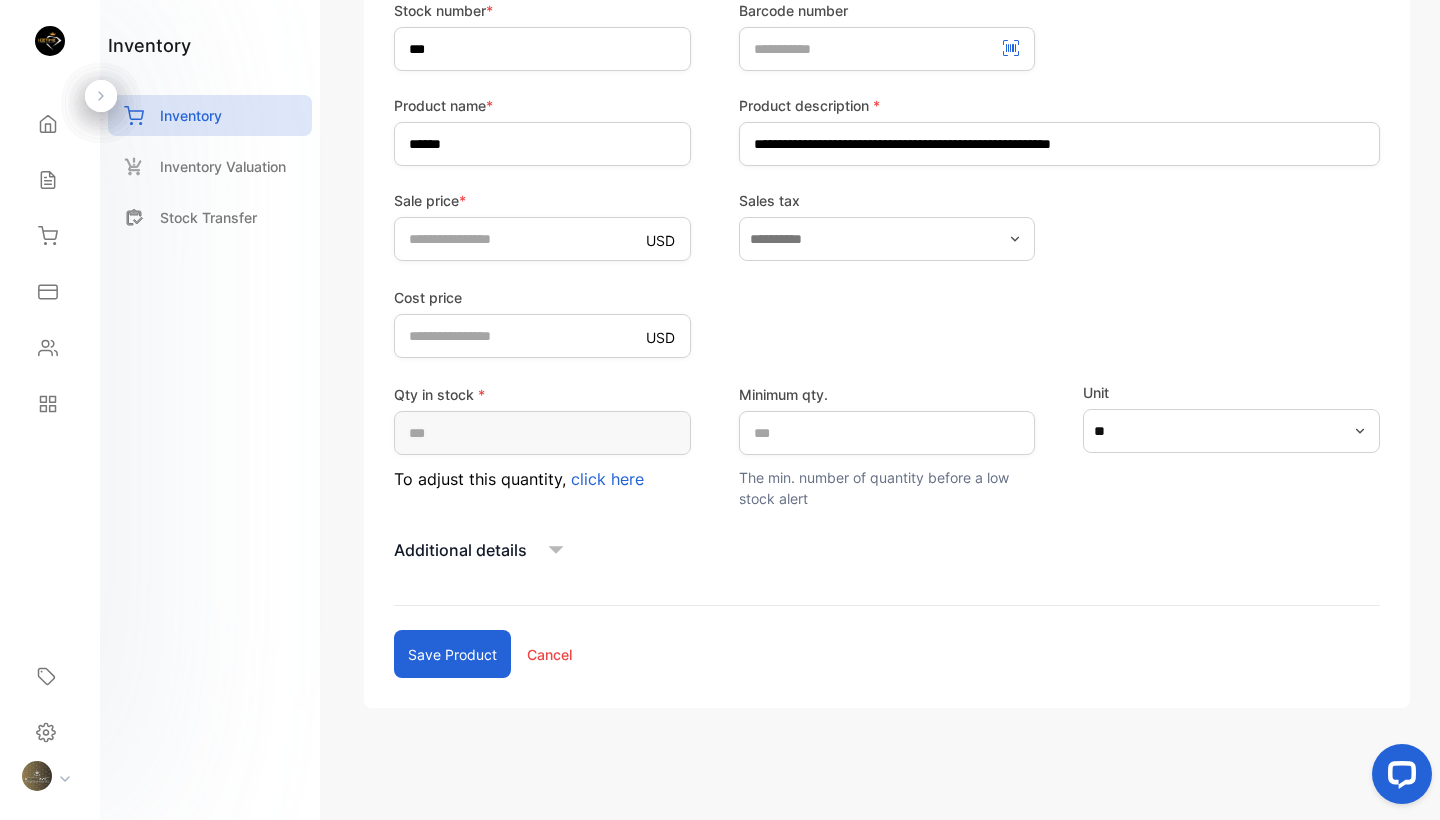 click on "Save product" at bounding box center (452, 654) 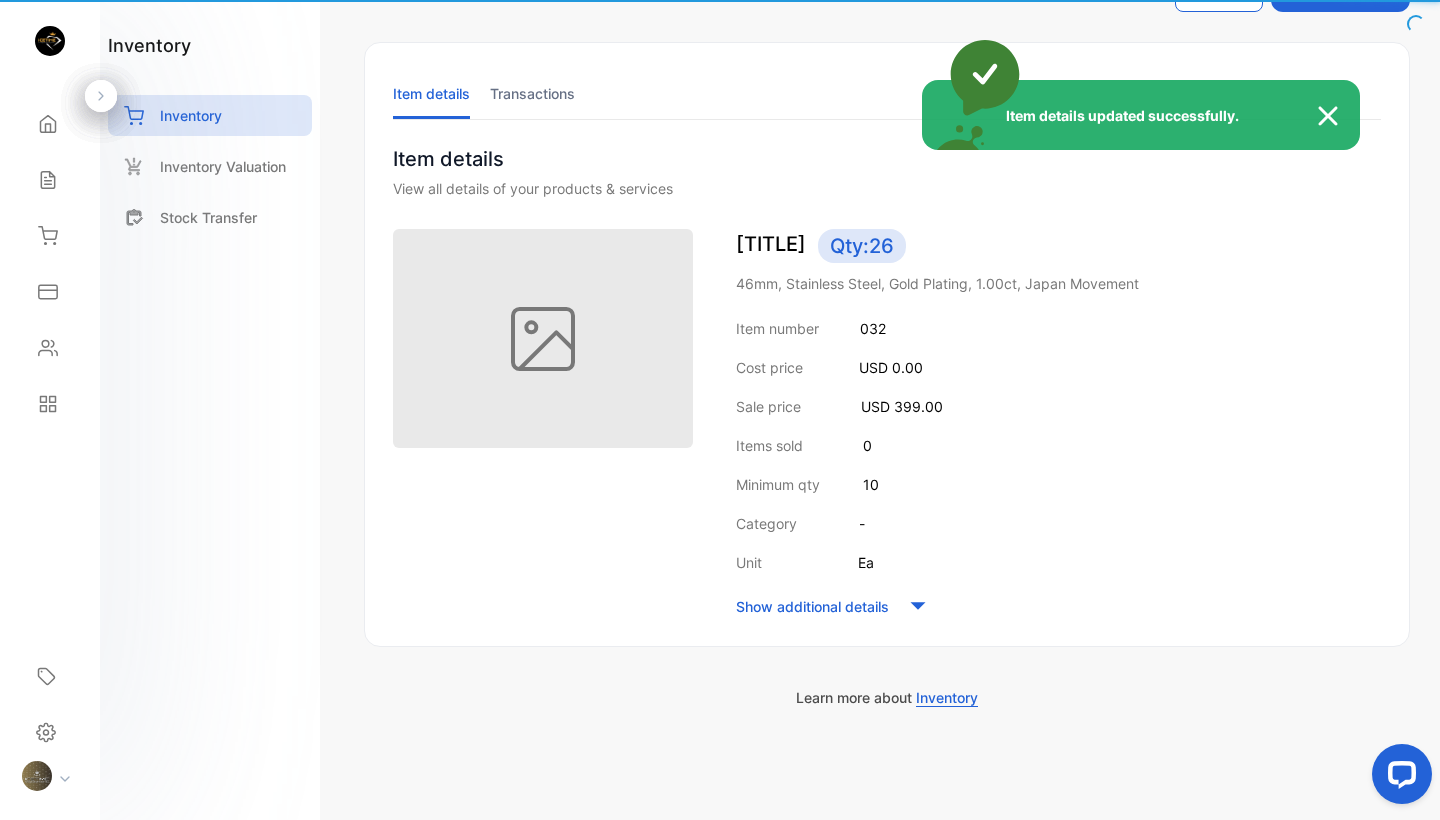 scroll, scrollTop: 73, scrollLeft: 0, axis: vertical 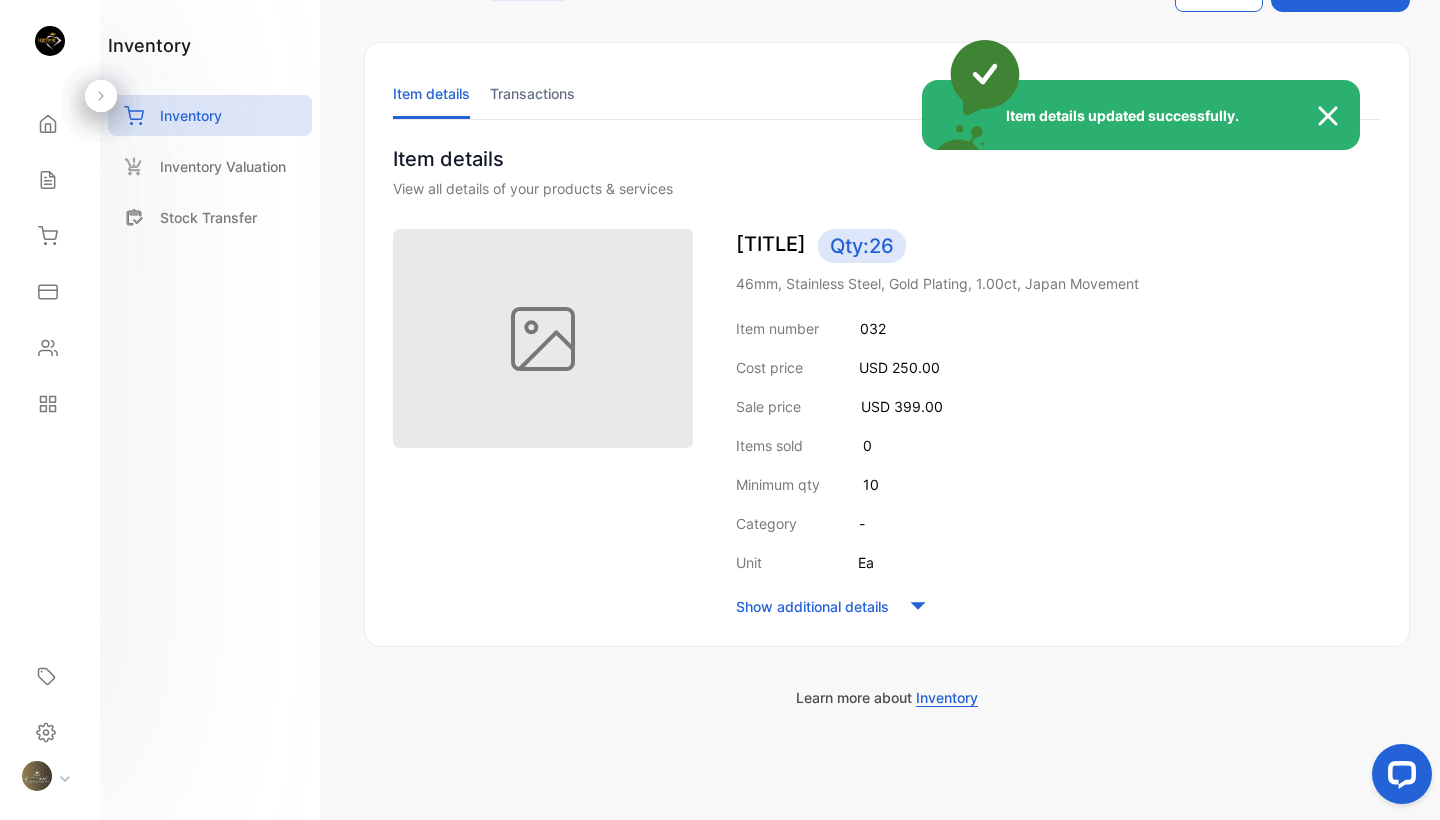 click on "Item details updated successfully." at bounding box center [720, 410] 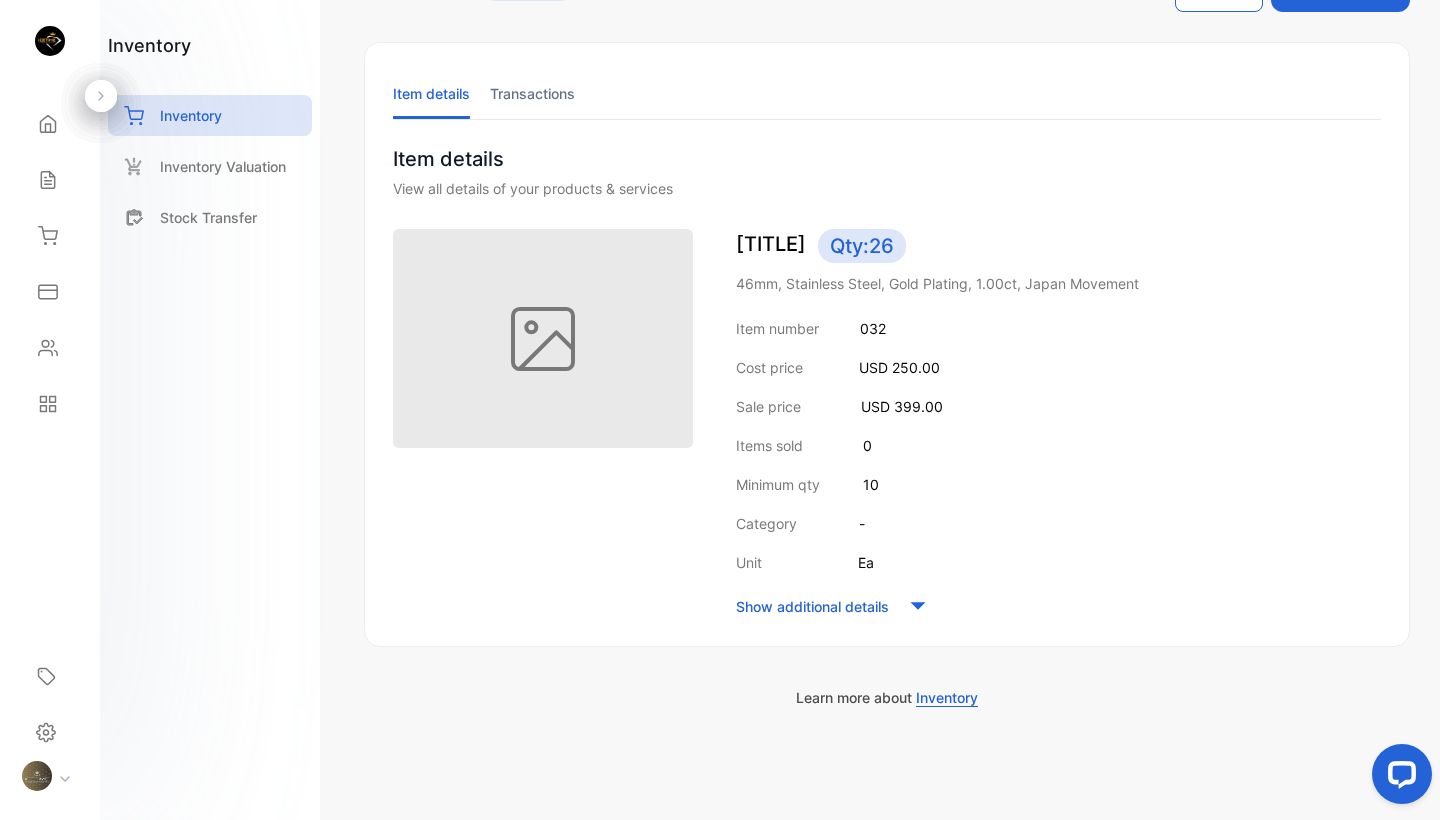 click on "Inventory Valuation" at bounding box center (223, 166) 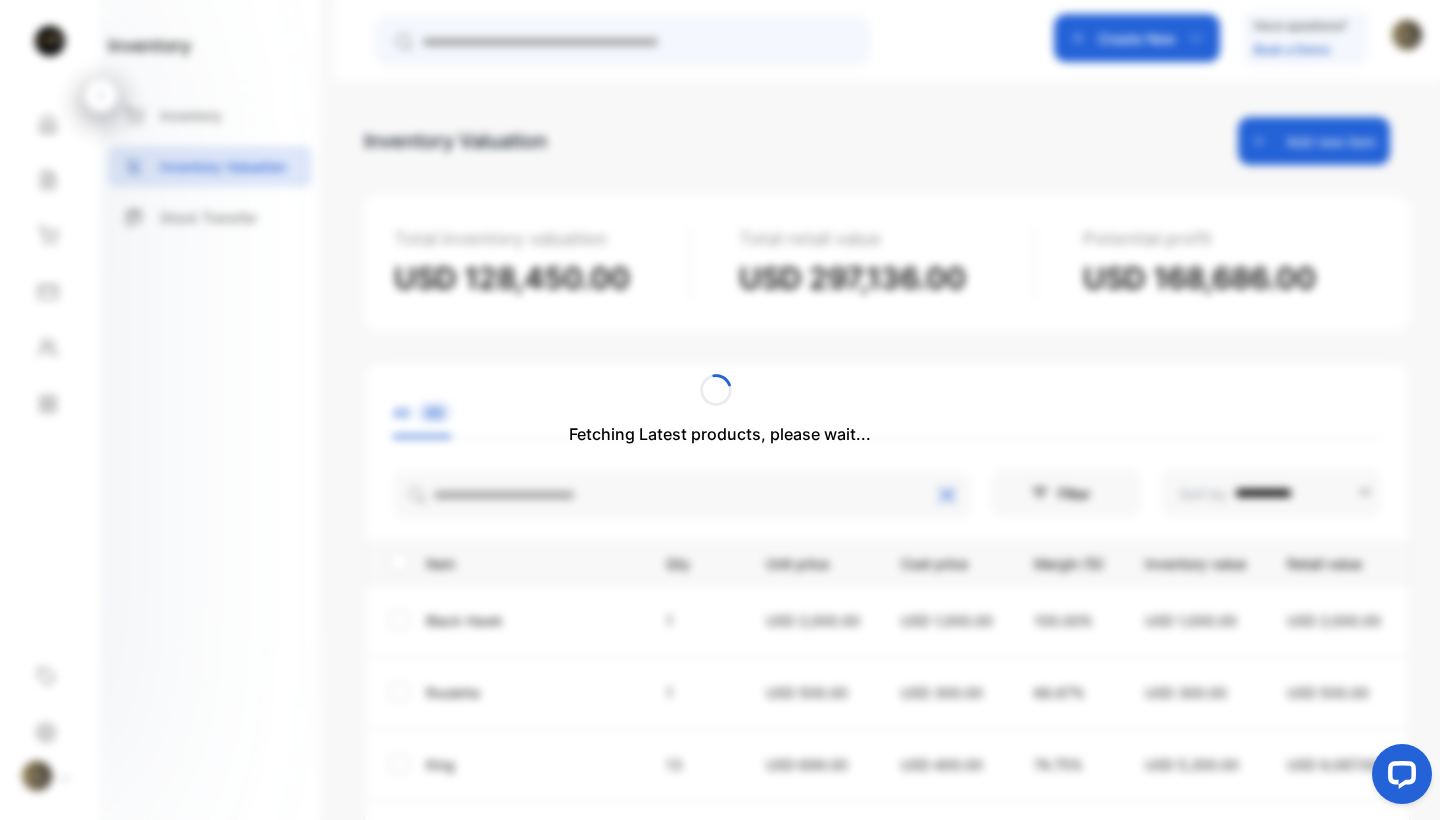scroll, scrollTop: 0, scrollLeft: 0, axis: both 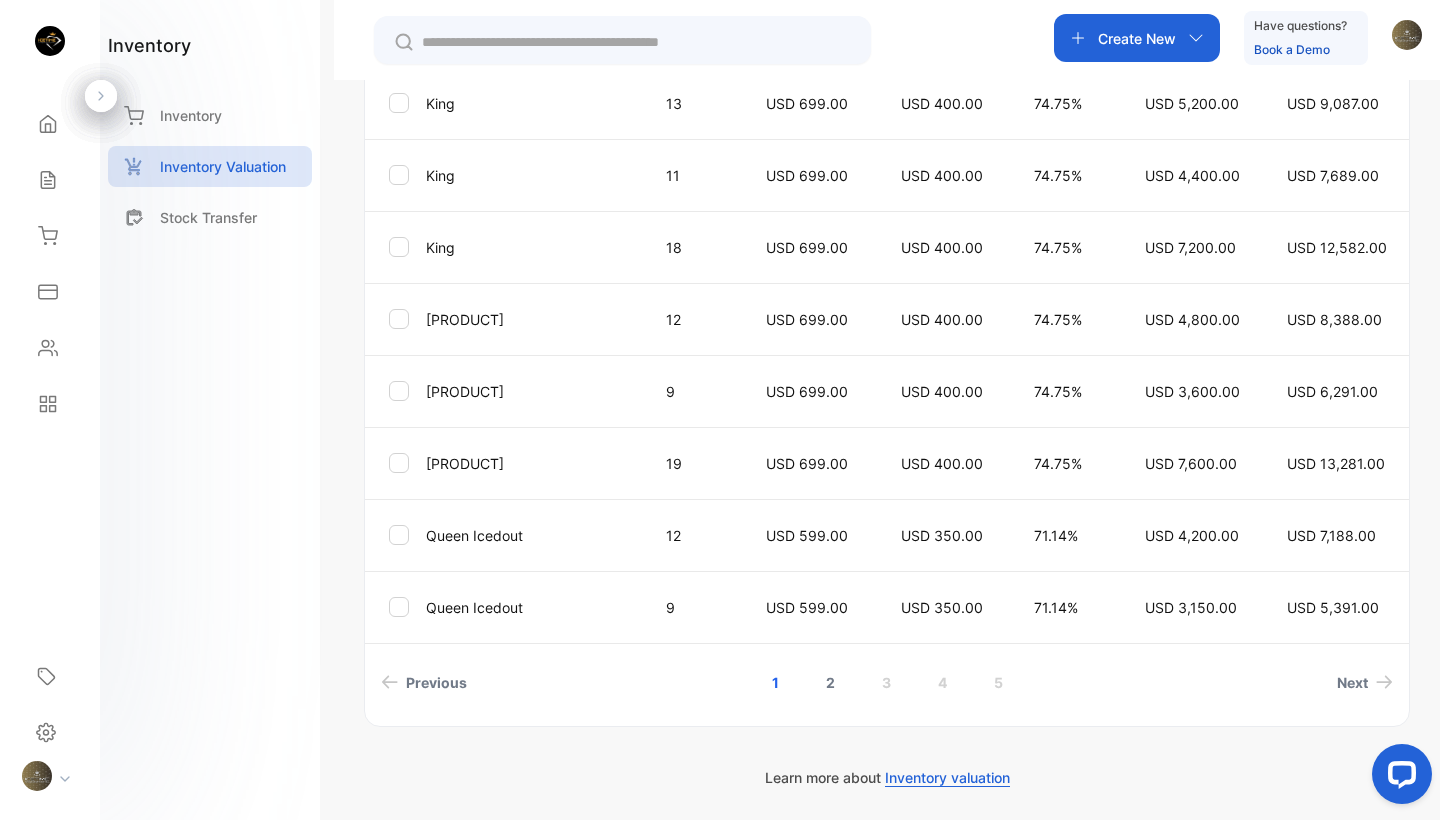 click on "2" at bounding box center (830, 682) 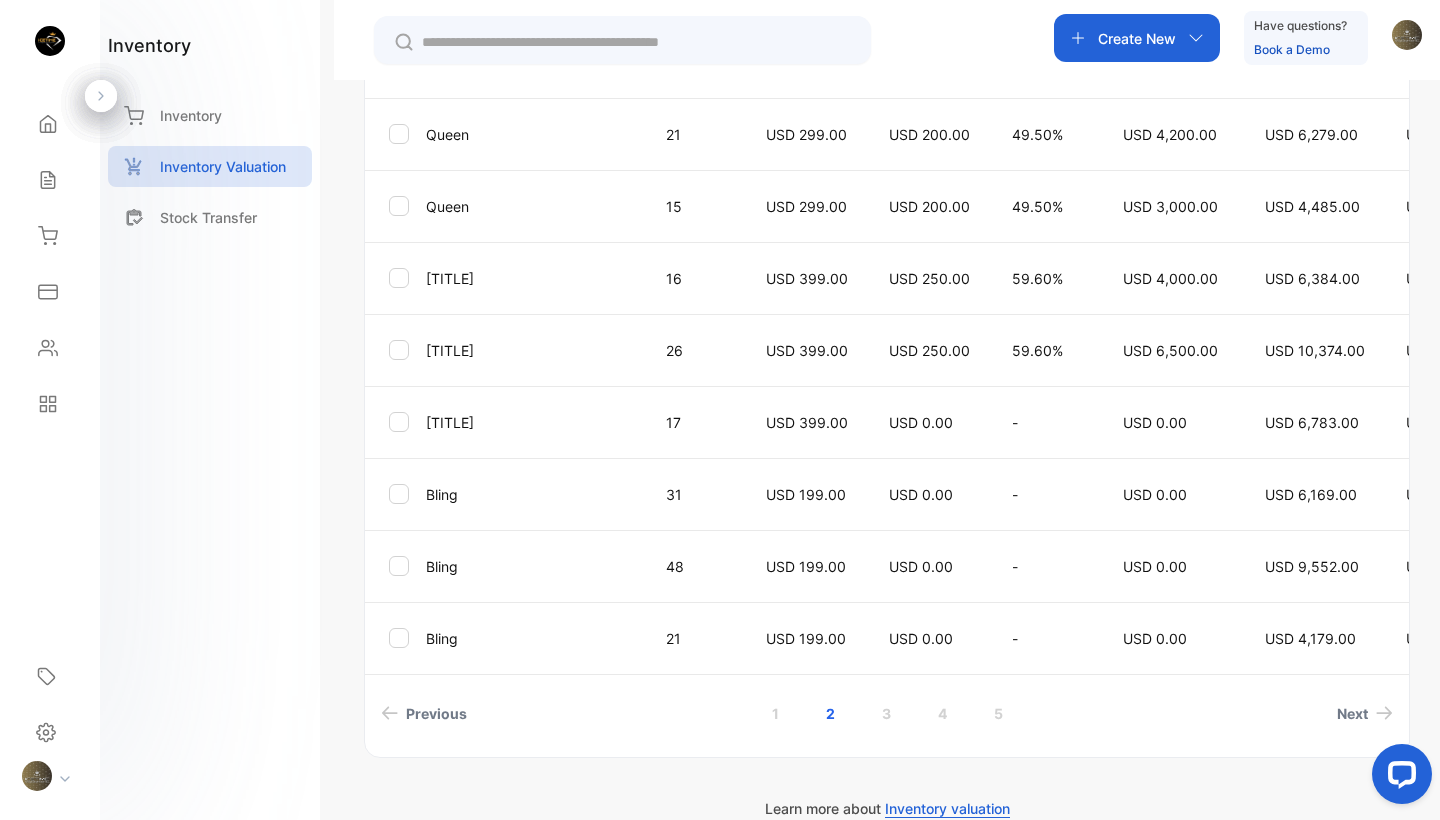 scroll, scrollTop: 667, scrollLeft: 0, axis: vertical 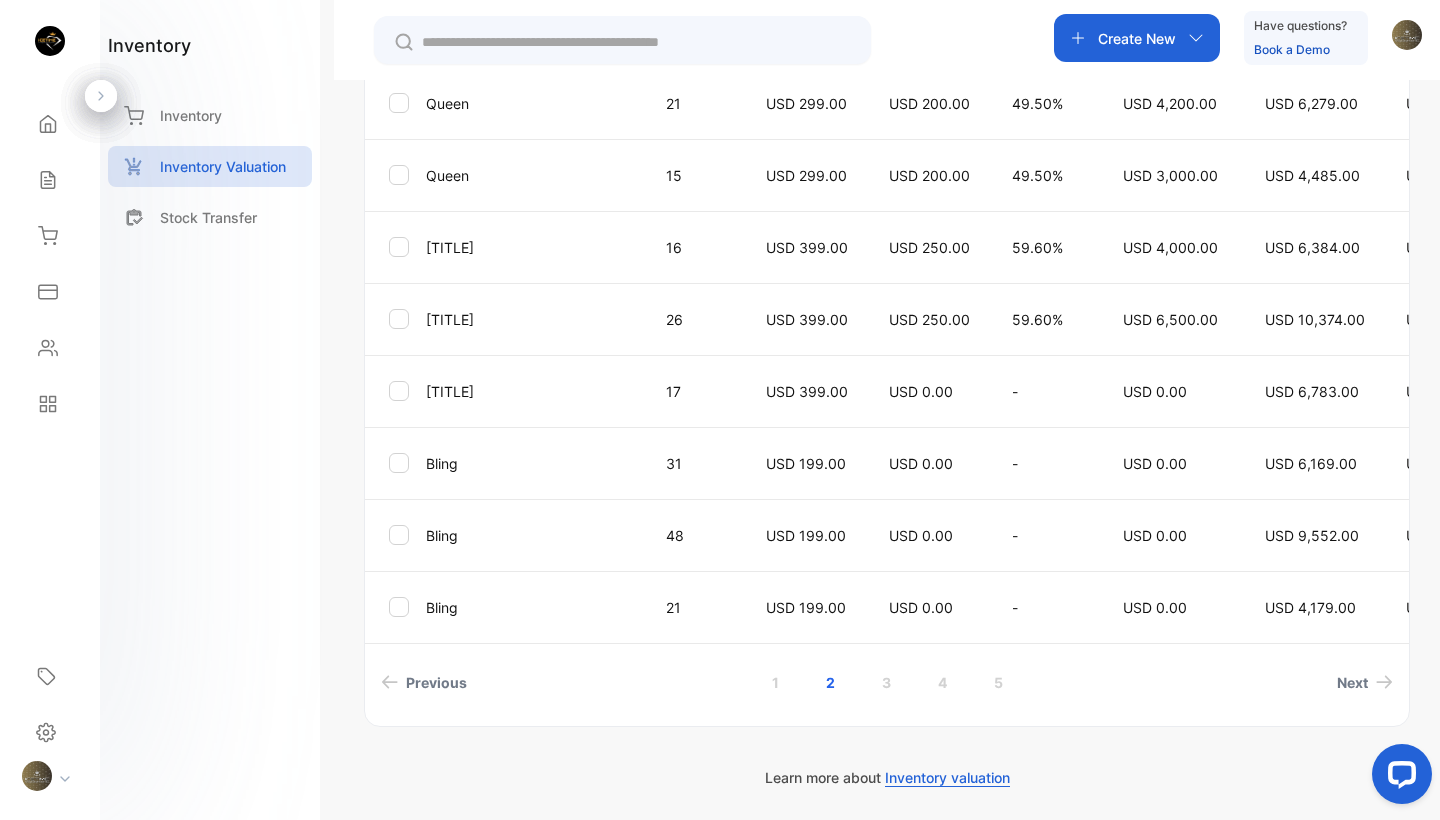 click on "USD 399.00" at bounding box center (807, 391) 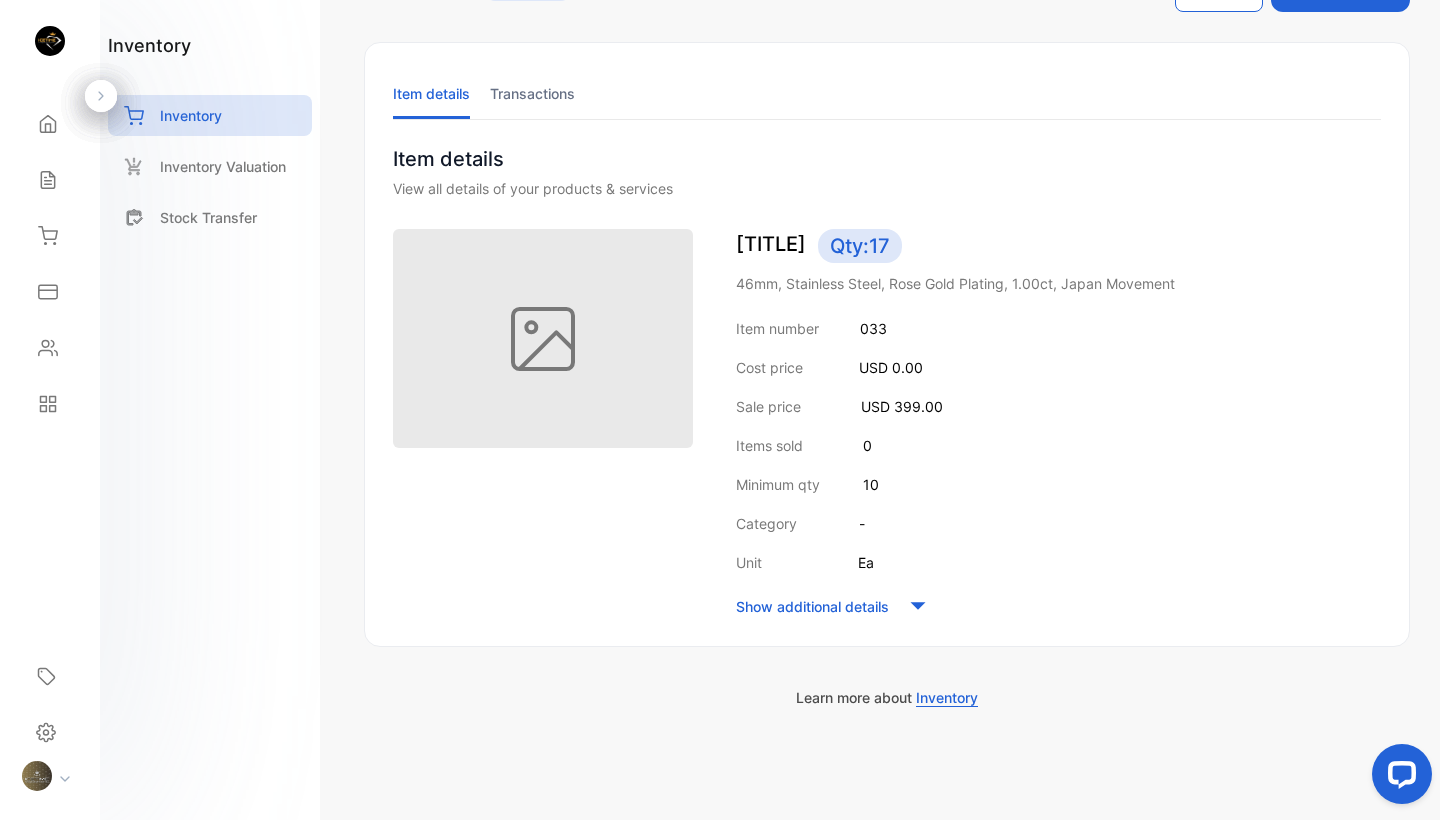 click on "Edit Item" at bounding box center [1219, -12] 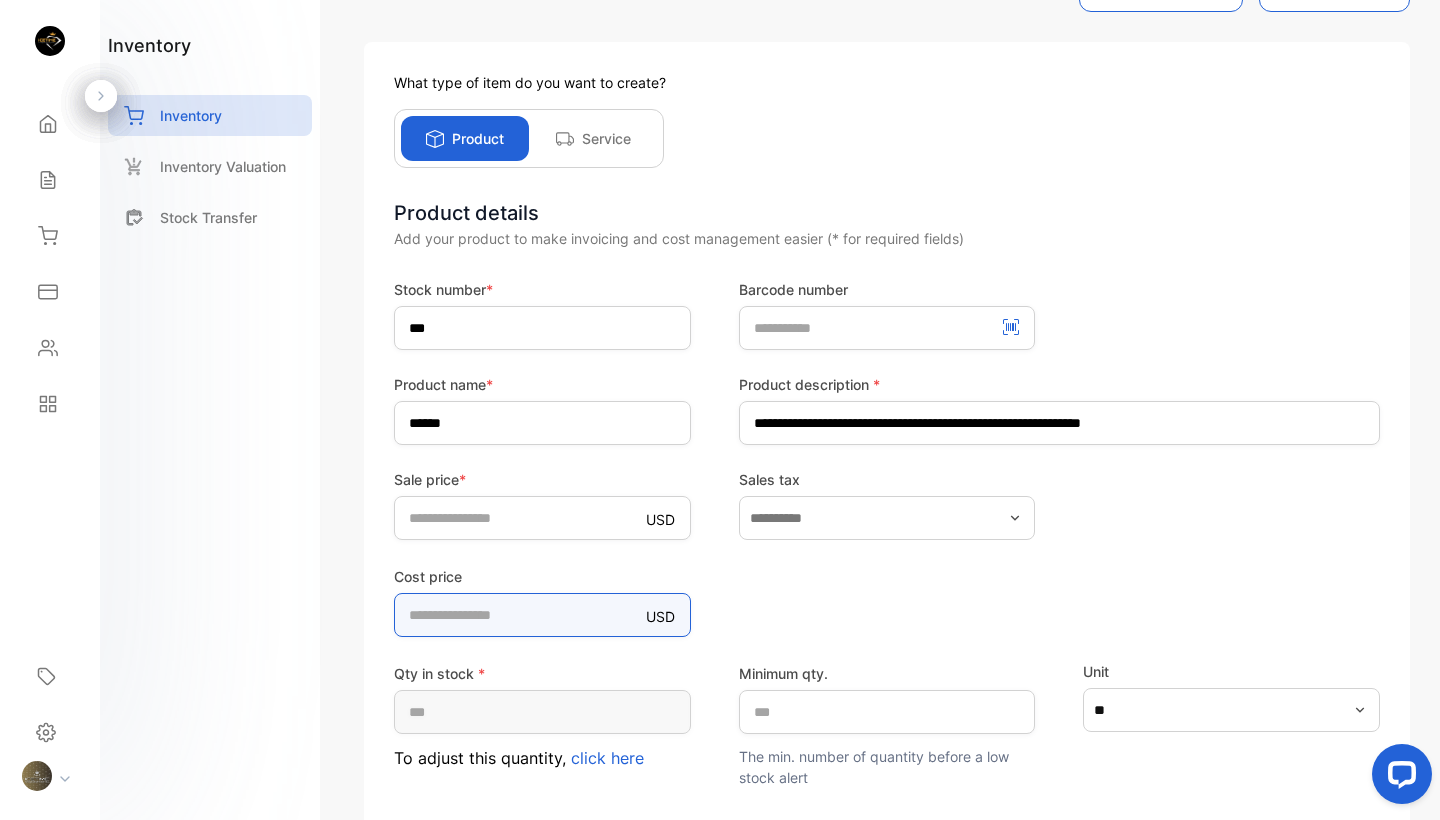 click on "*" at bounding box center [542, 615] 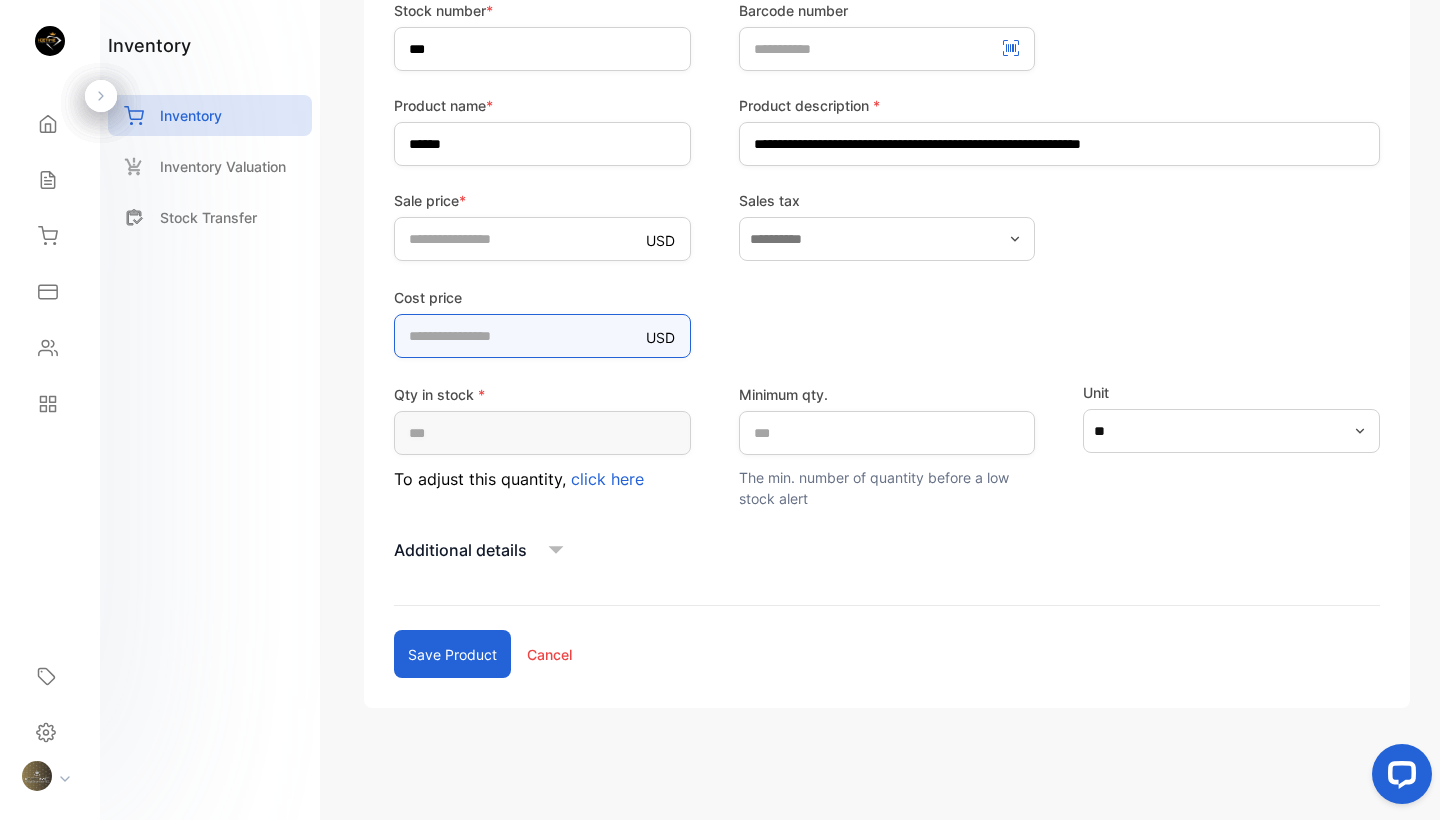 scroll, scrollTop: 352, scrollLeft: 0, axis: vertical 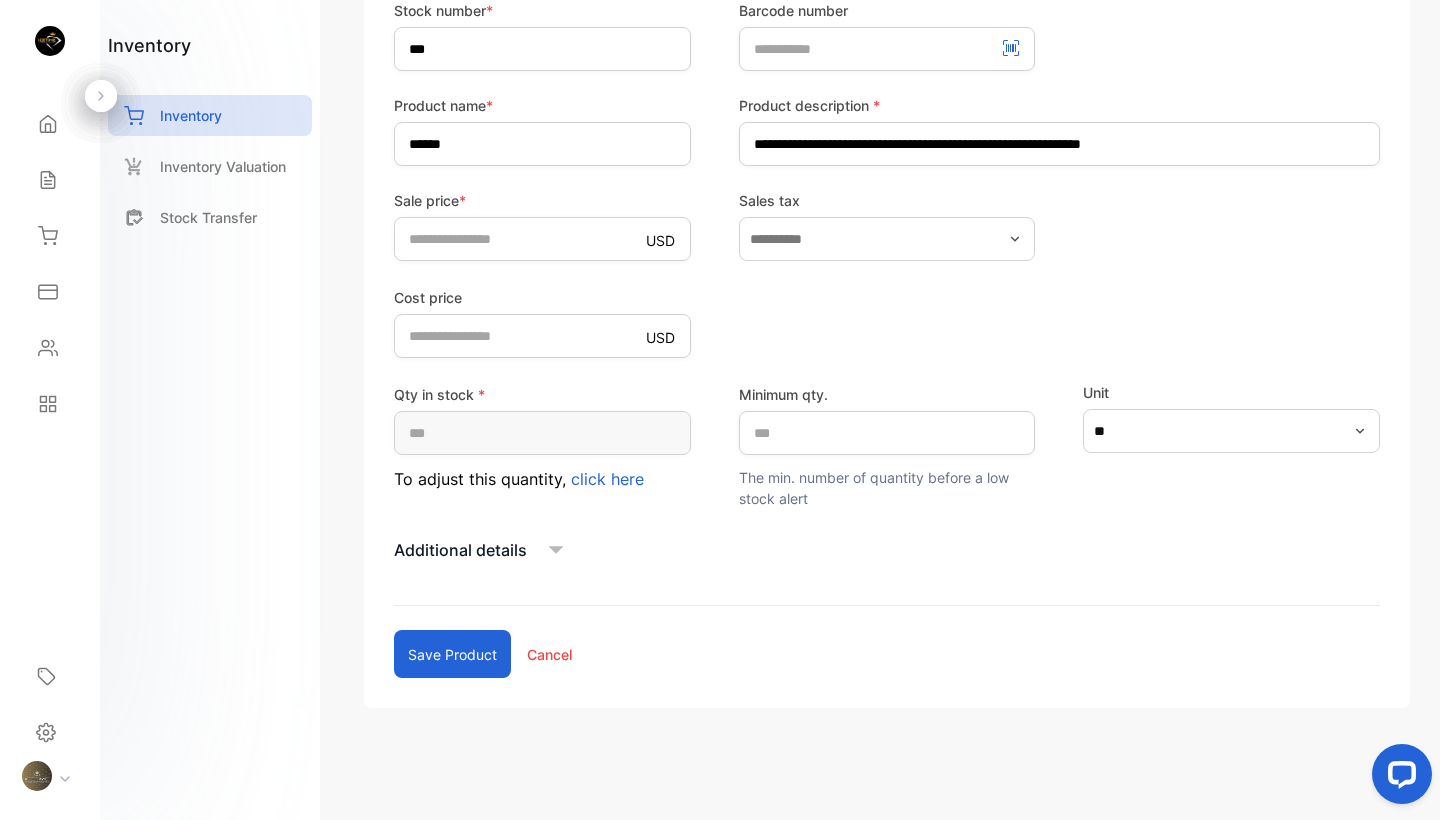 click on "Save product" at bounding box center [452, 654] 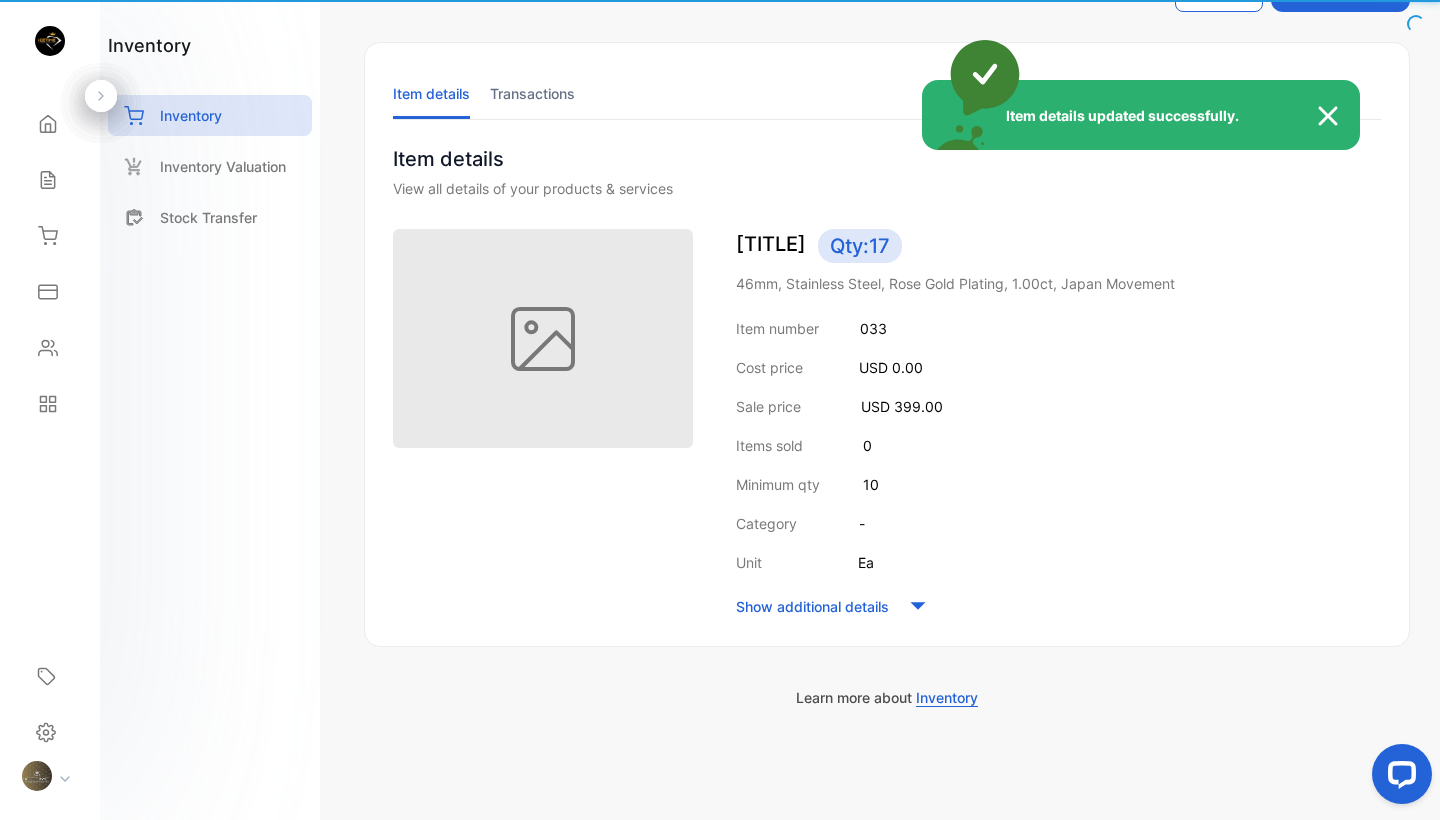 scroll, scrollTop: 73, scrollLeft: 0, axis: vertical 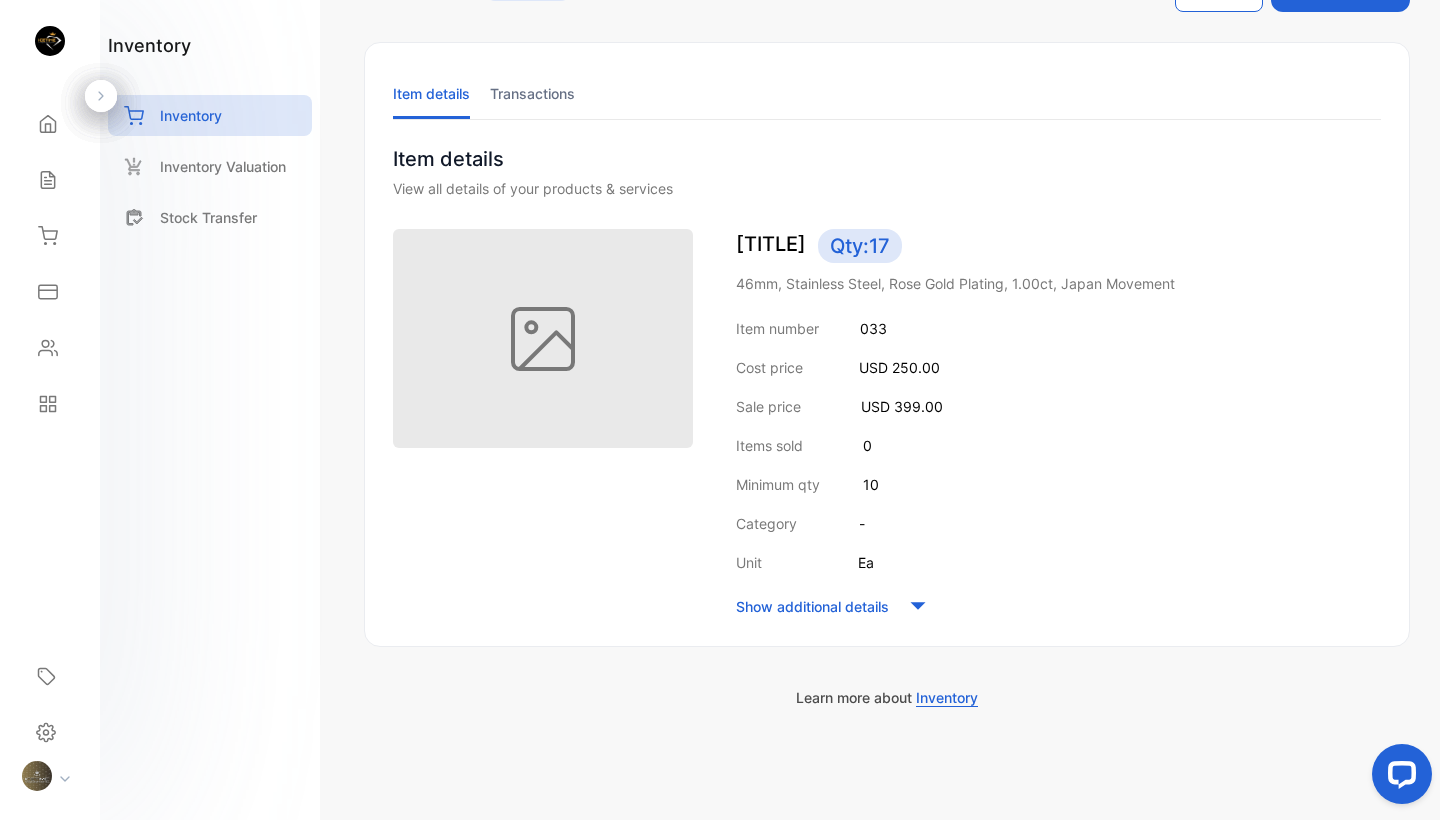 click on "Inventory Valuation" at bounding box center [223, 166] 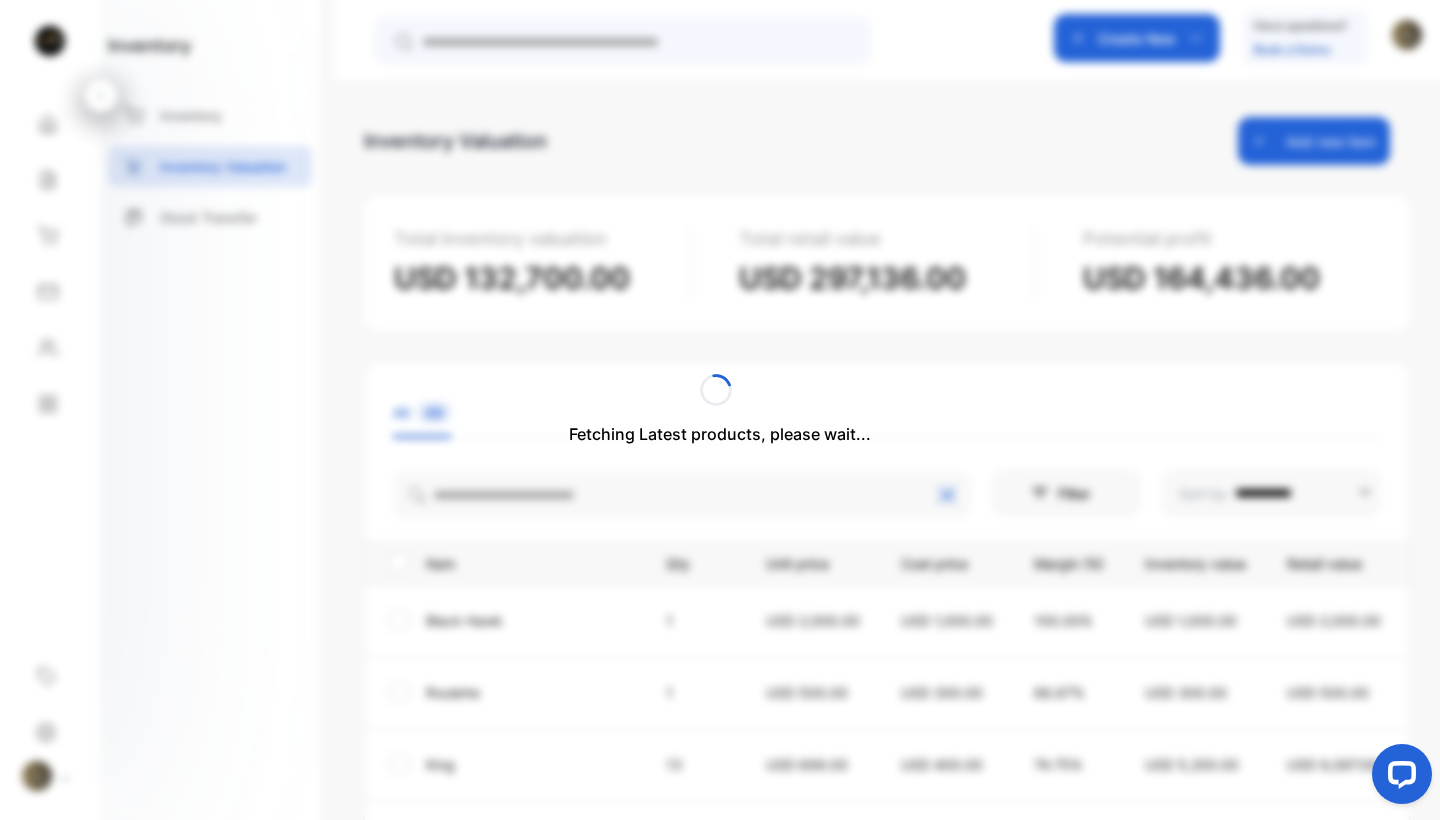 scroll, scrollTop: 0, scrollLeft: 0, axis: both 